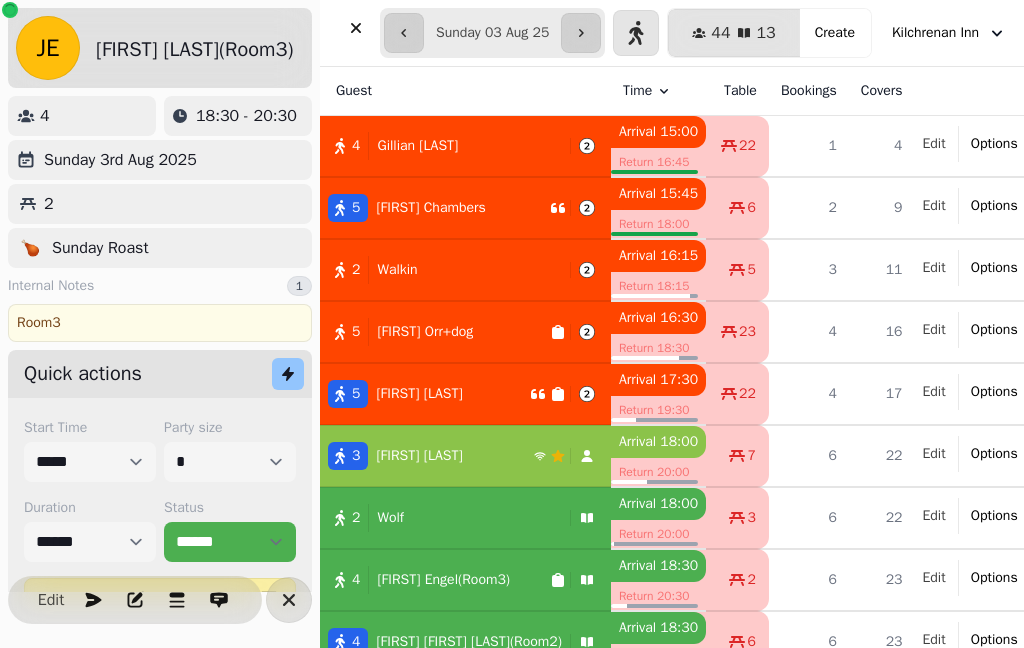 select on "**********" 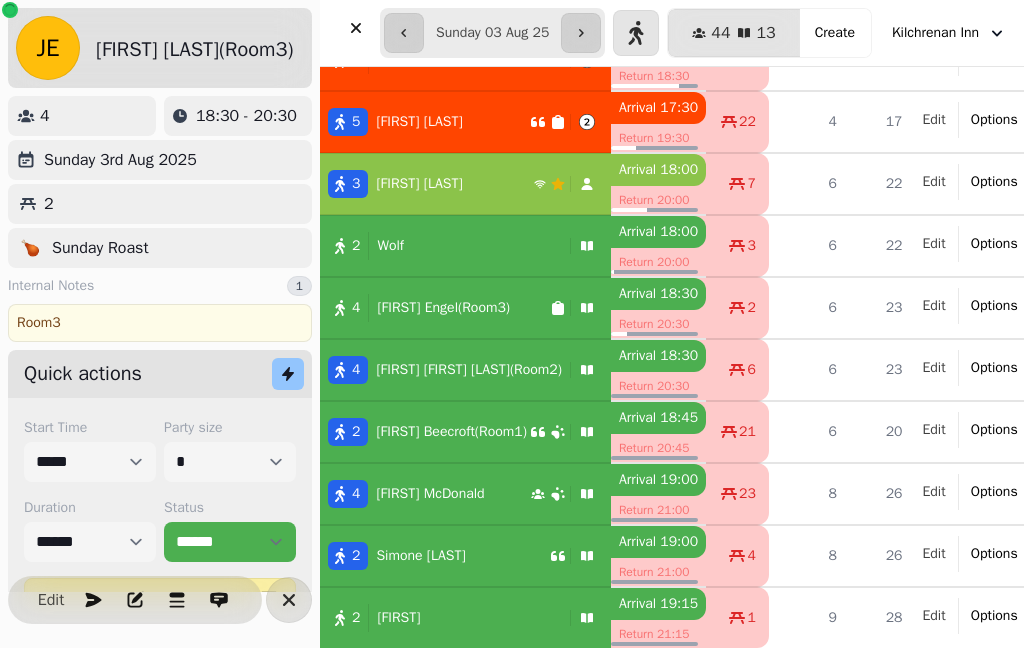 scroll, scrollTop: 0, scrollLeft: 0, axis: both 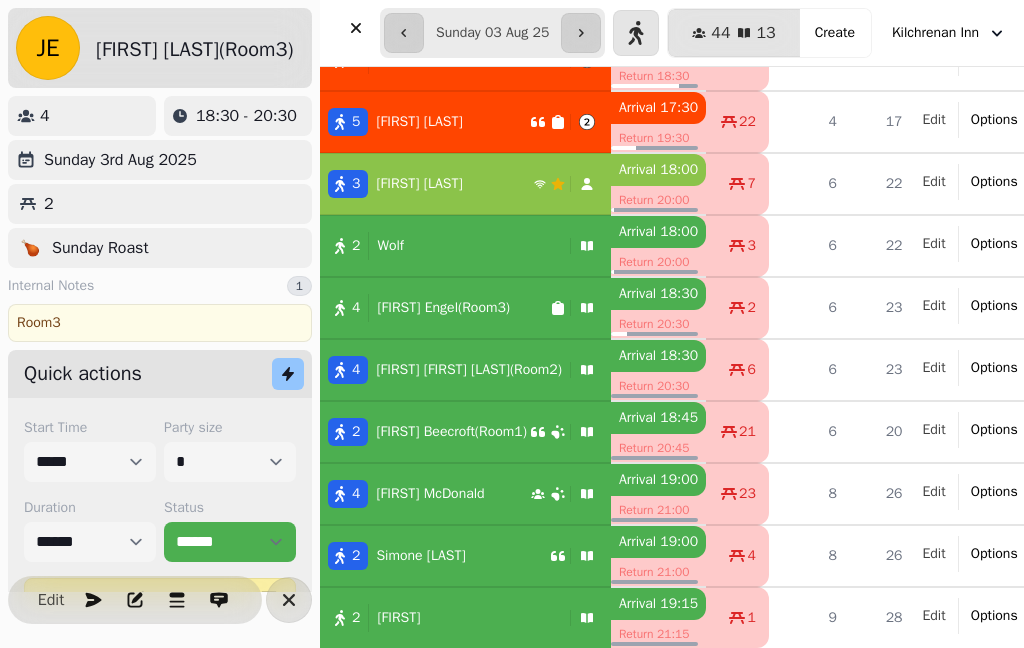 click at bounding box center (289, 600) 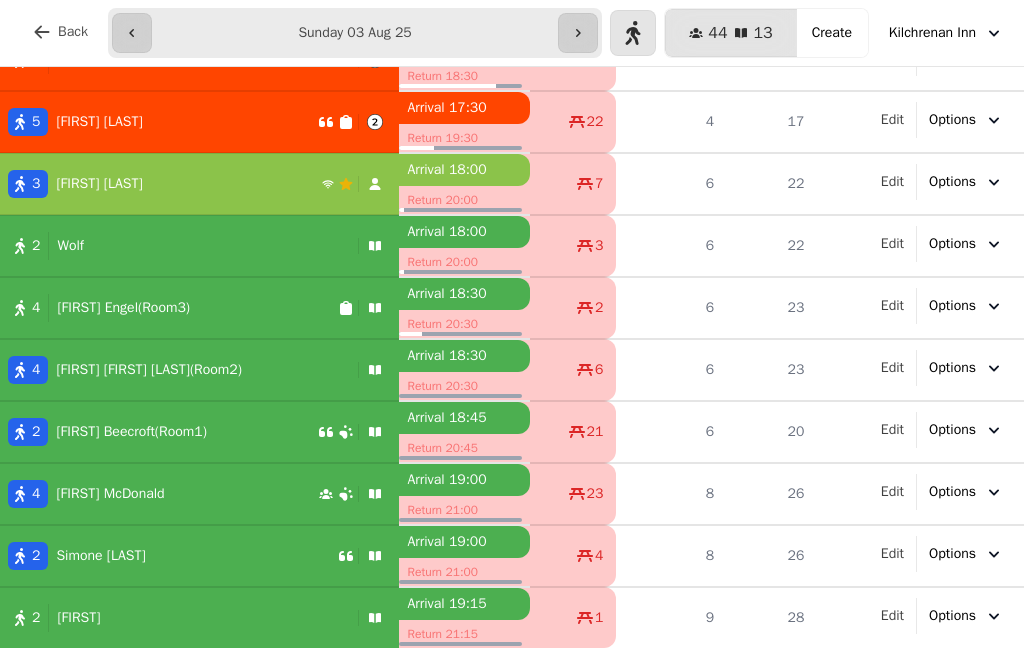 scroll, scrollTop: 272, scrollLeft: 0, axis: vertical 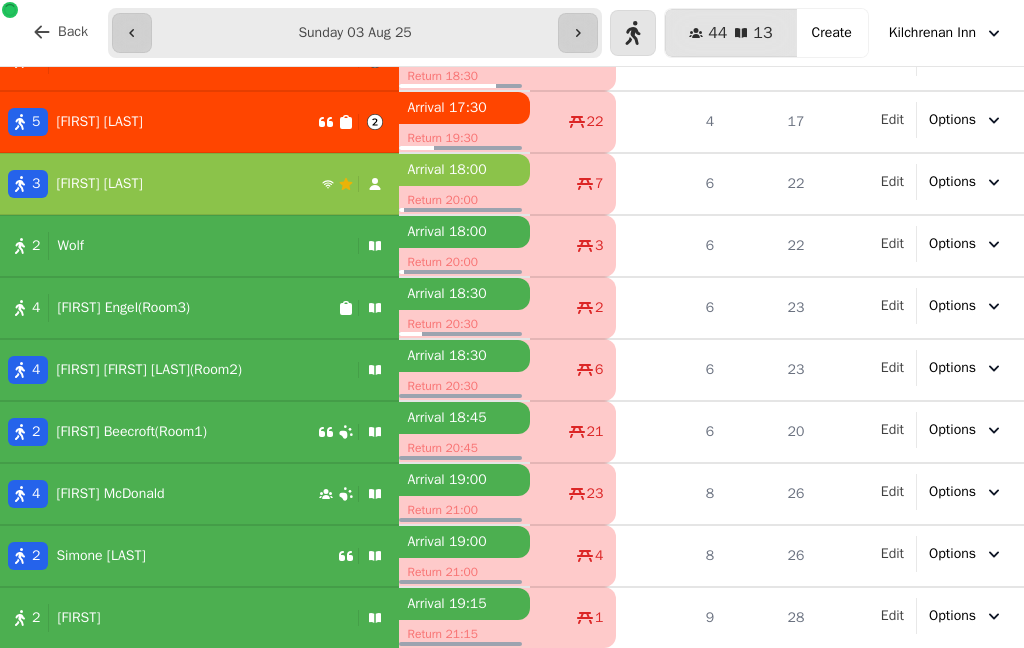 click on "[FIRST] [LAST]" at bounding box center (99, 184) 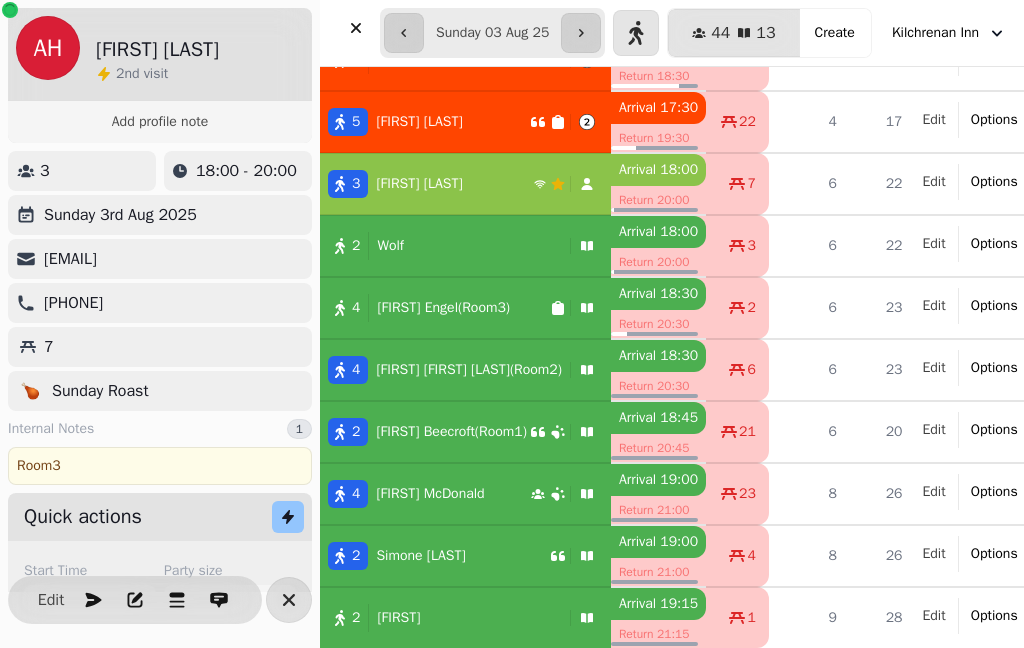select on "*******" 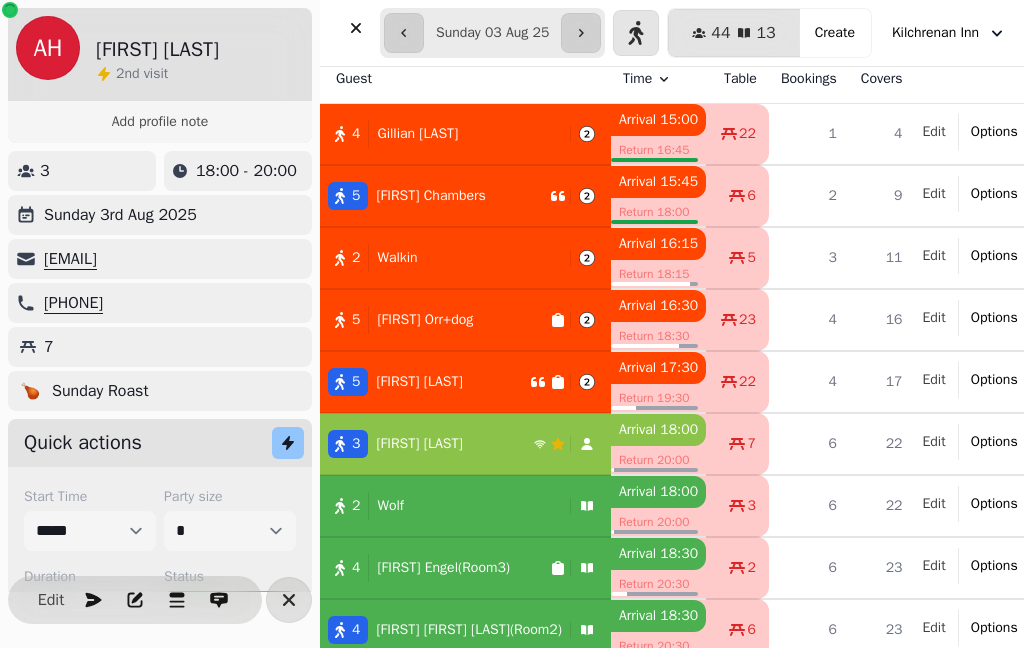scroll, scrollTop: 11, scrollLeft: 0, axis: vertical 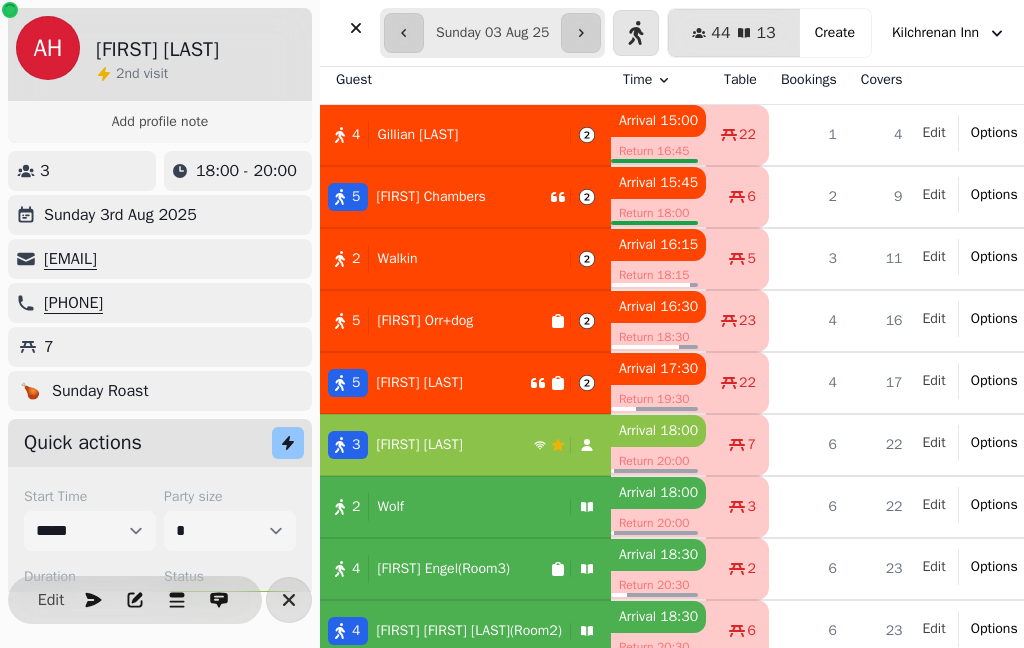 click on "2 Walkin" at bounding box center (441, 259) 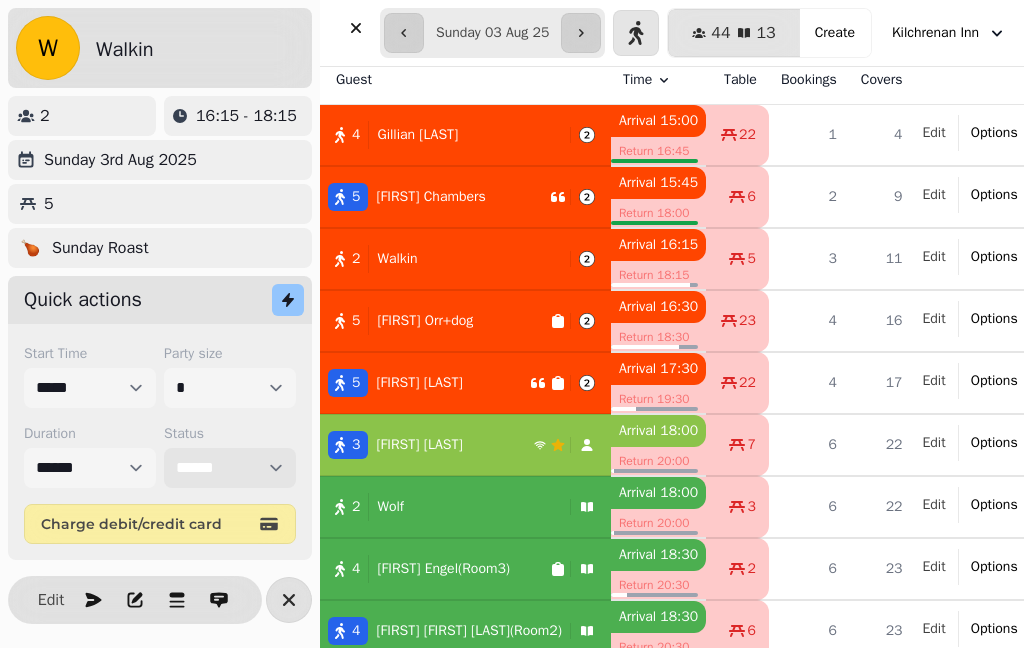 click on "**********" at bounding box center [230, 468] 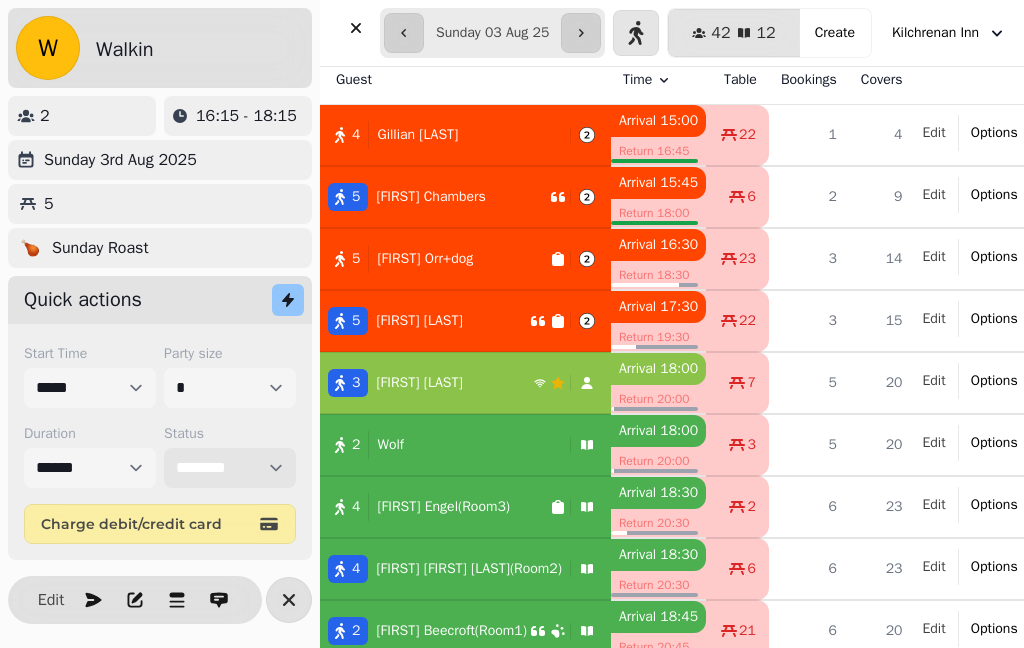 select on "******" 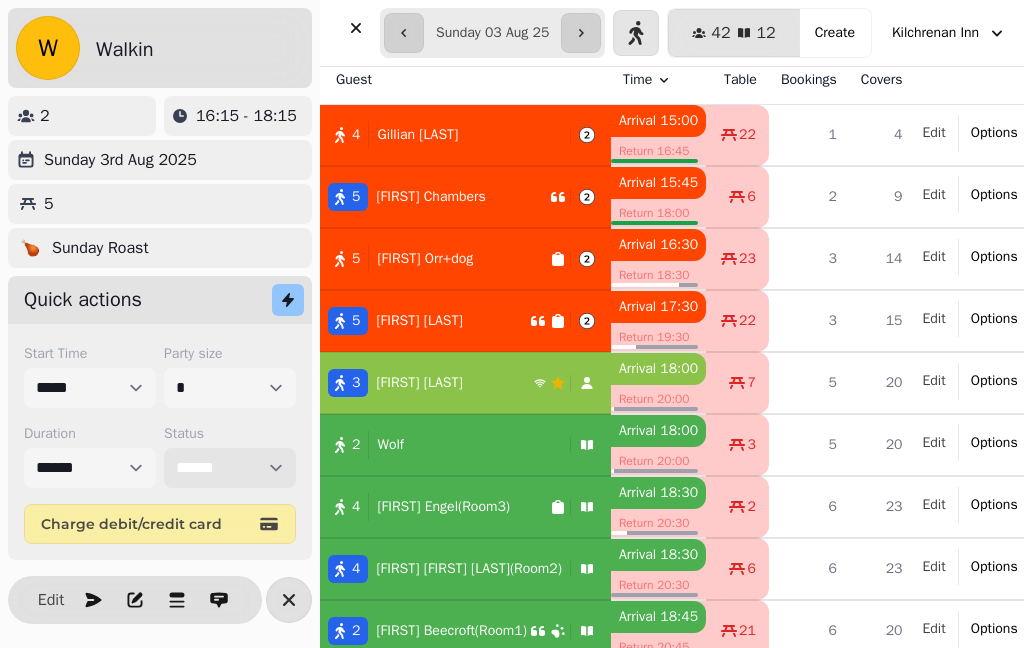 select on "**********" 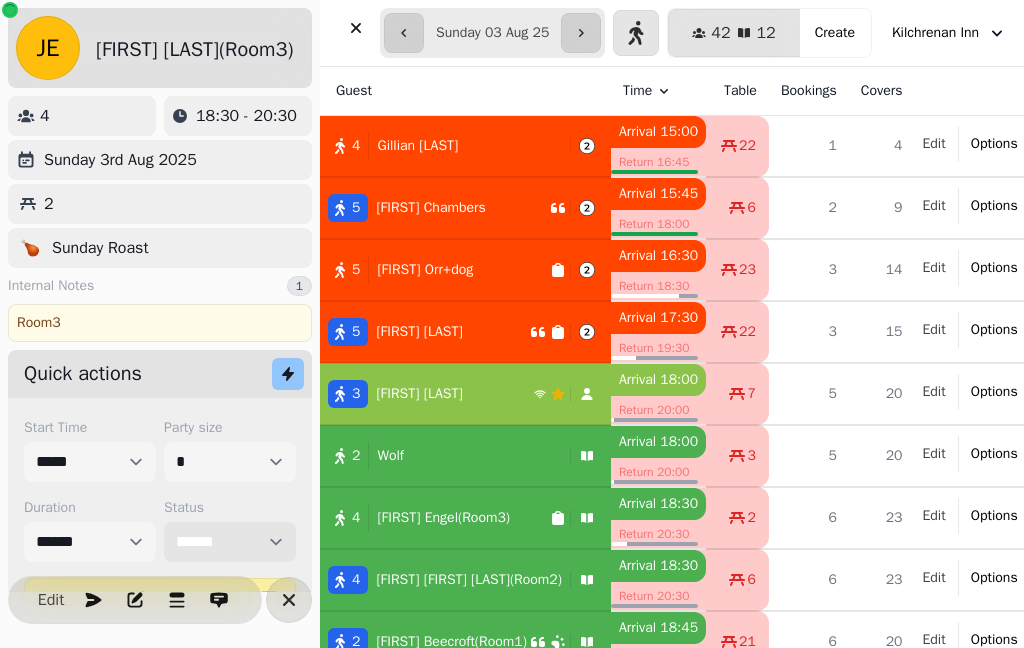 scroll, scrollTop: 0, scrollLeft: 0, axis: both 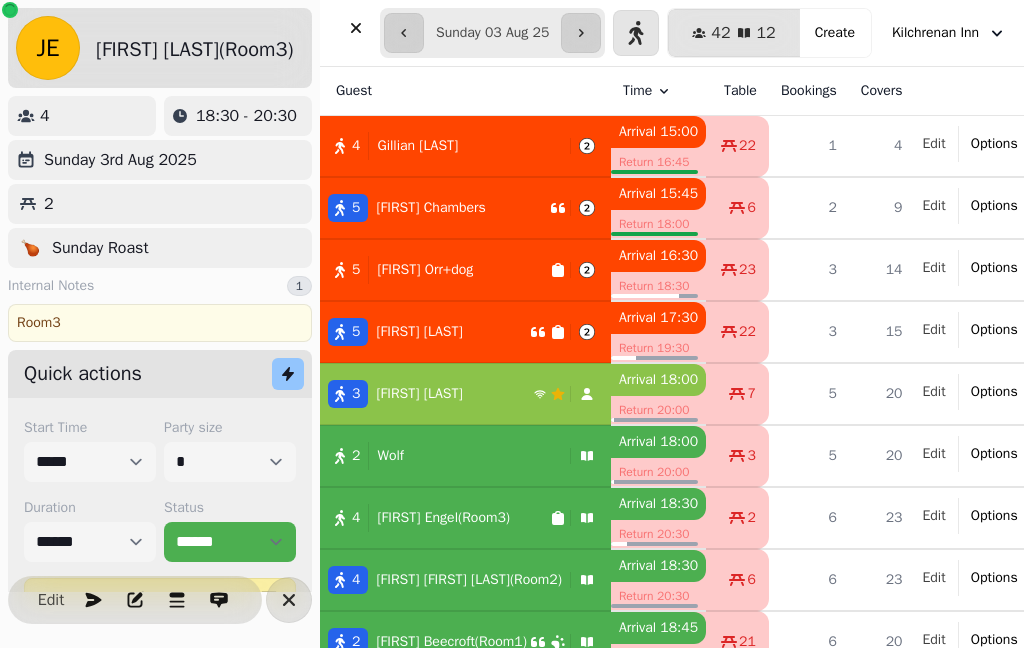 click on "[FIRST]   [LAST]" at bounding box center [430, 208] 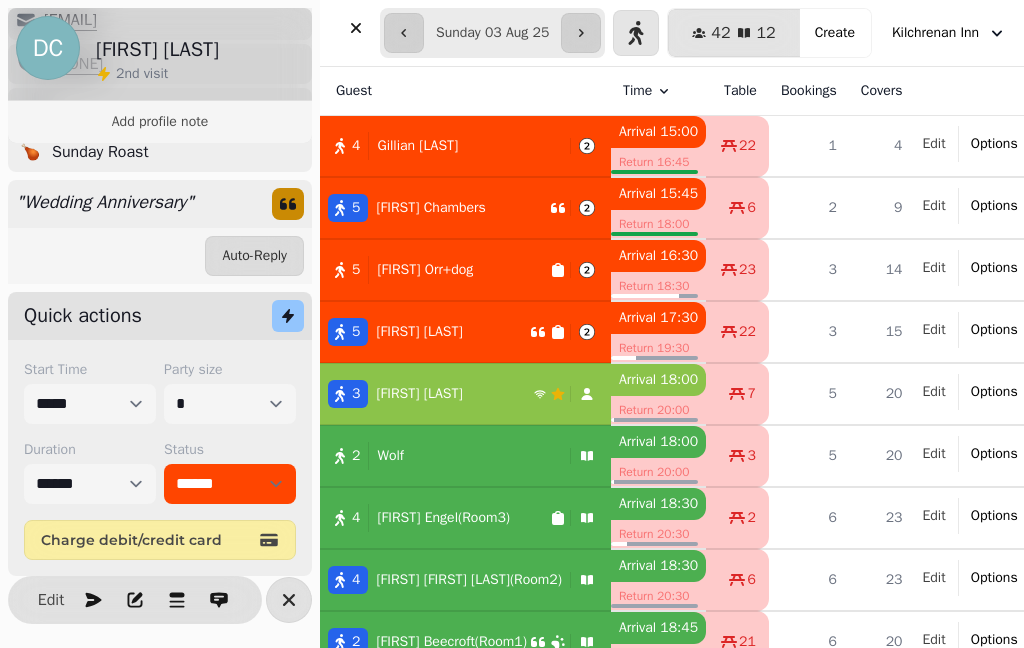 scroll, scrollTop: 238, scrollLeft: 0, axis: vertical 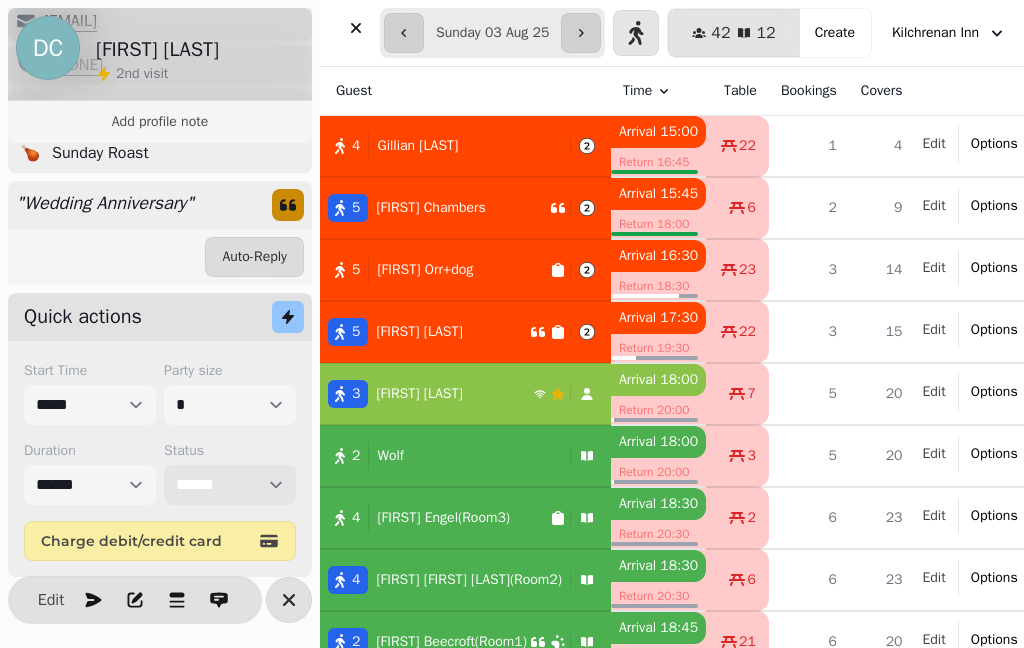 click on "**********" at bounding box center [230, 485] 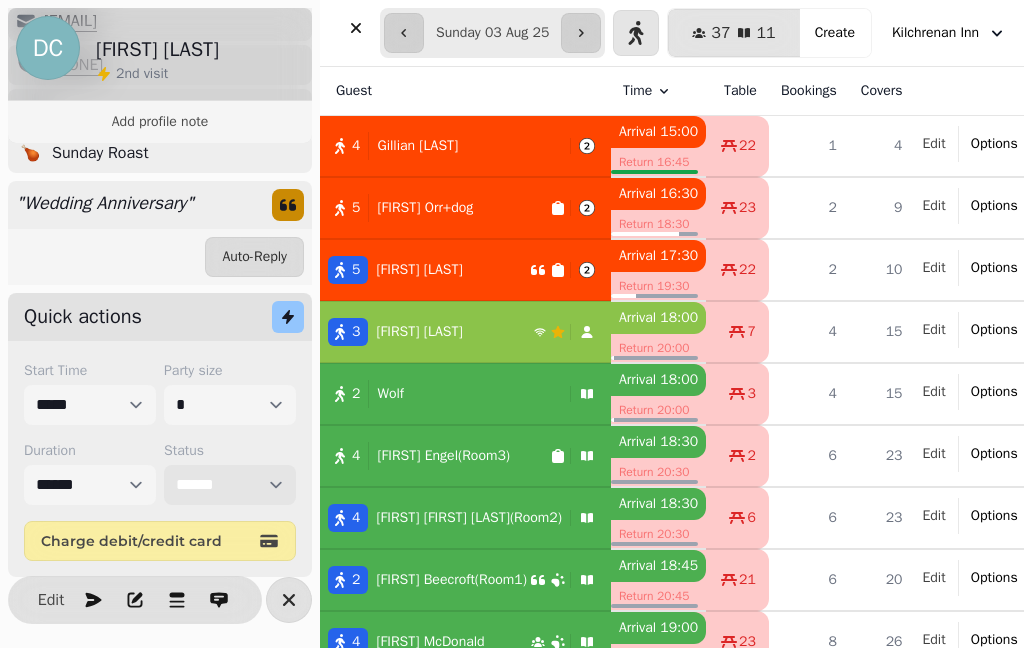 select on "********" 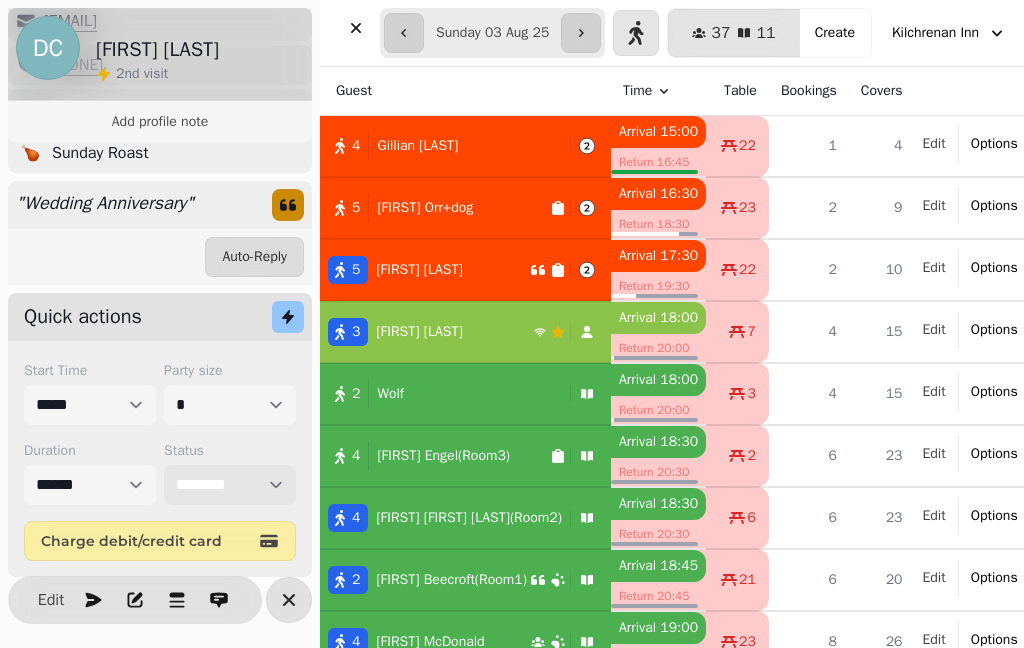 select on "**********" 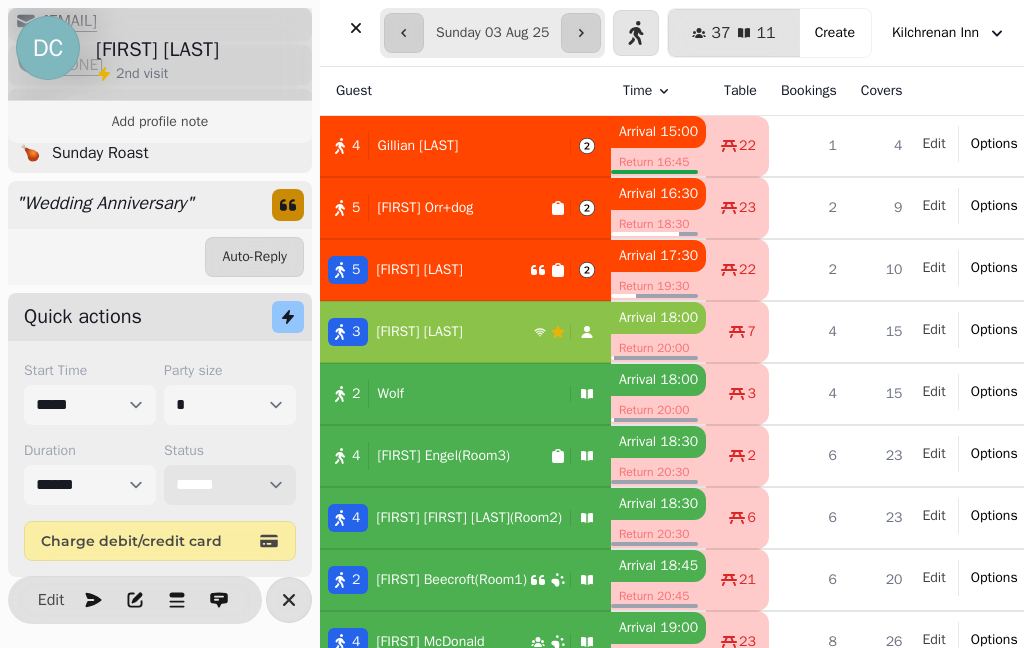 scroll, scrollTop: 58, scrollLeft: 0, axis: vertical 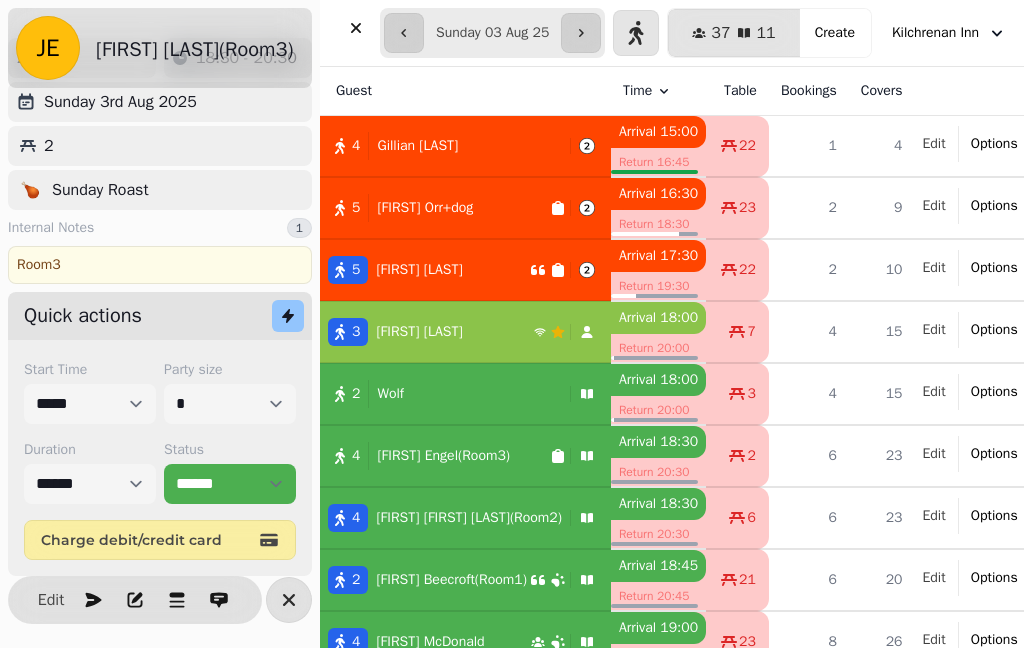 click on "[NUMBER] [FIRST] [LAST]" at bounding box center (427, 332) 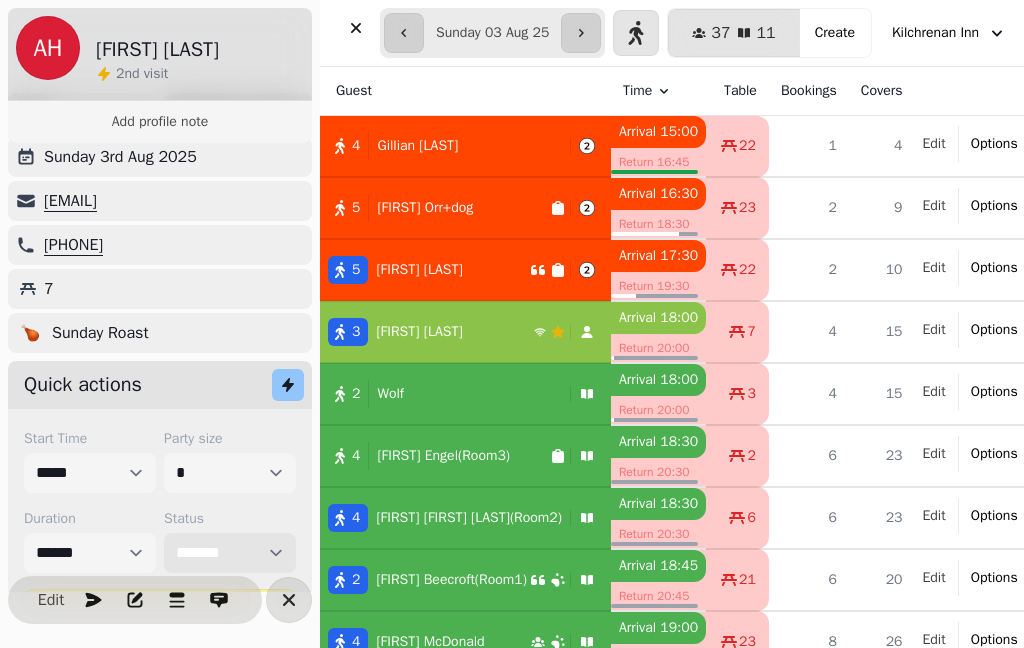 click on "**********" at bounding box center [230, 553] 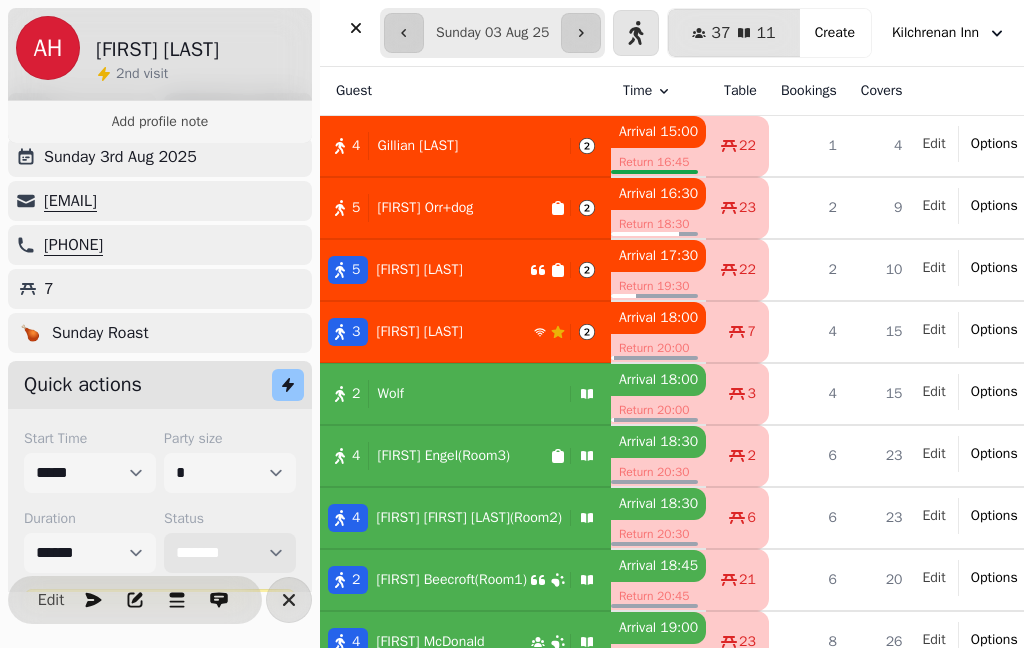 select on "******" 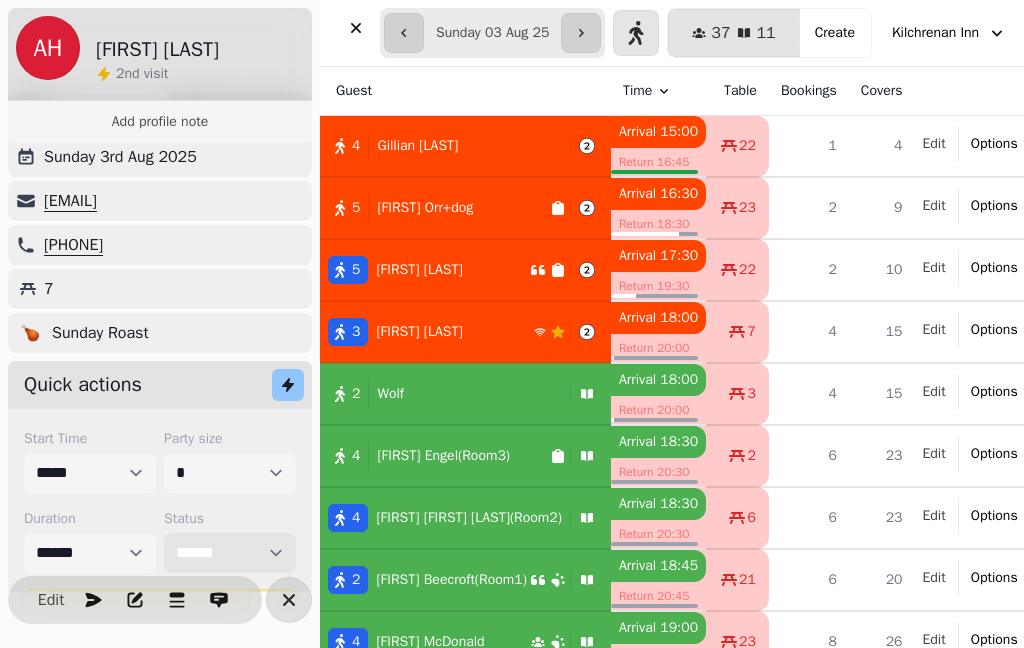 select on "**********" 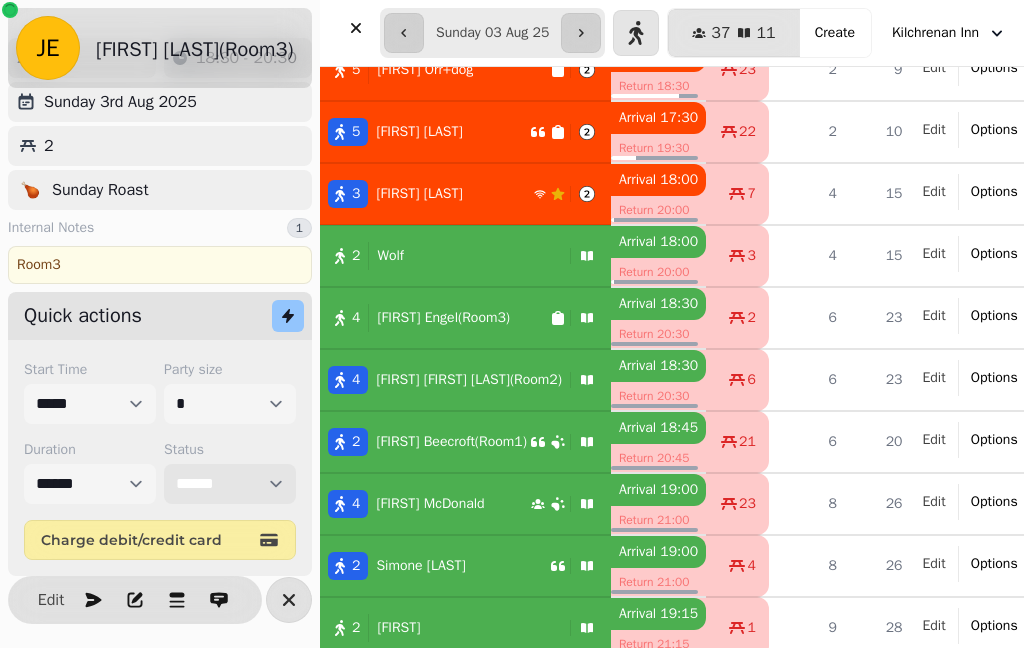 scroll, scrollTop: 139, scrollLeft: -1, axis: both 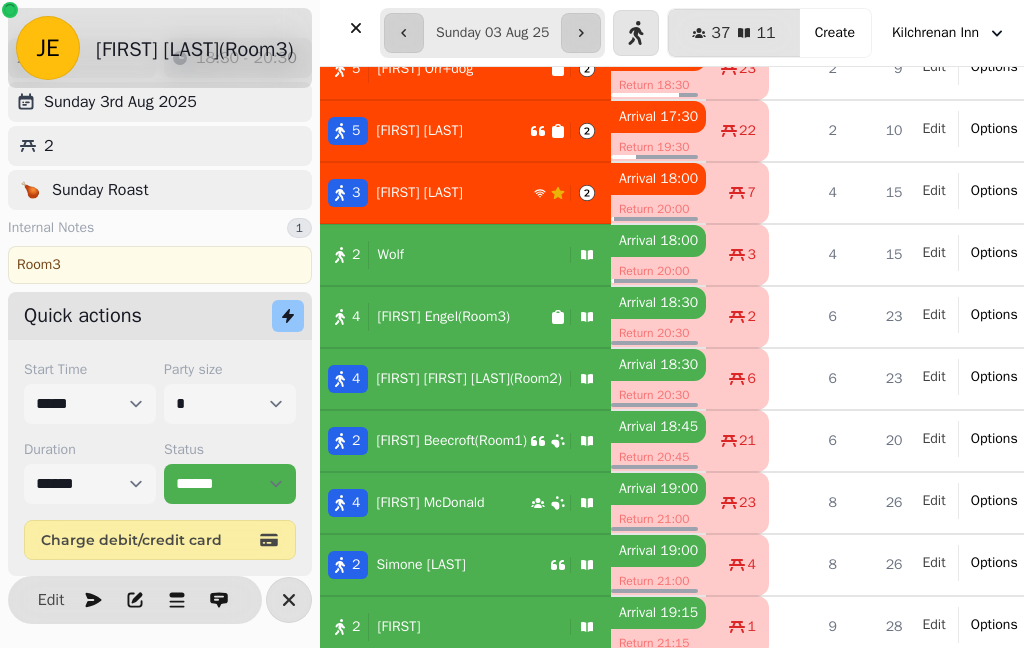 click on "2 Wolf" at bounding box center (441, 255) 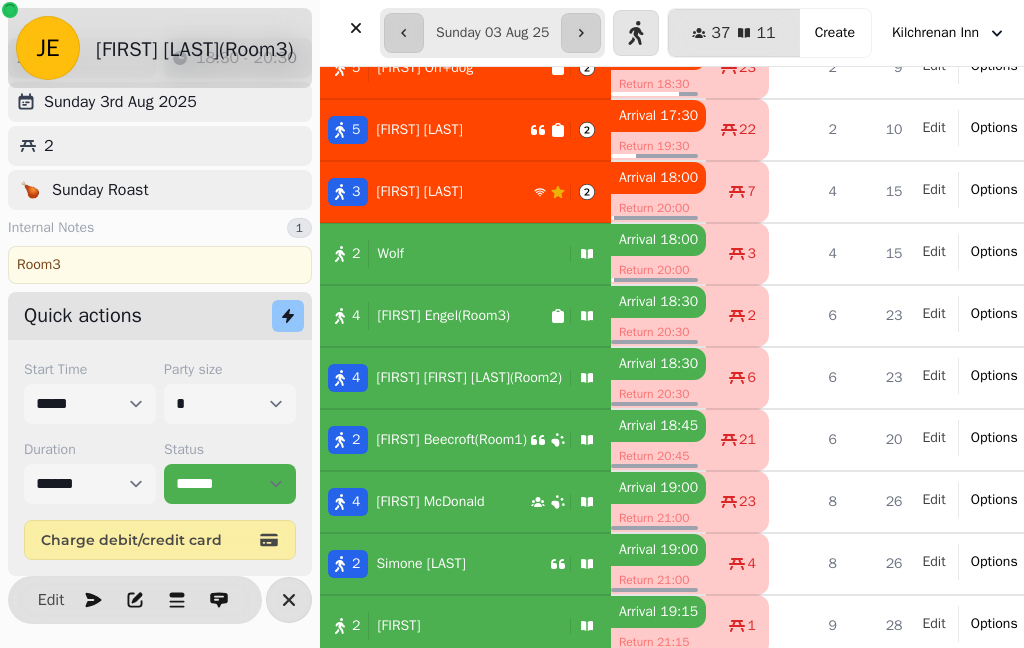 select on "**********" 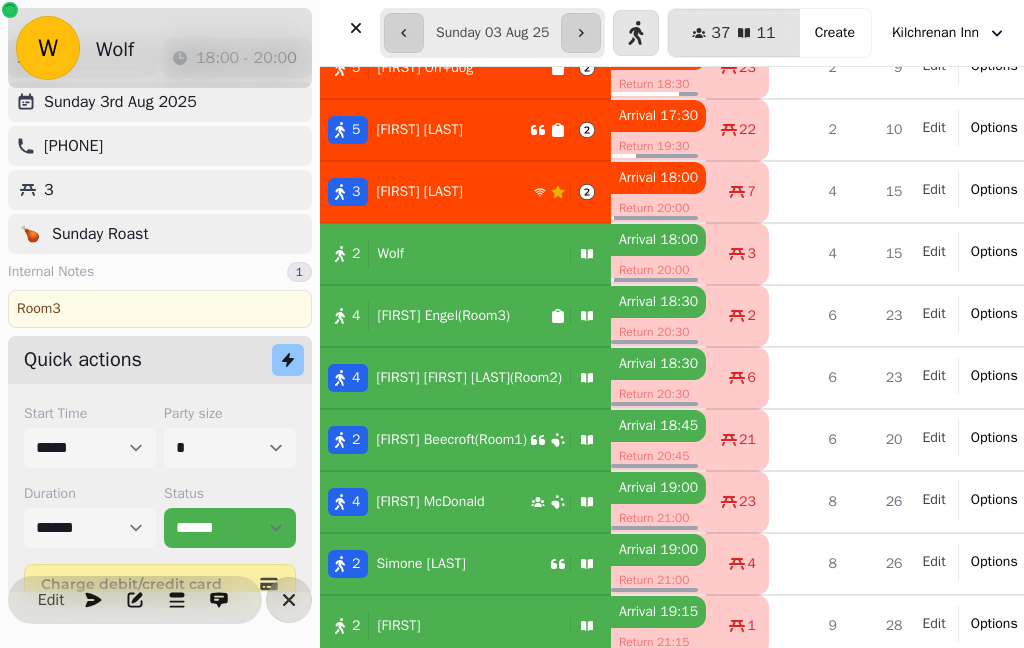 scroll, scrollTop: 28, scrollLeft: 0, axis: vertical 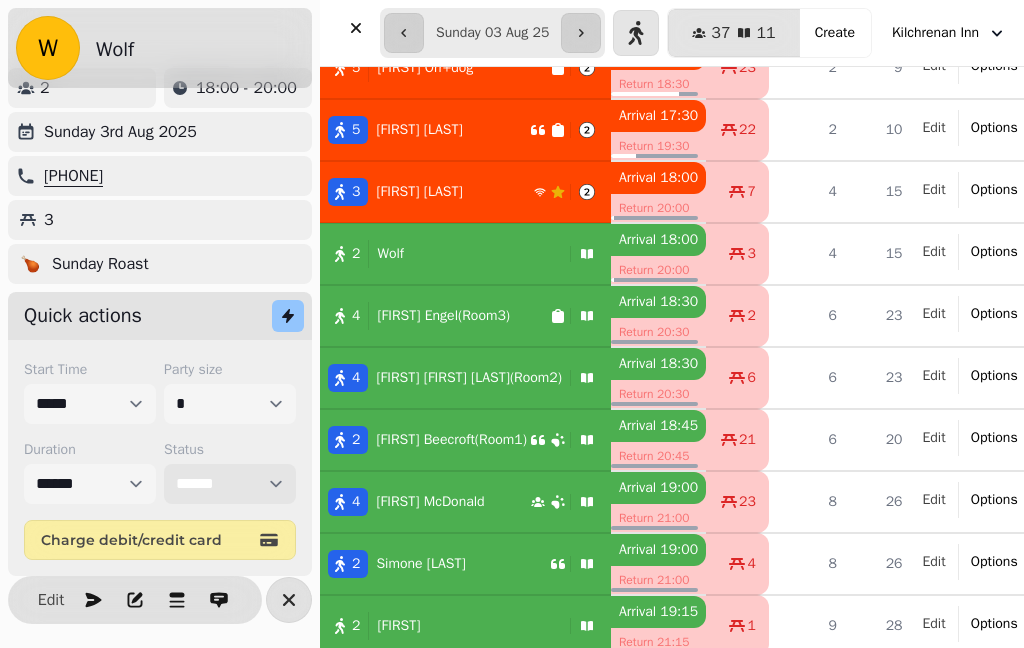 click on "**********" at bounding box center [230, 484] 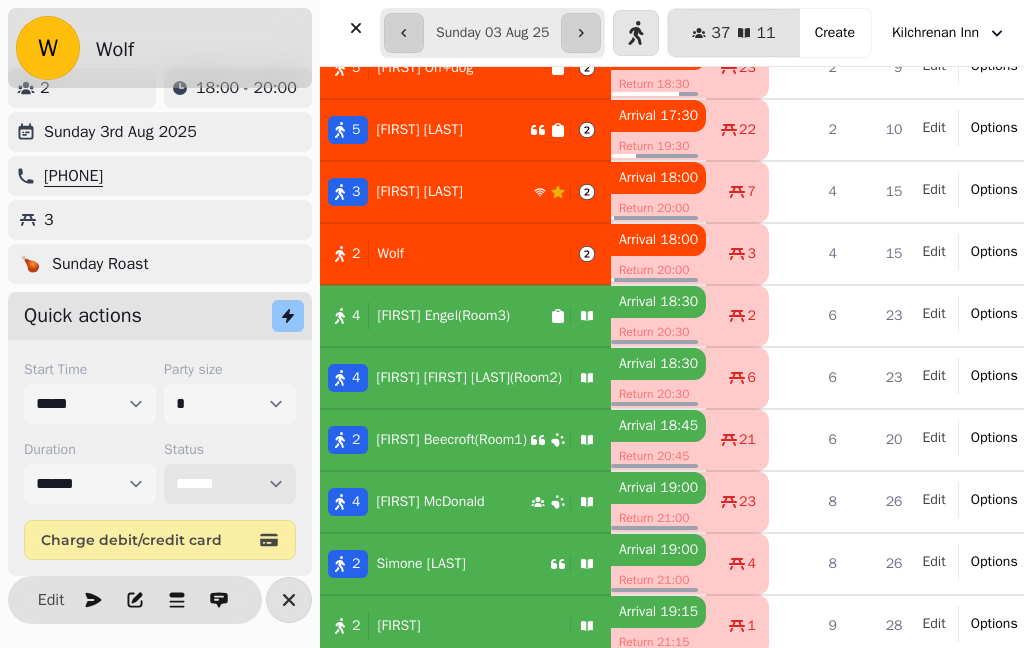 select on "******" 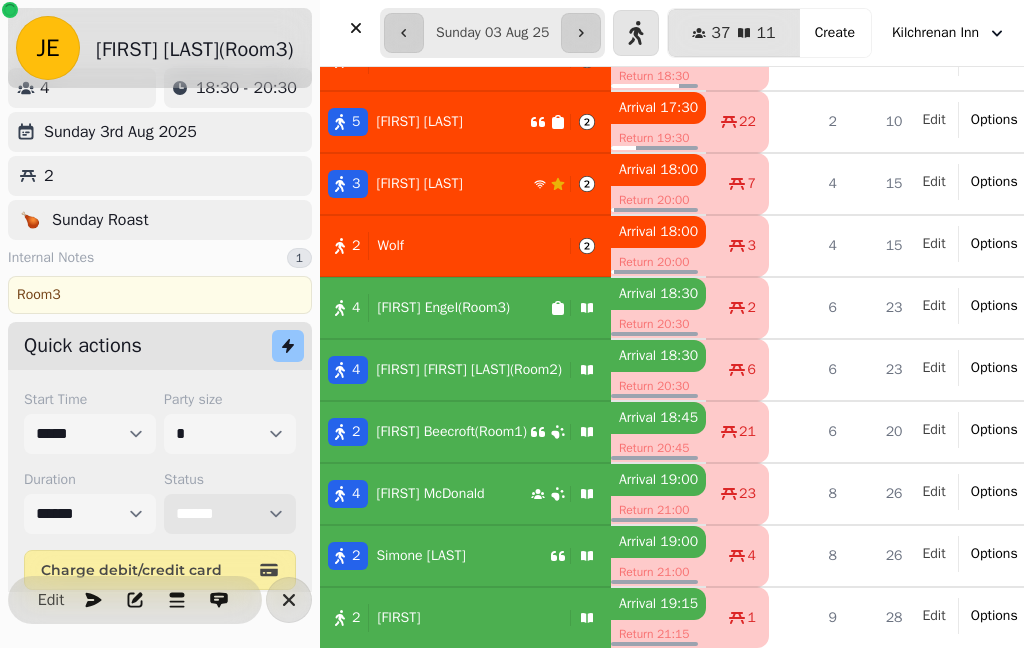 scroll, scrollTop: 544, scrollLeft: 0, axis: vertical 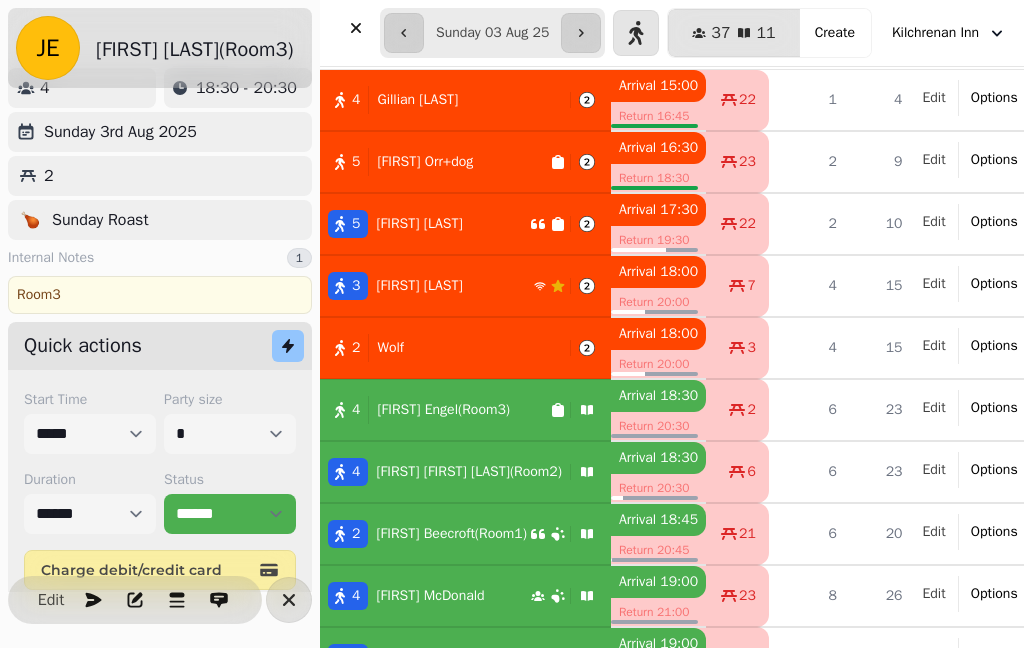 click on "[NUMBER] [FIRST] [LAST]" at bounding box center [425, 224] 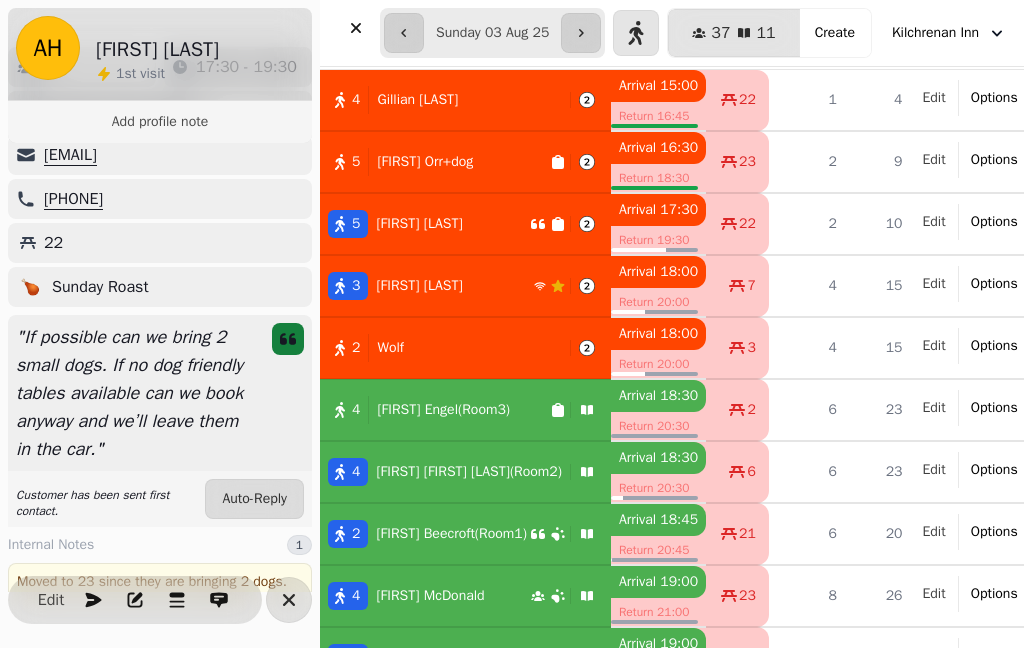 scroll, scrollTop: 106, scrollLeft: 0, axis: vertical 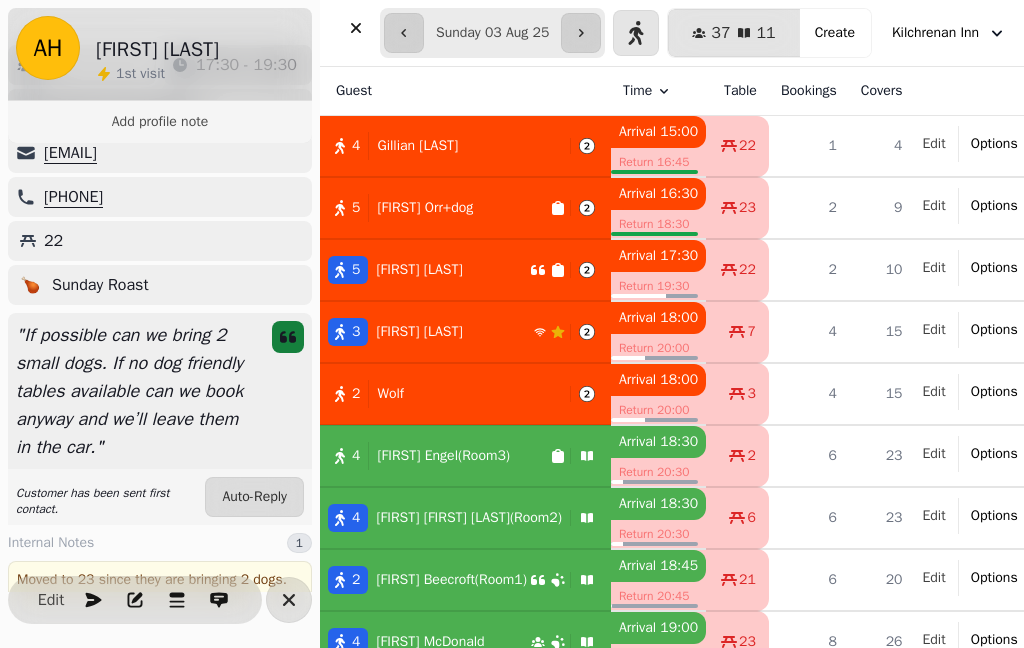 click on "[NUMBER][FIRST] [LAST]" at bounding box center (441, 146) 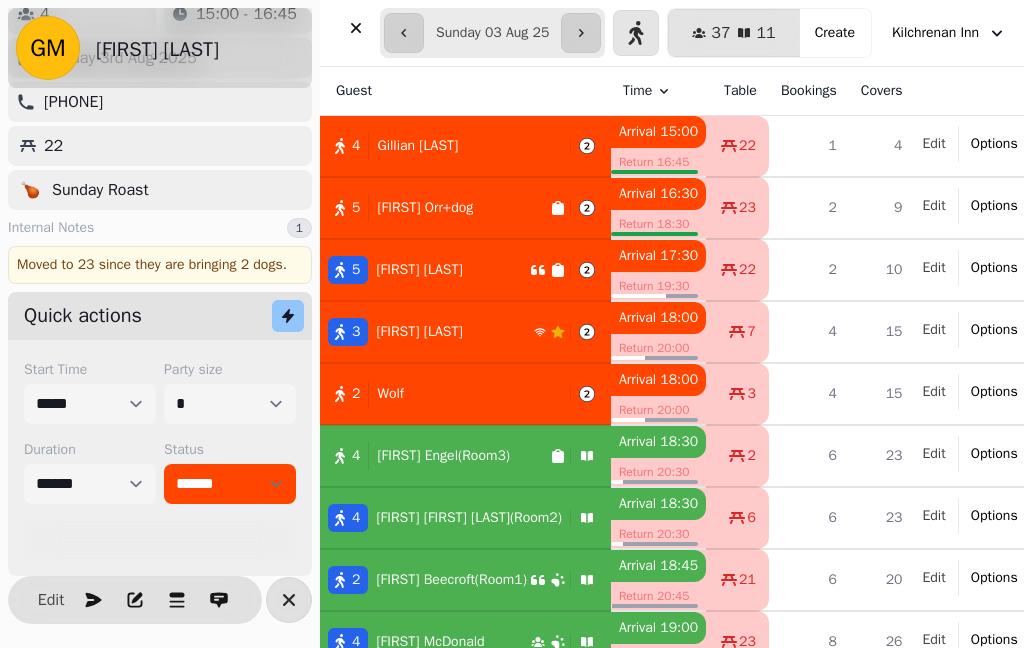 select on "**********" 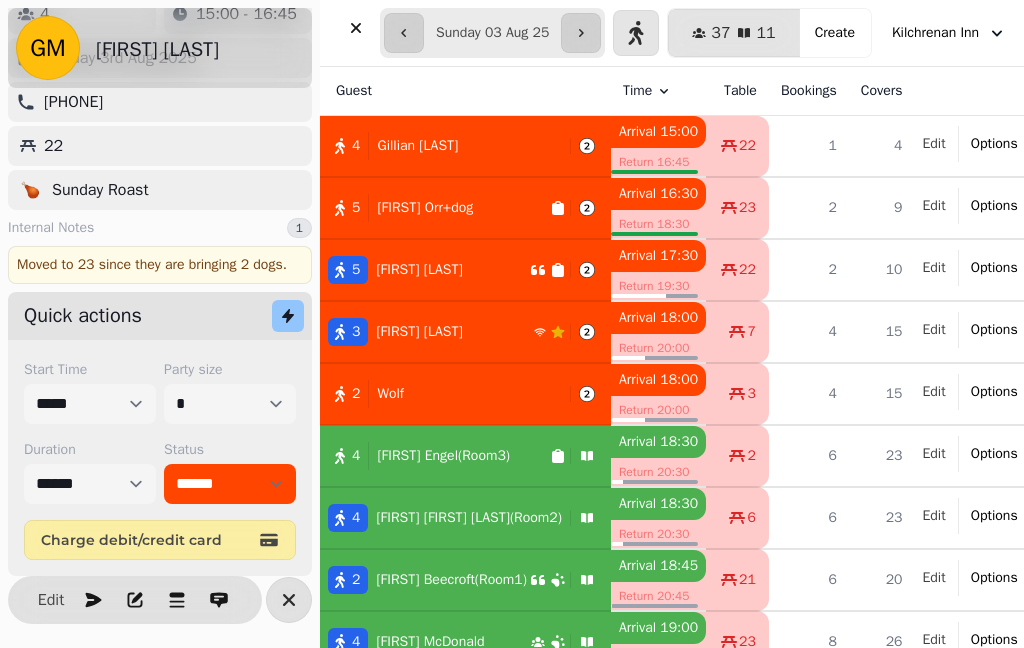 select on "*" 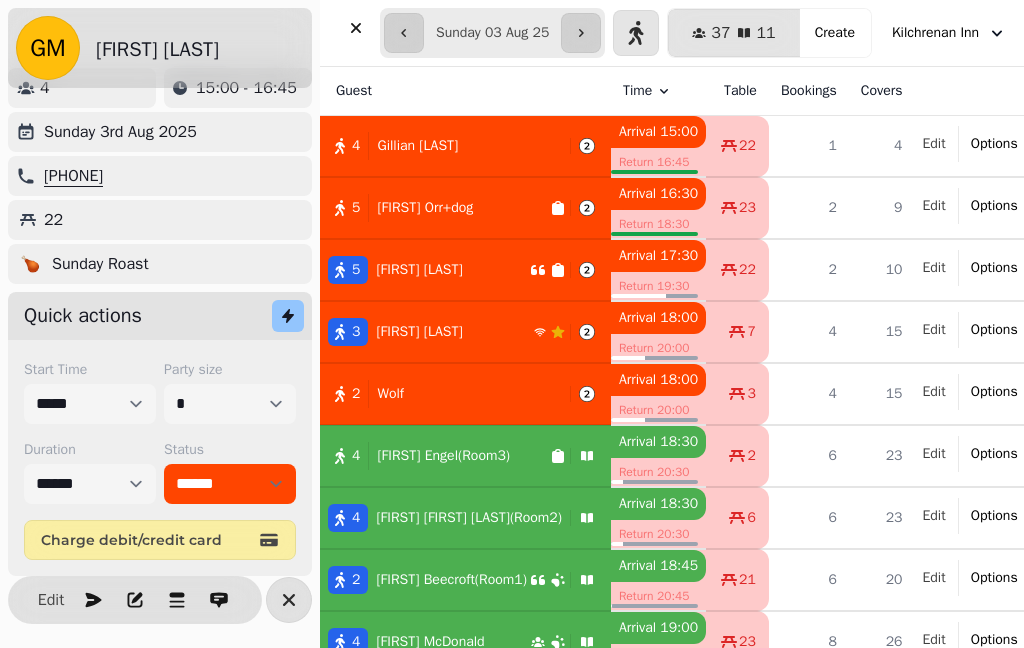 scroll, scrollTop: 28, scrollLeft: 0, axis: vertical 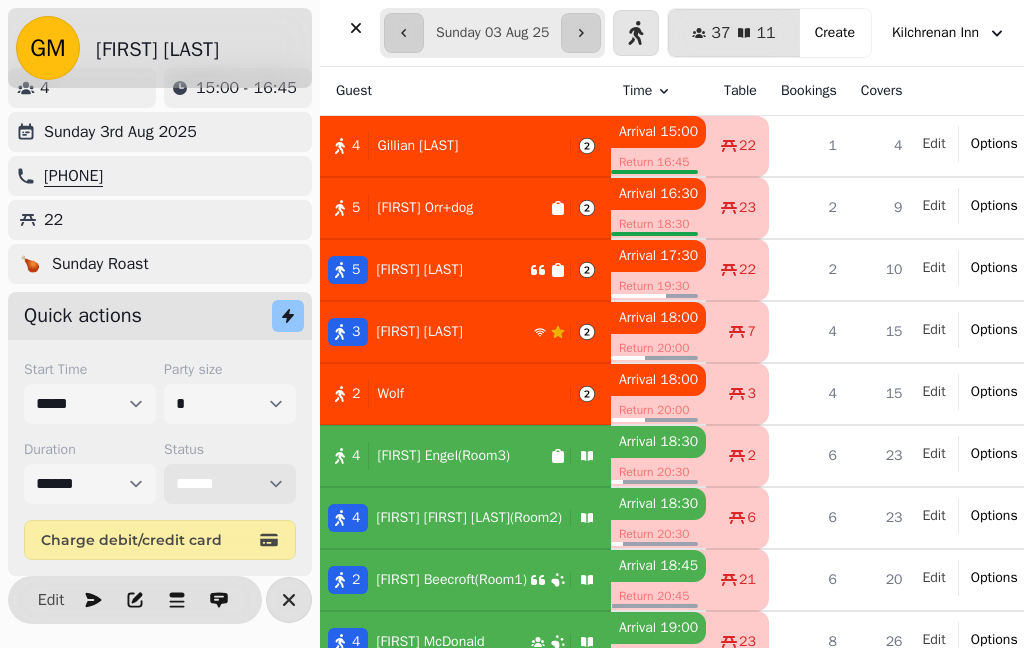 click on "**********" at bounding box center (230, 484) 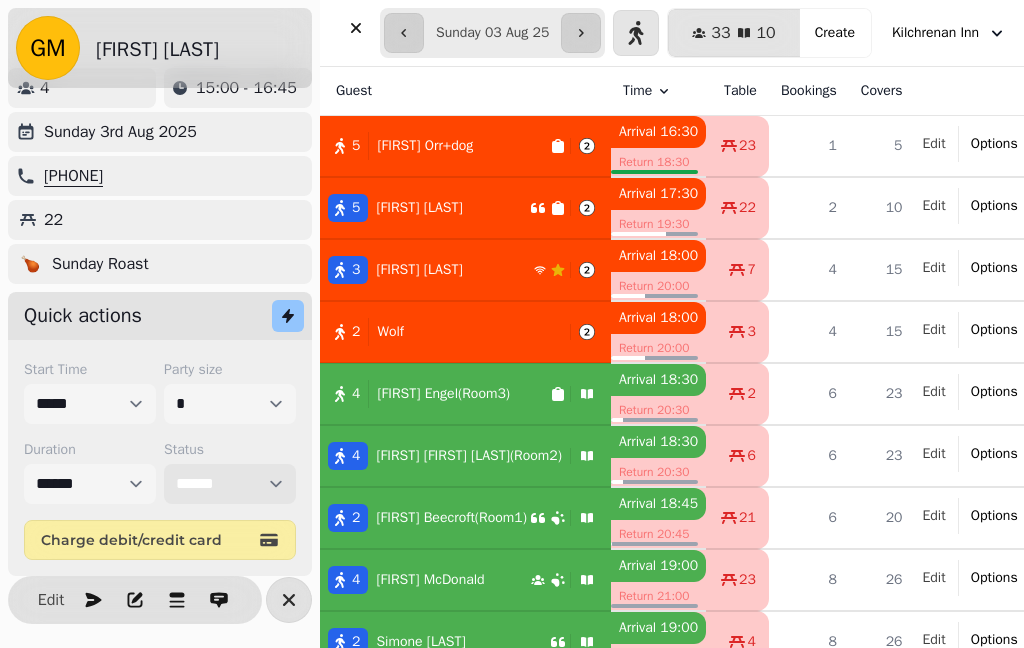 select on "********" 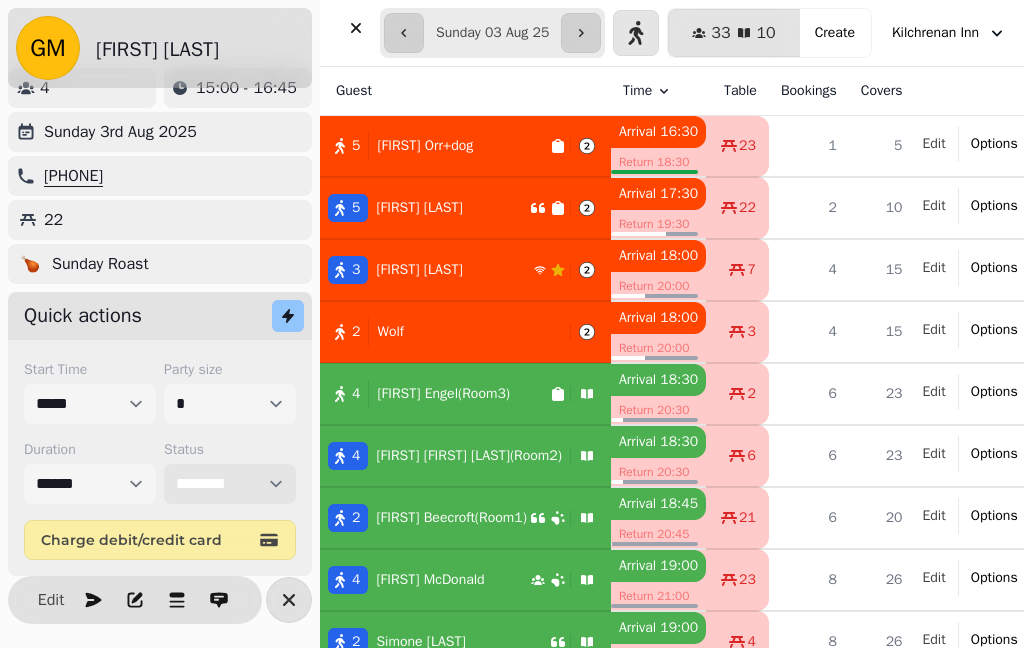select on "**********" 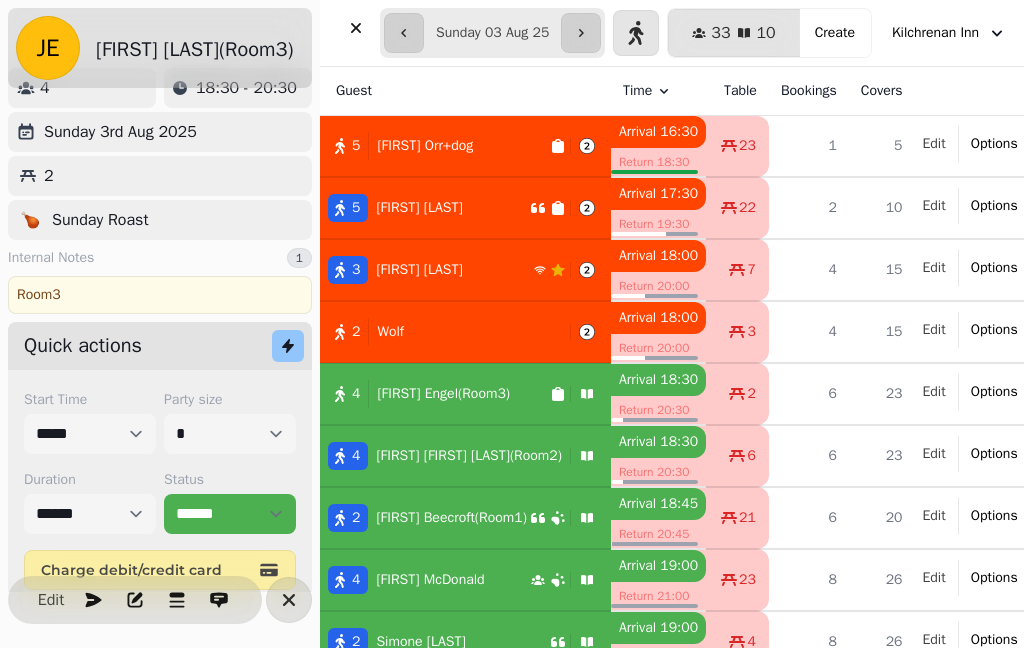 click on "[NUMBER] [STREET] [LAST]" at bounding box center (465, 146) 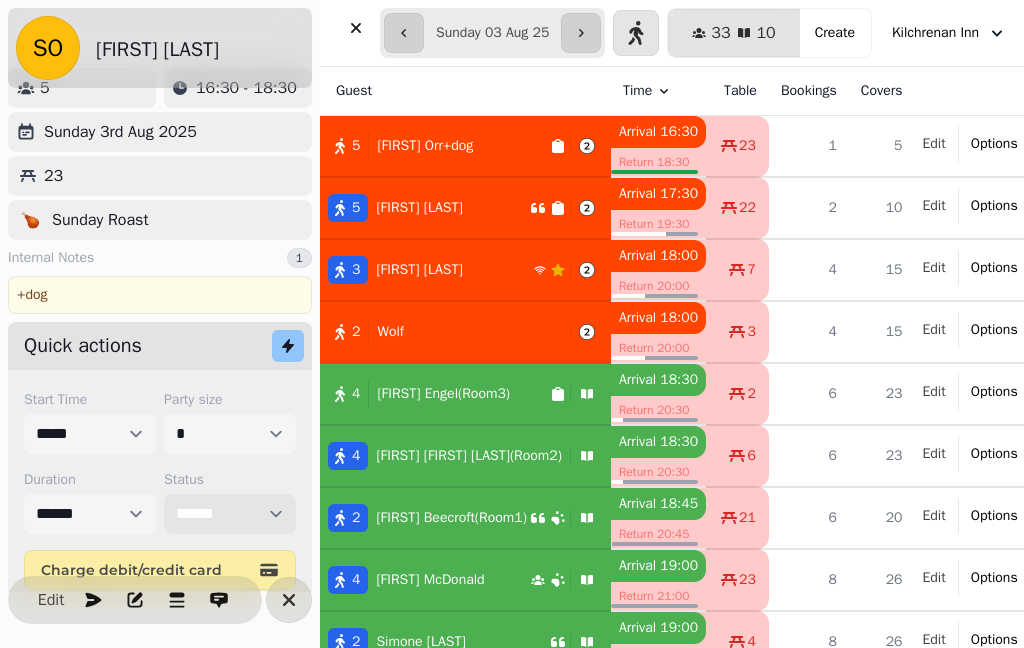 click on "**********" at bounding box center (230, 514) 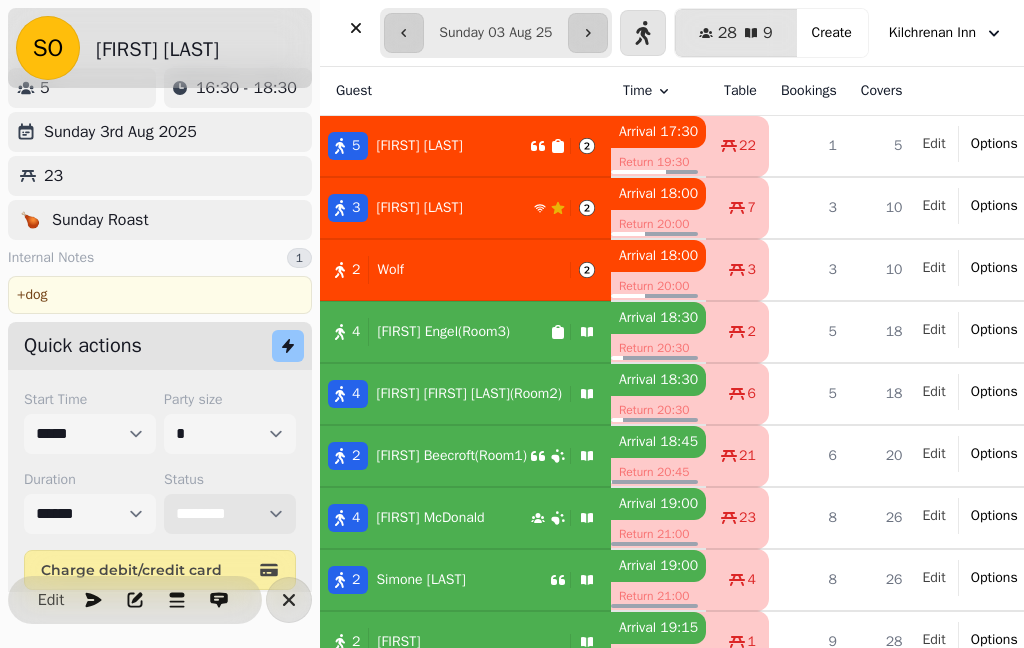 select on "**********" 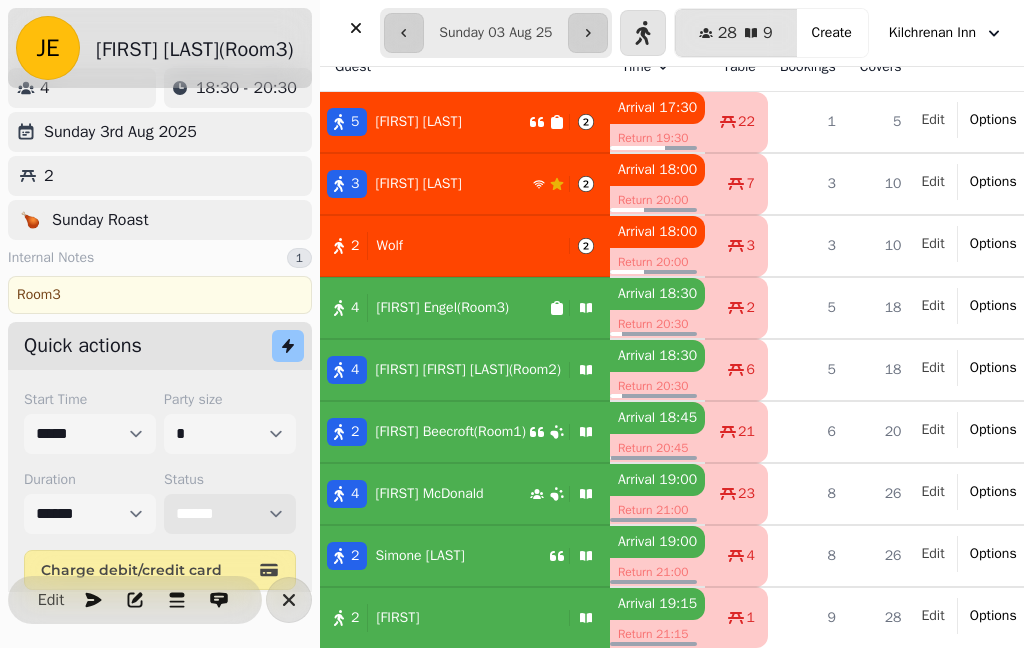 scroll, scrollTop: 40, scrollLeft: 1, axis: both 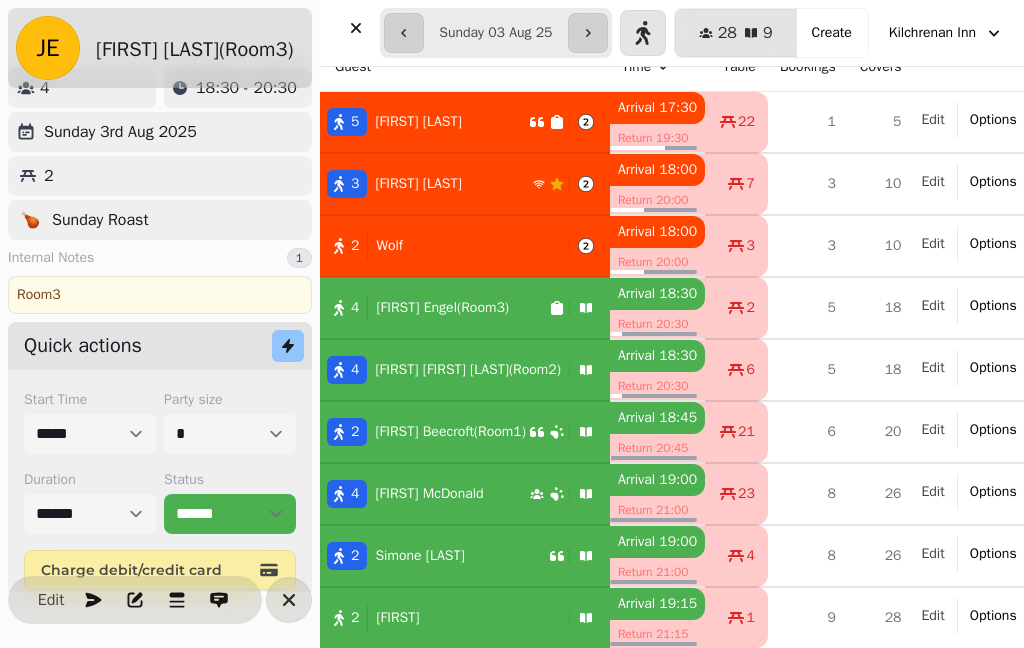 click on "[NUMBER] [FIRST] [LAST](Room2)" at bounding box center (464, 370) 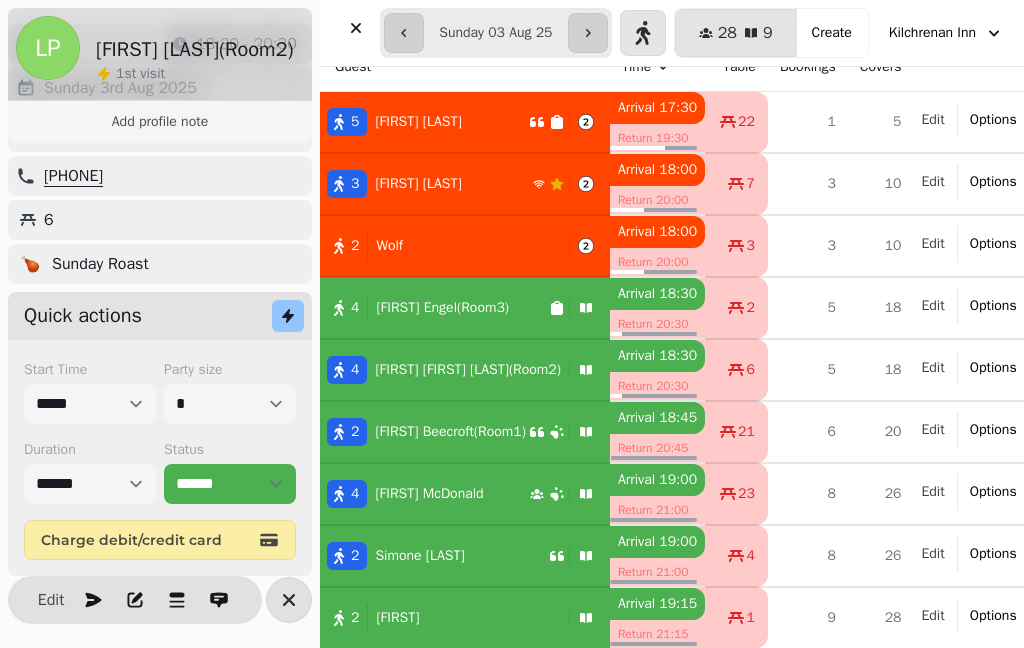 scroll, scrollTop: 126, scrollLeft: 0, axis: vertical 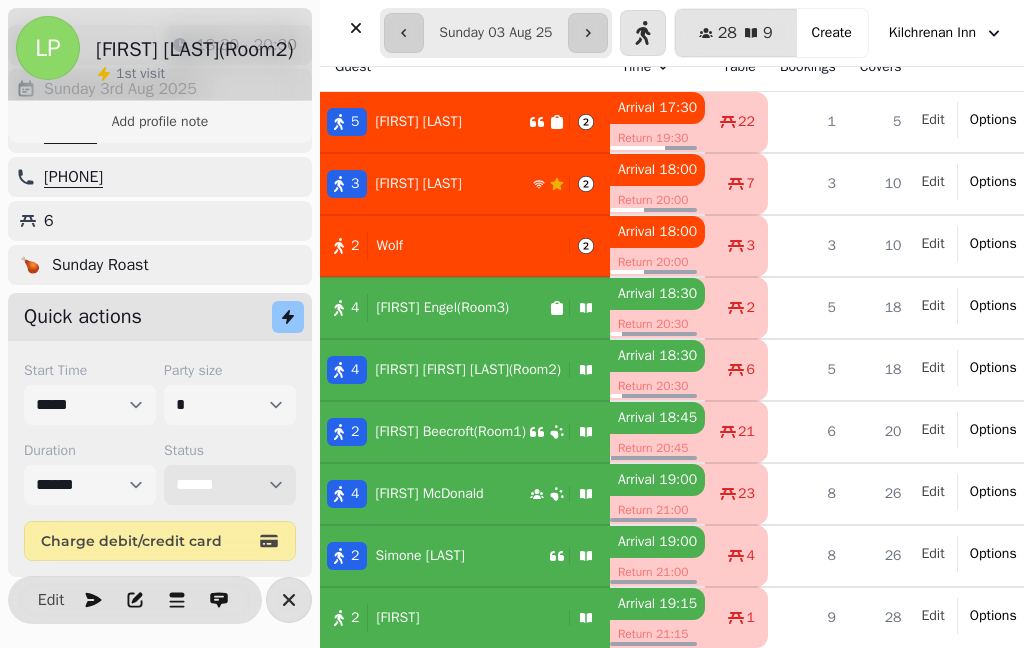 click on "**********" at bounding box center (230, 485) 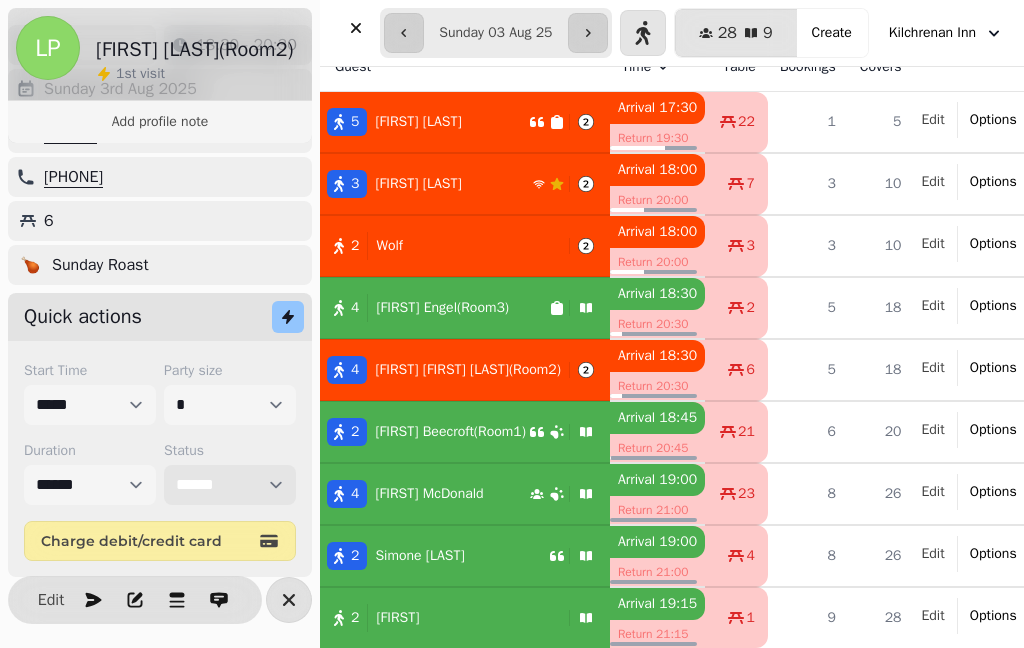 select on "******" 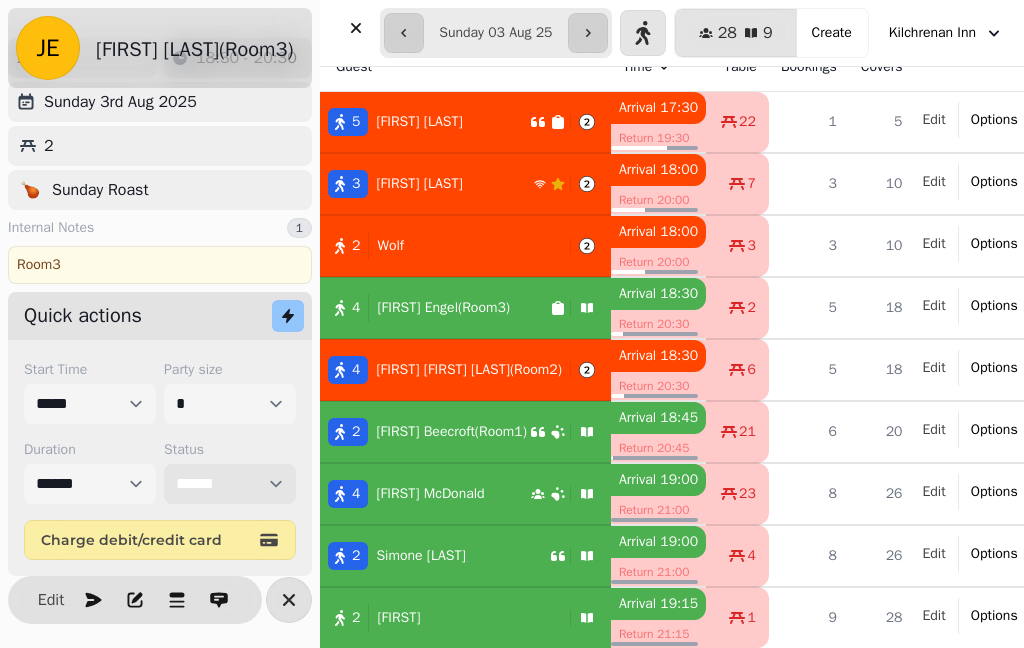 scroll, scrollTop: 348, scrollLeft: 0, axis: vertical 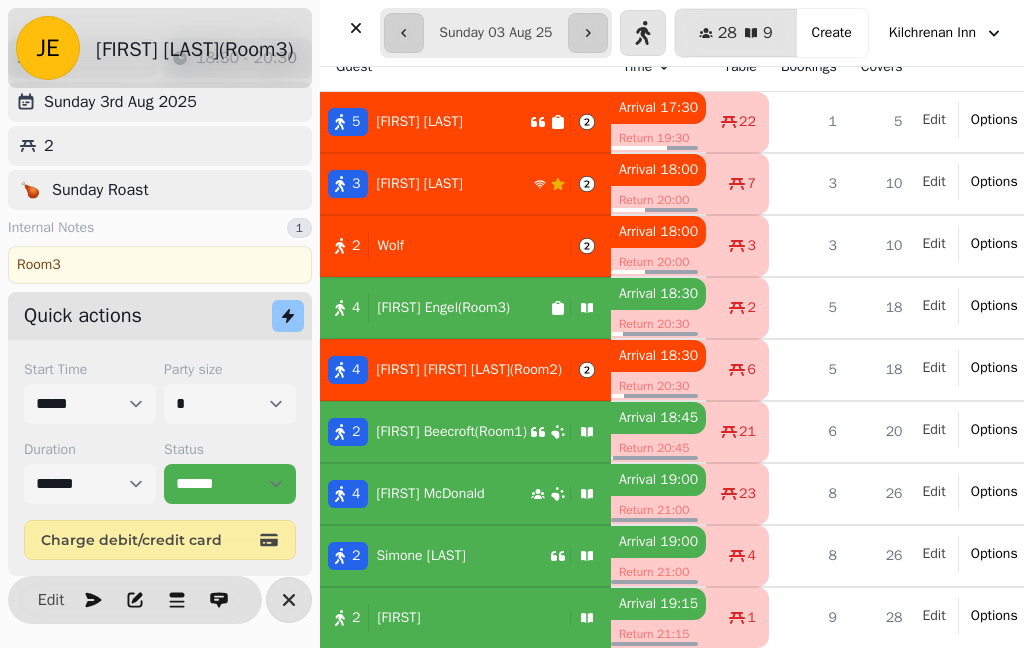 click on "[FIRST] [LAST](Room1)" at bounding box center (451, 432) 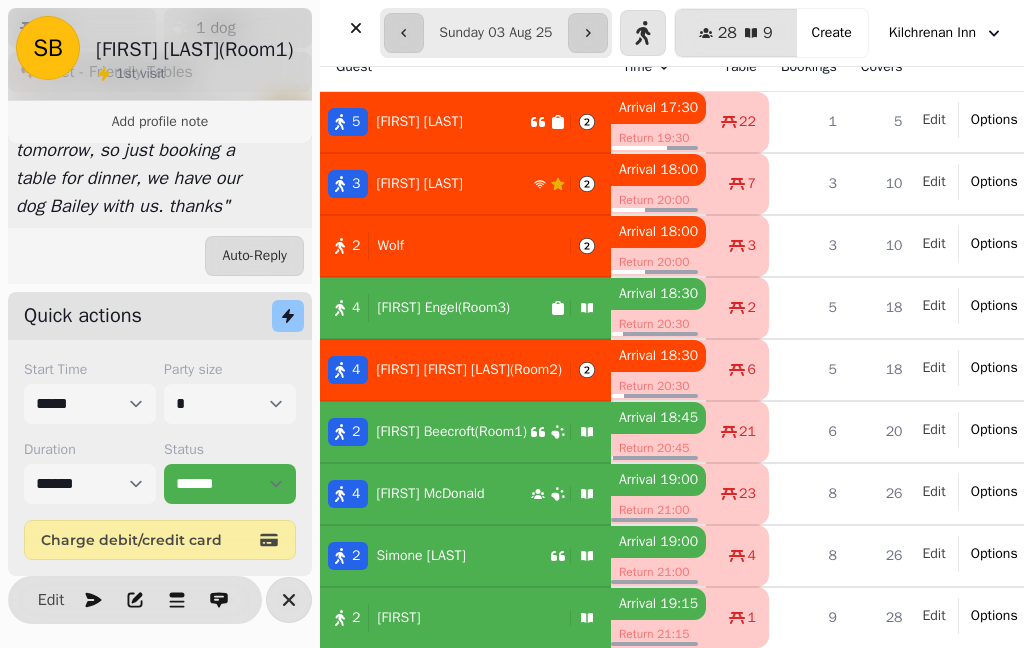 scroll, scrollTop: 346, scrollLeft: 0, axis: vertical 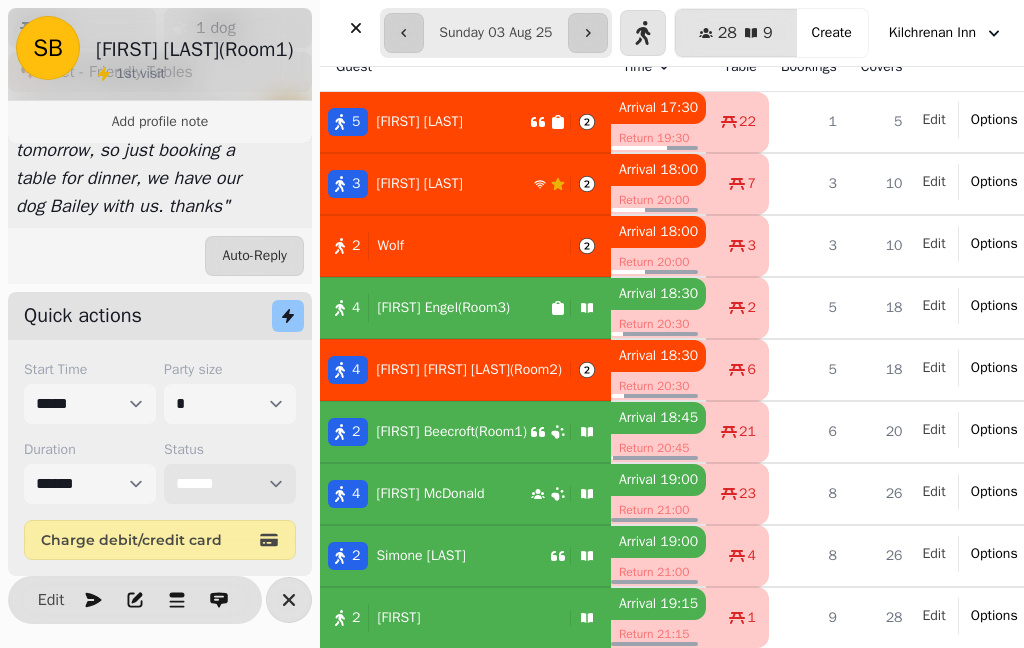 click on "**********" at bounding box center [230, 484] 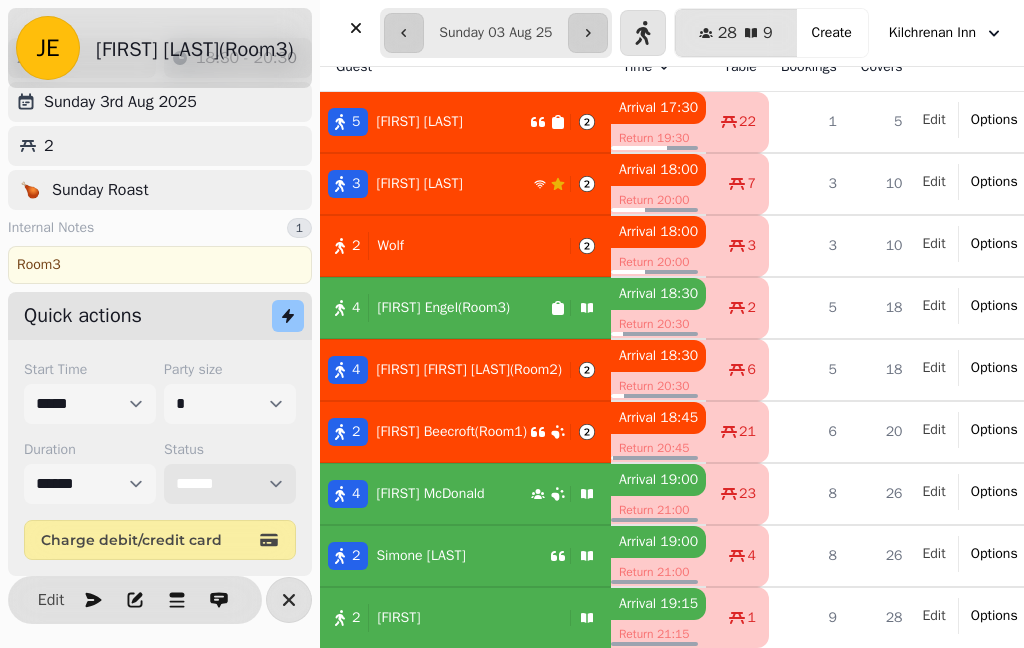 scroll, scrollTop: 58, scrollLeft: 0, axis: vertical 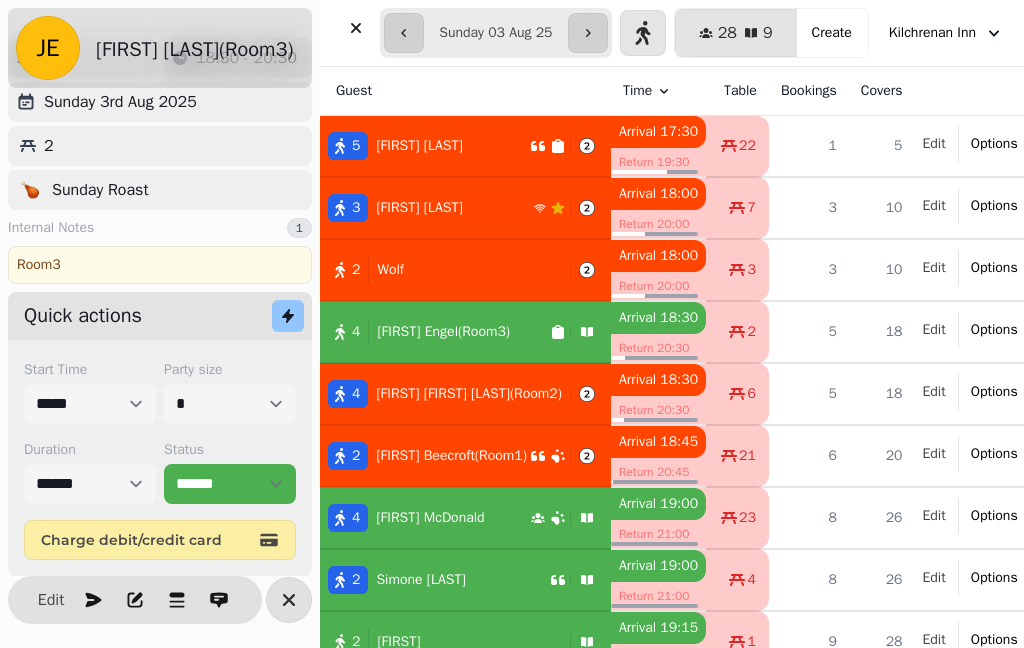 click 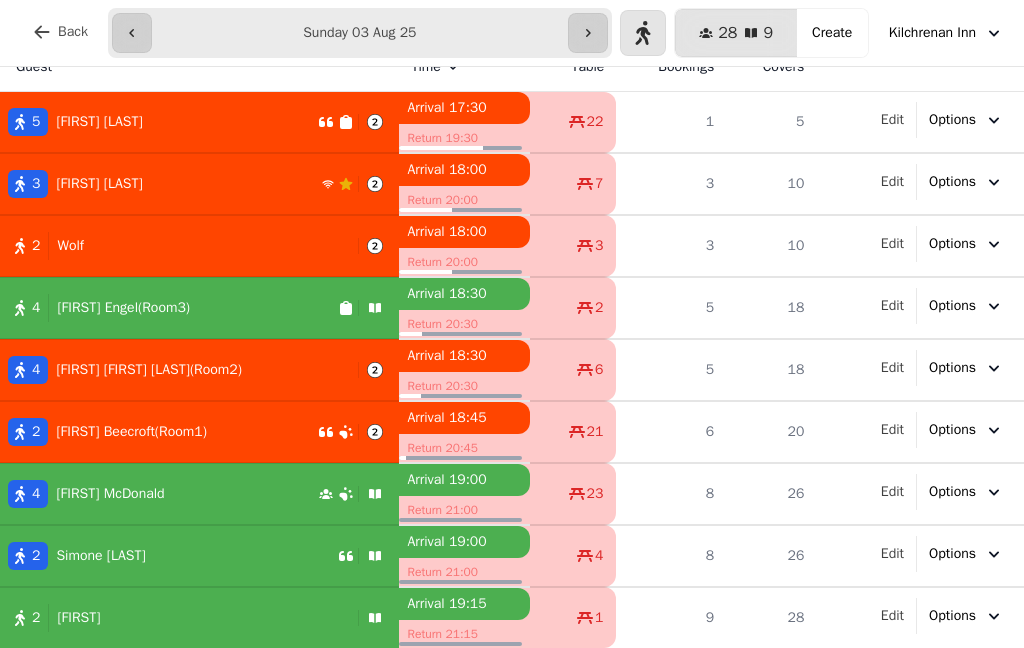 scroll, scrollTop: 24, scrollLeft: 0, axis: vertical 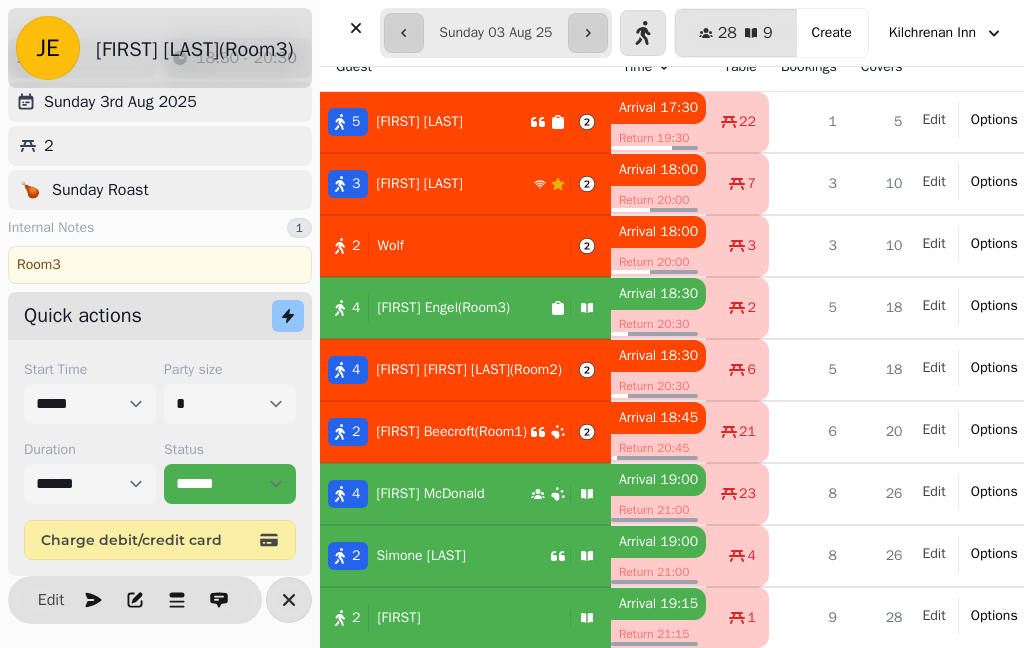 click 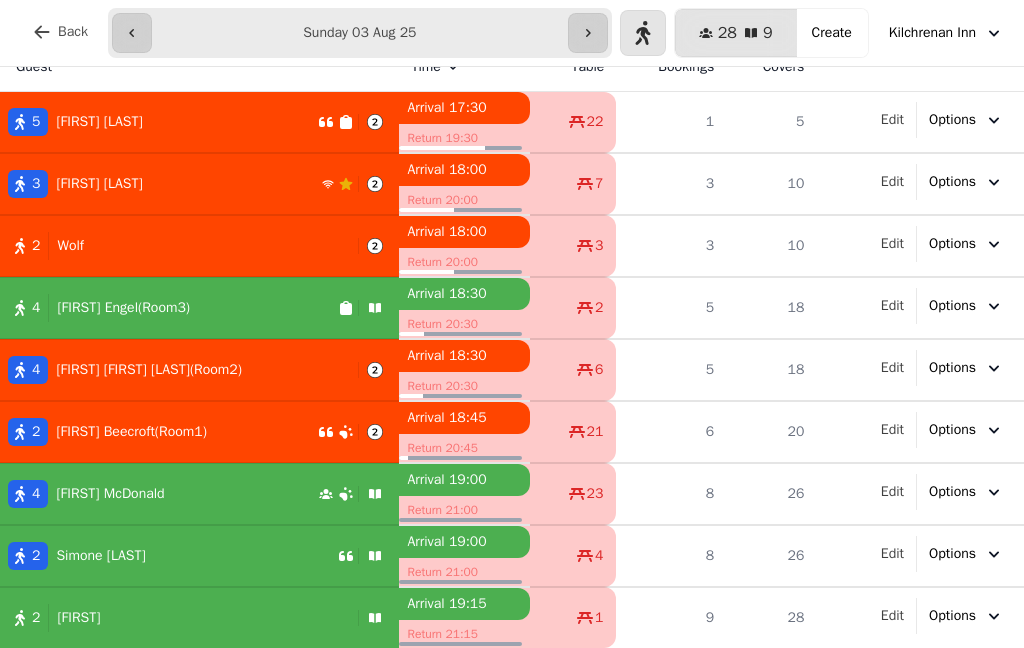 scroll, scrollTop: 24, scrollLeft: 0, axis: vertical 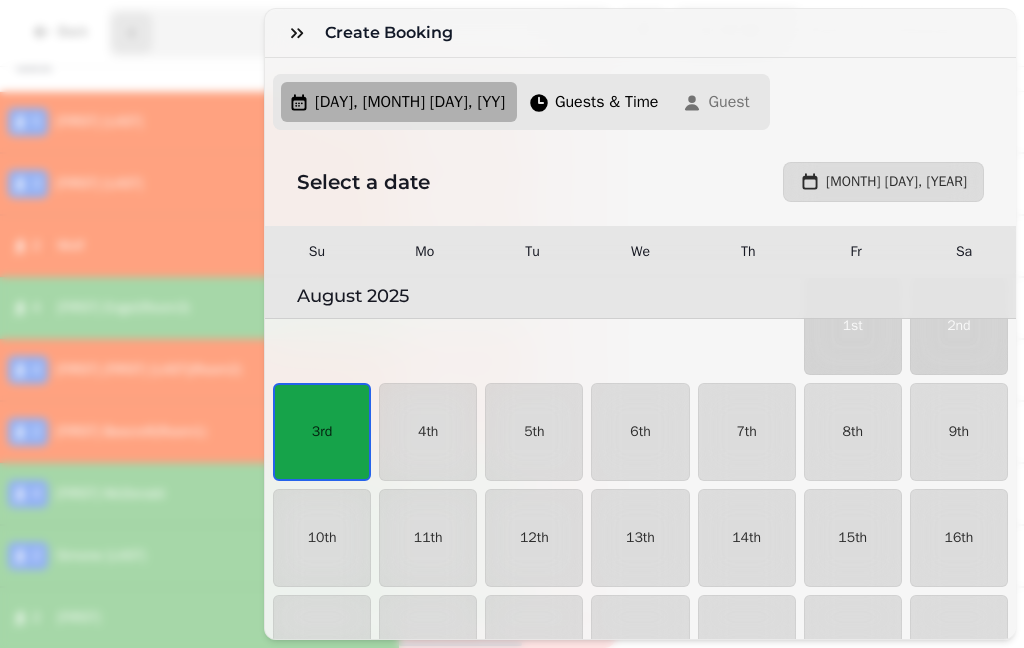 click on "3rd" at bounding box center [322, 432] 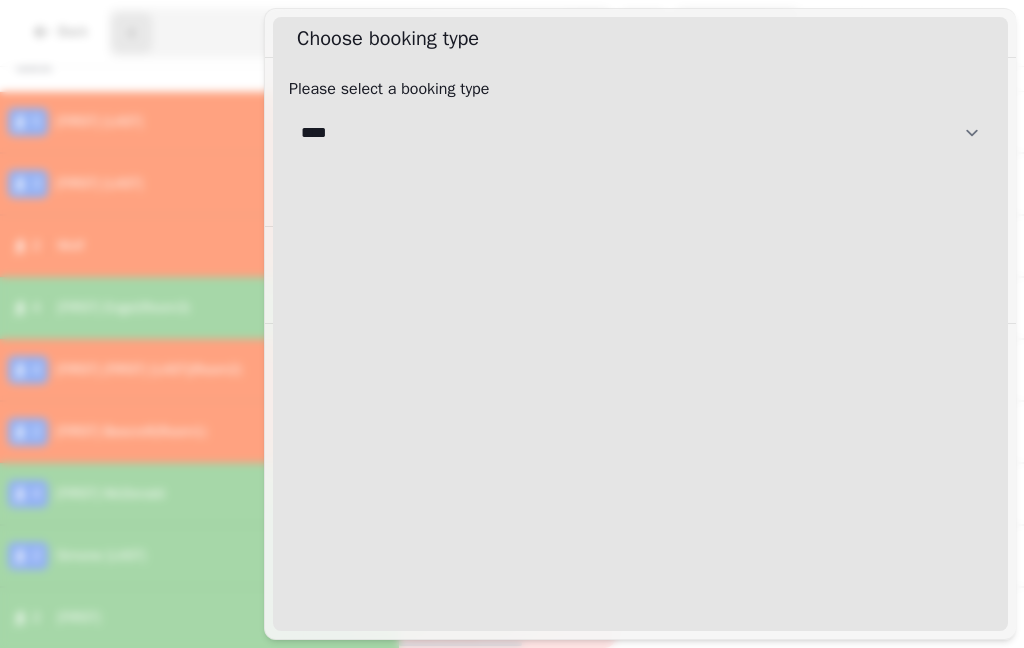click on "**********" at bounding box center (640, 133) 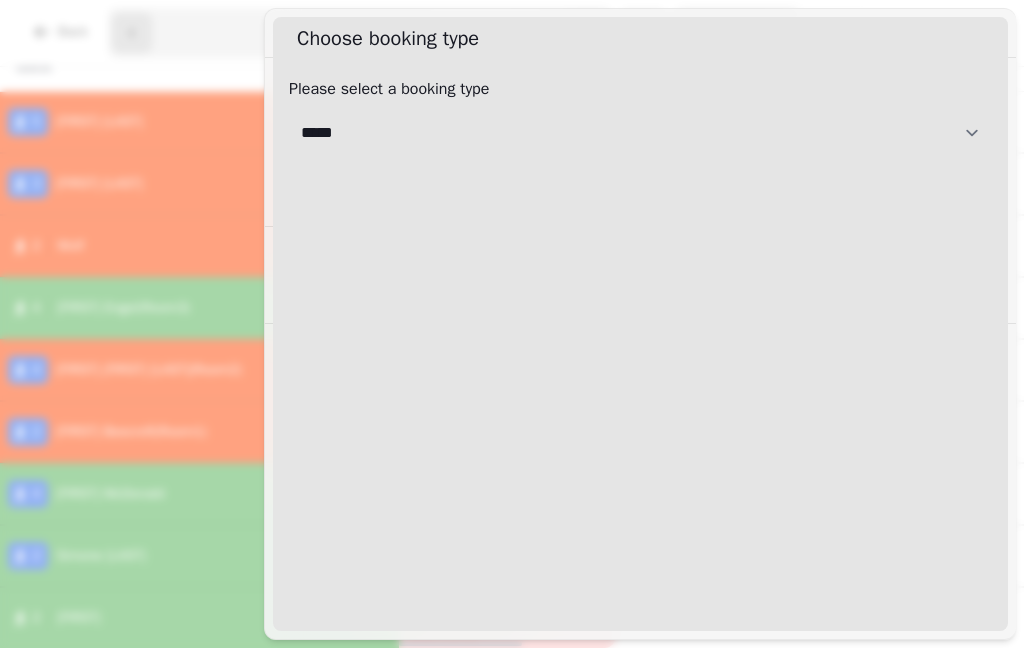 select on "**********" 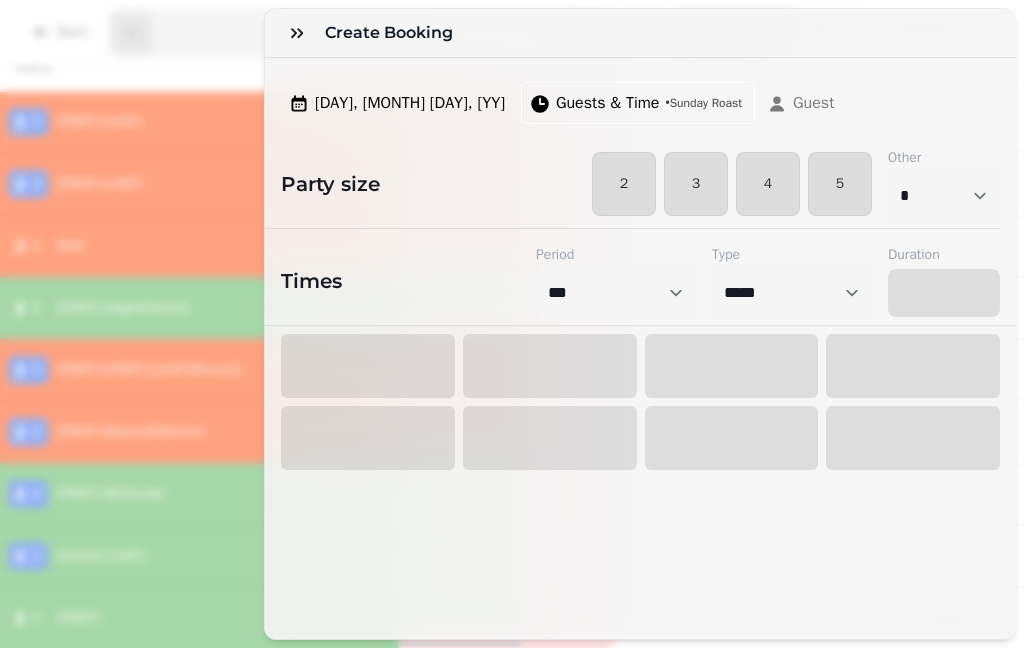 select on "****" 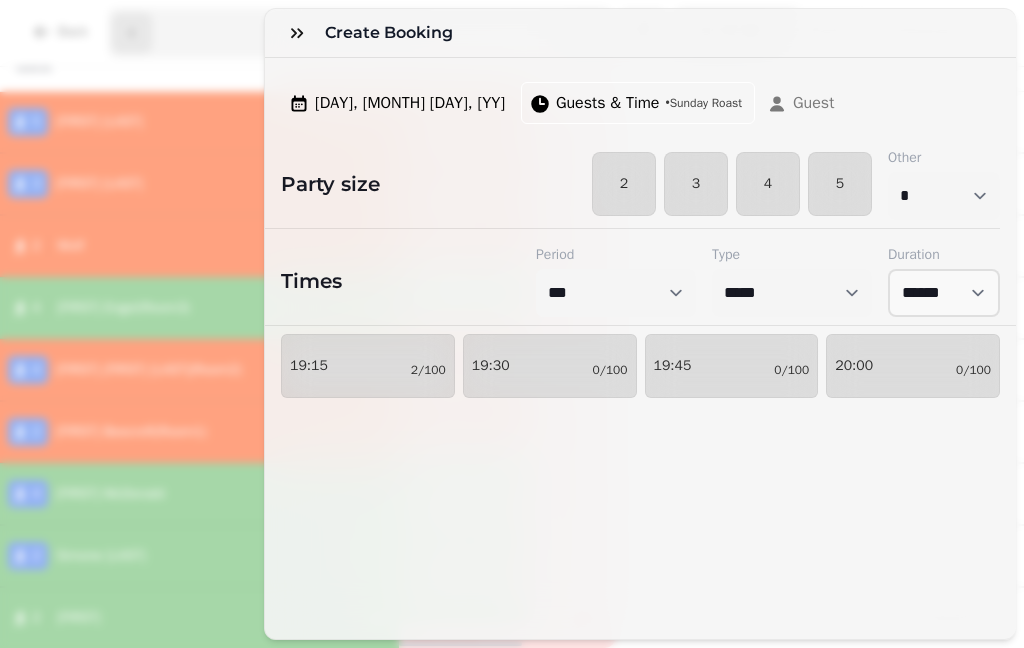 click on "19:30 0/100" at bounding box center [550, 366] 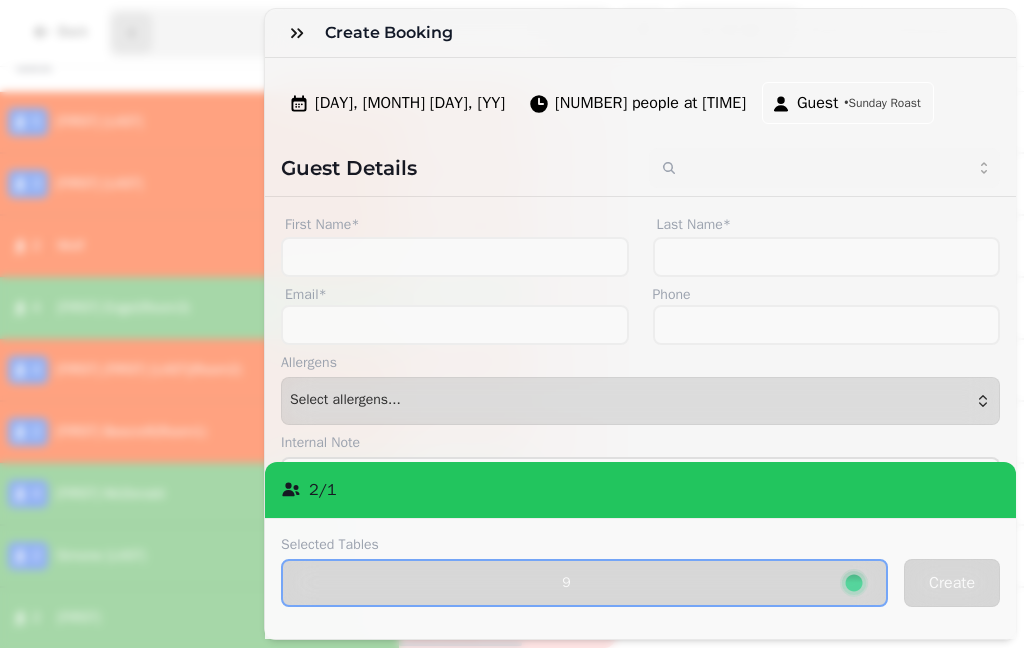 click on "[NUMBER] people at [TIME]" at bounding box center [650, 103] 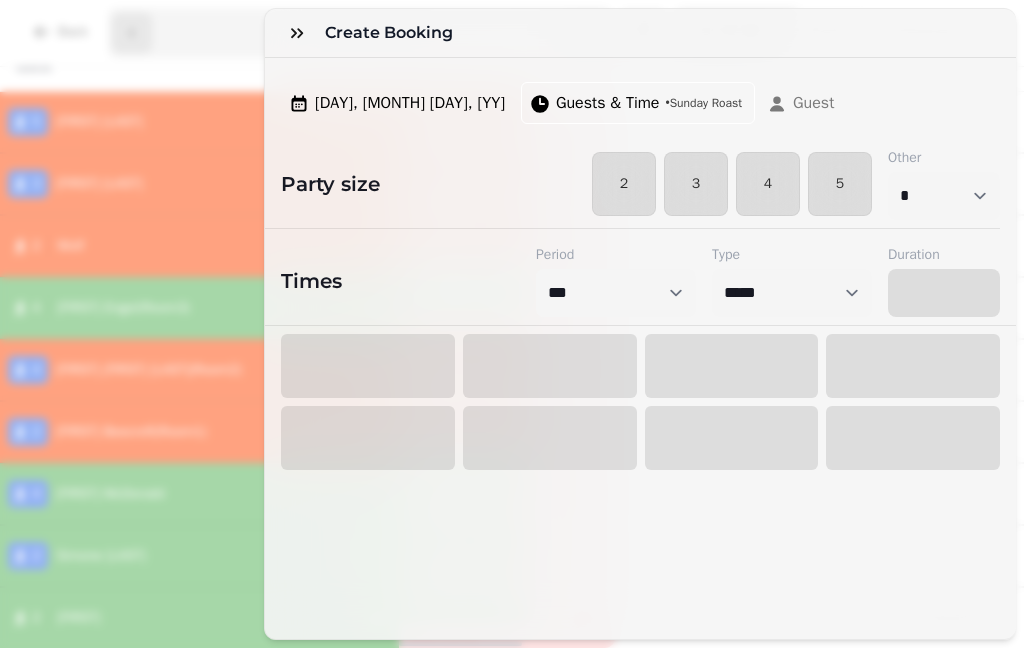select on "****" 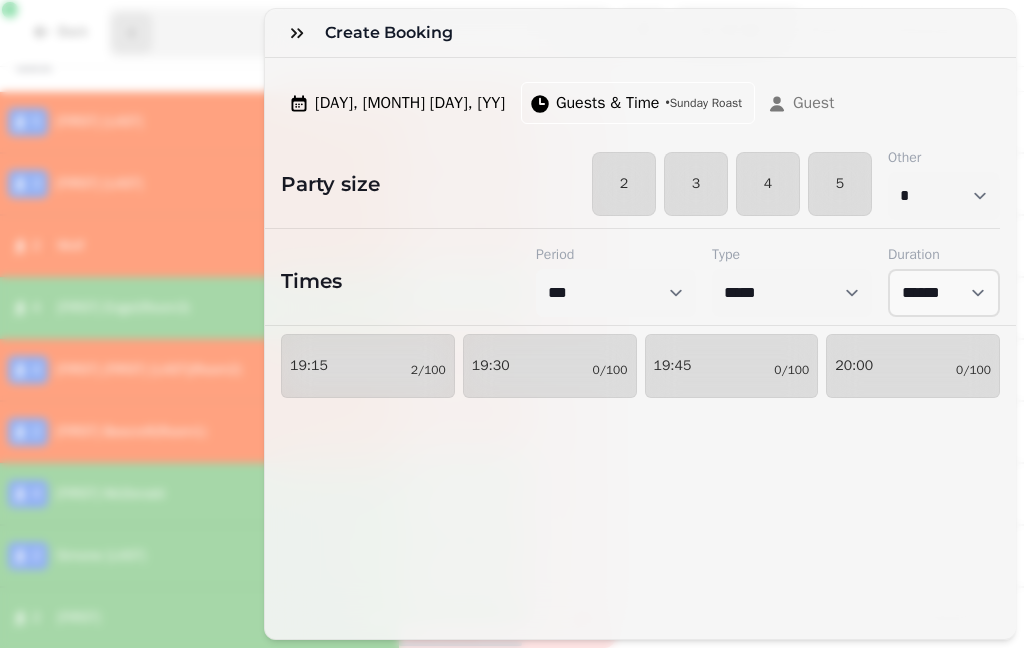 click on "2" at bounding box center [624, 184] 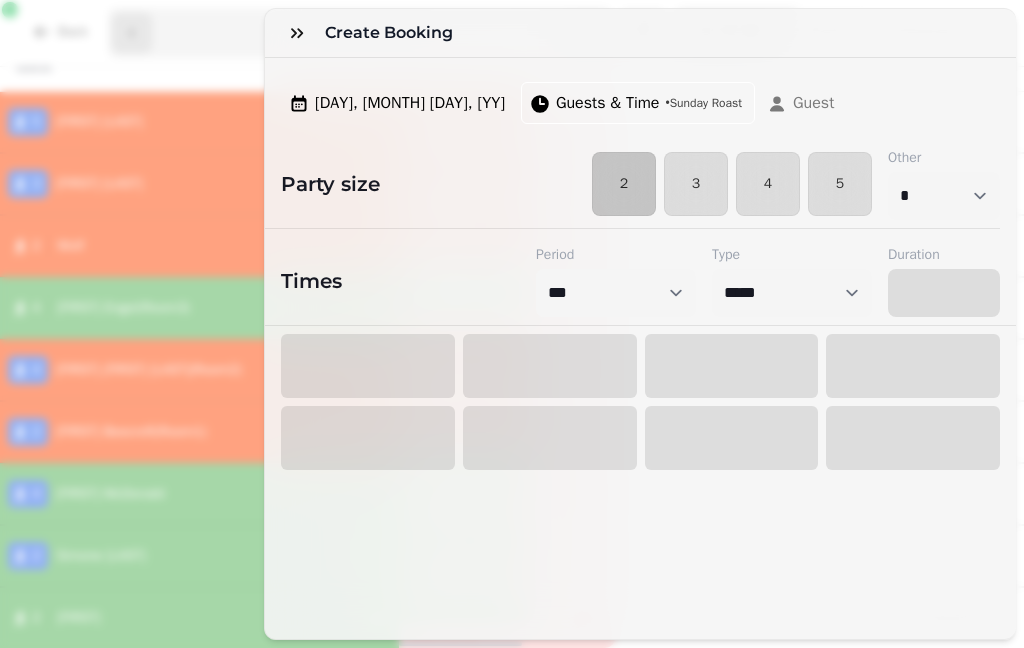 select on "*" 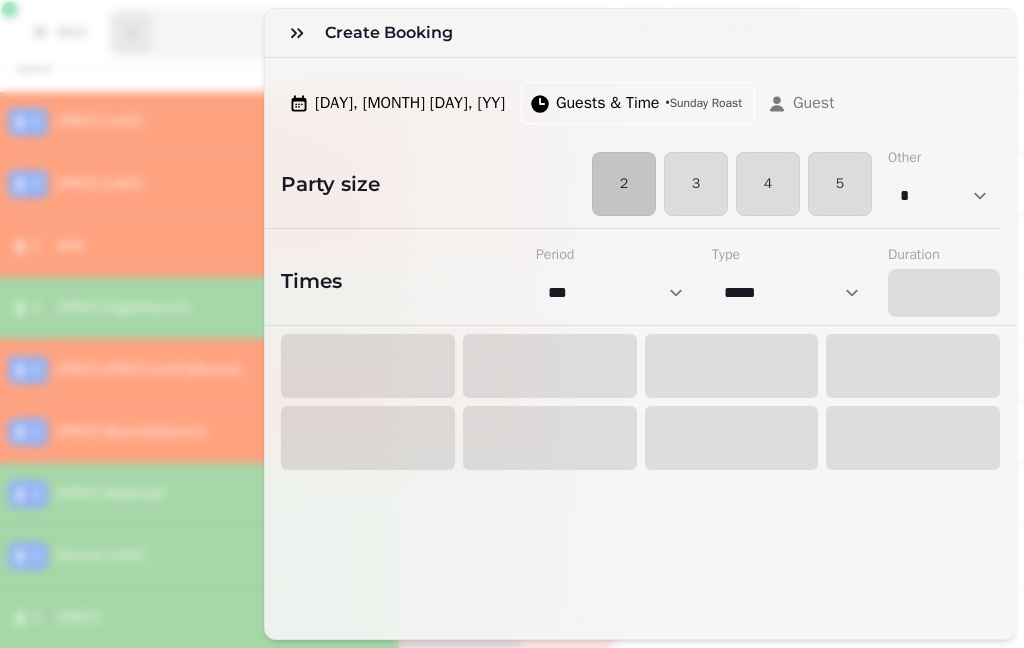 select on "****" 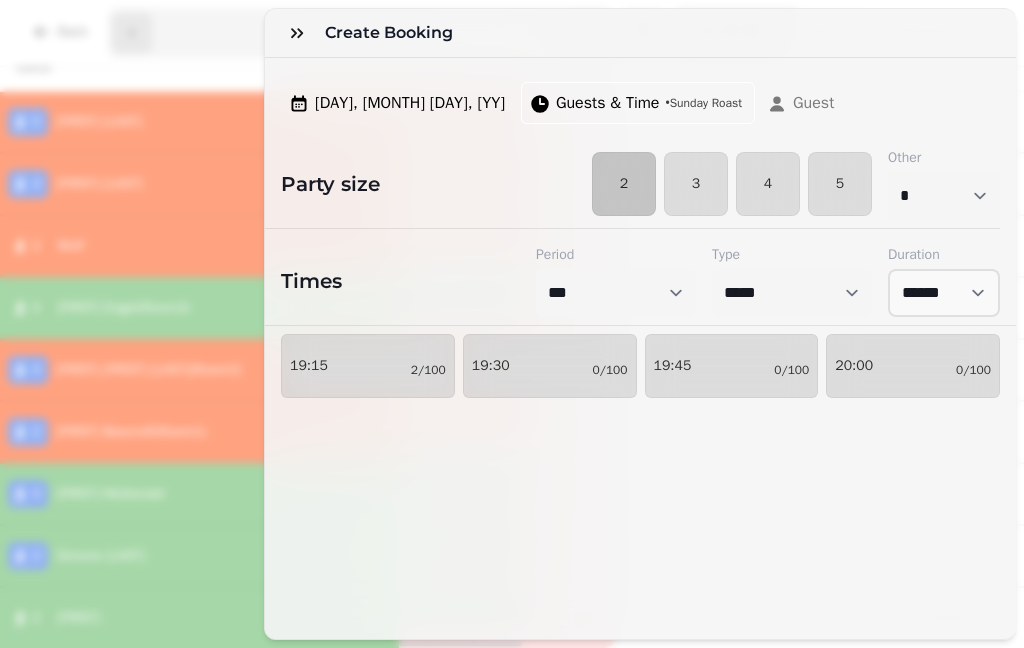 click on "19:30 0/100" at bounding box center [550, 366] 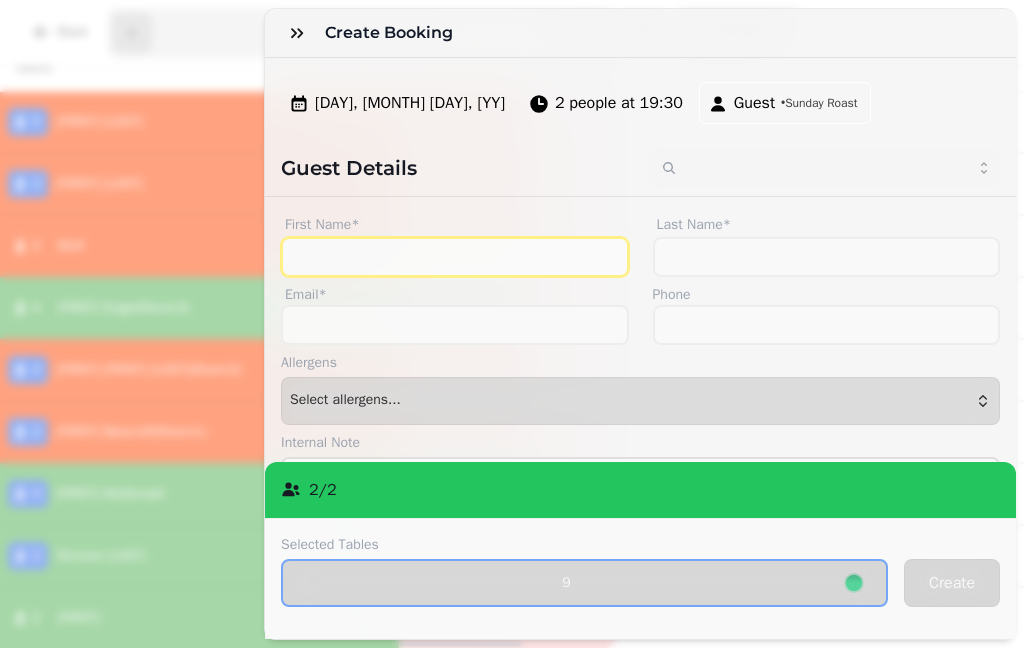 click on "First Name*" at bounding box center (455, 257) 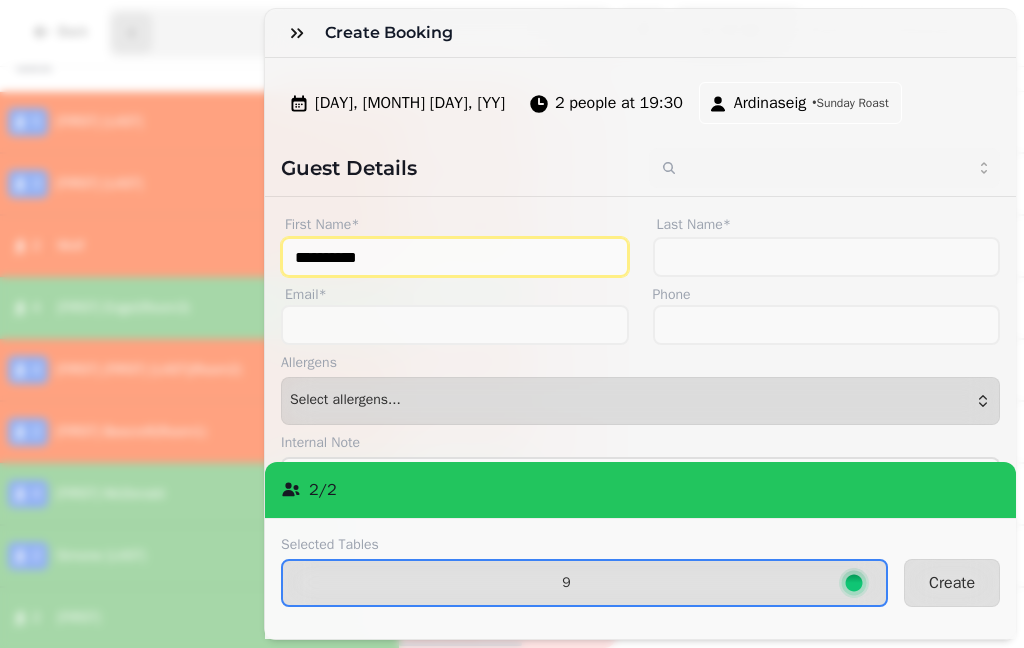 type on "**********" 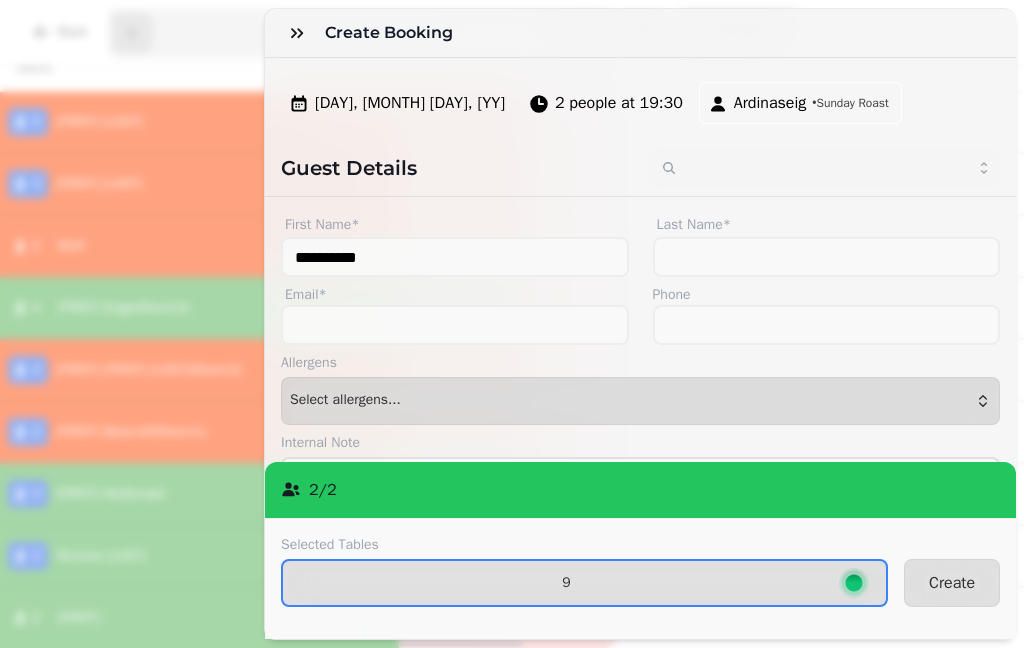 click on "Create" at bounding box center [952, 583] 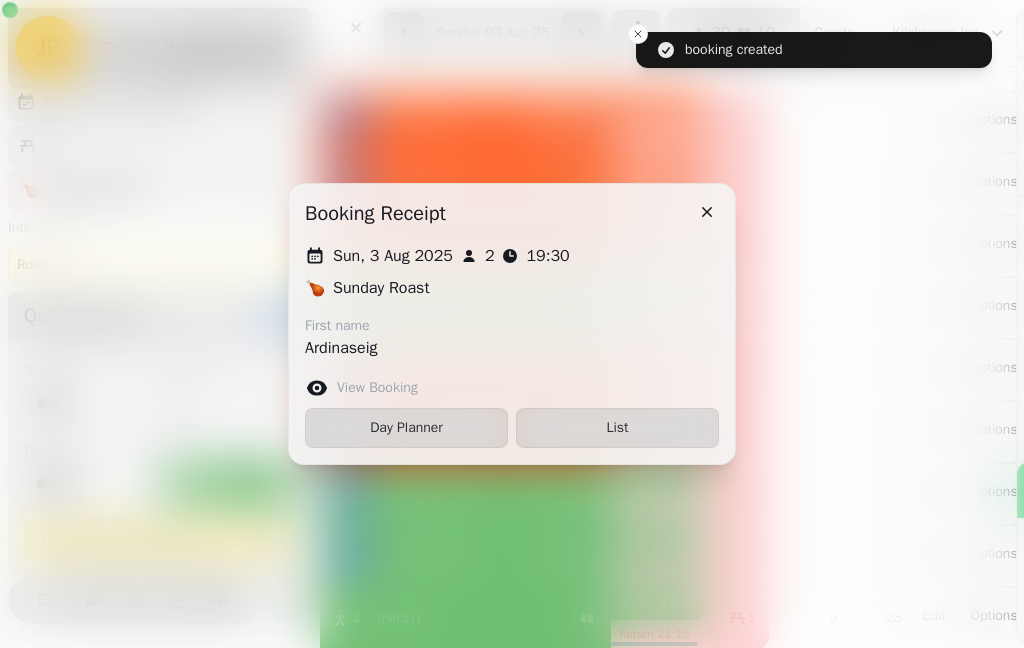 click 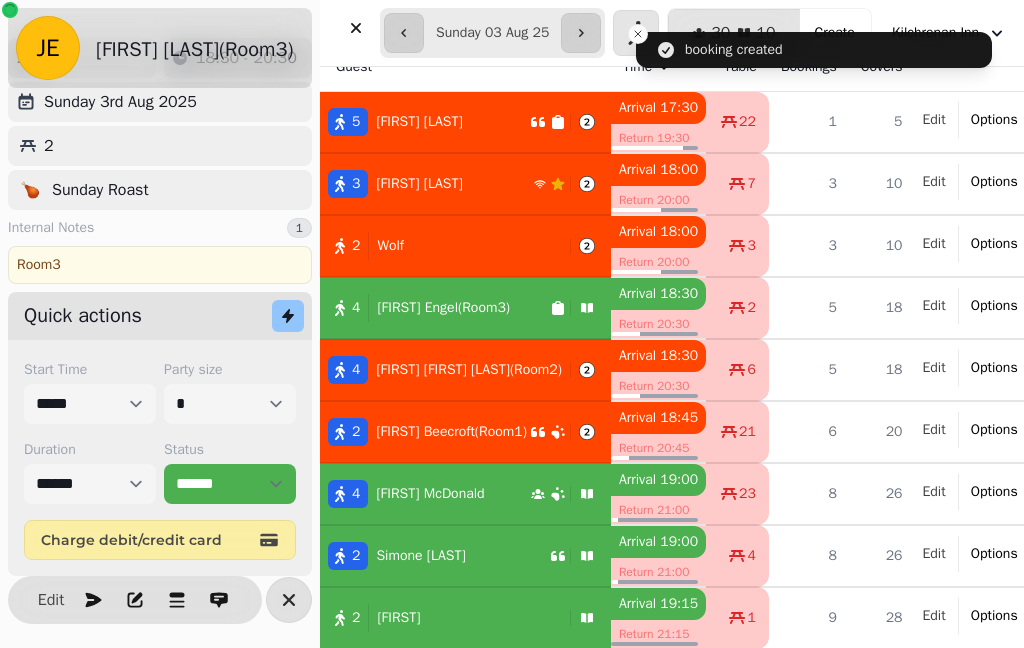 scroll, scrollTop: 85, scrollLeft: 0, axis: vertical 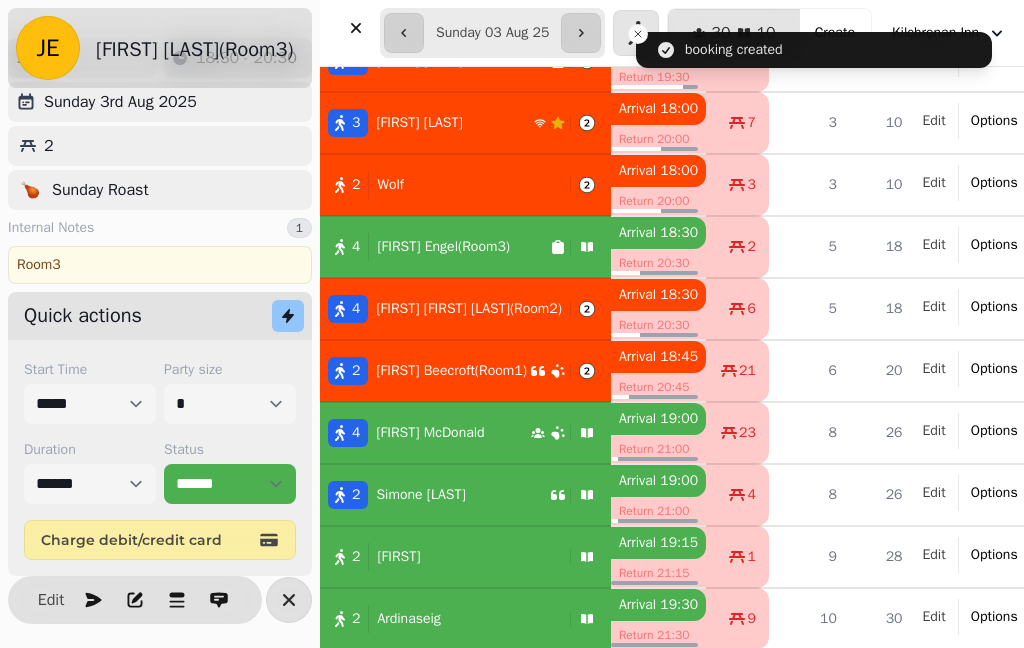 click at bounding box center [356, 28] 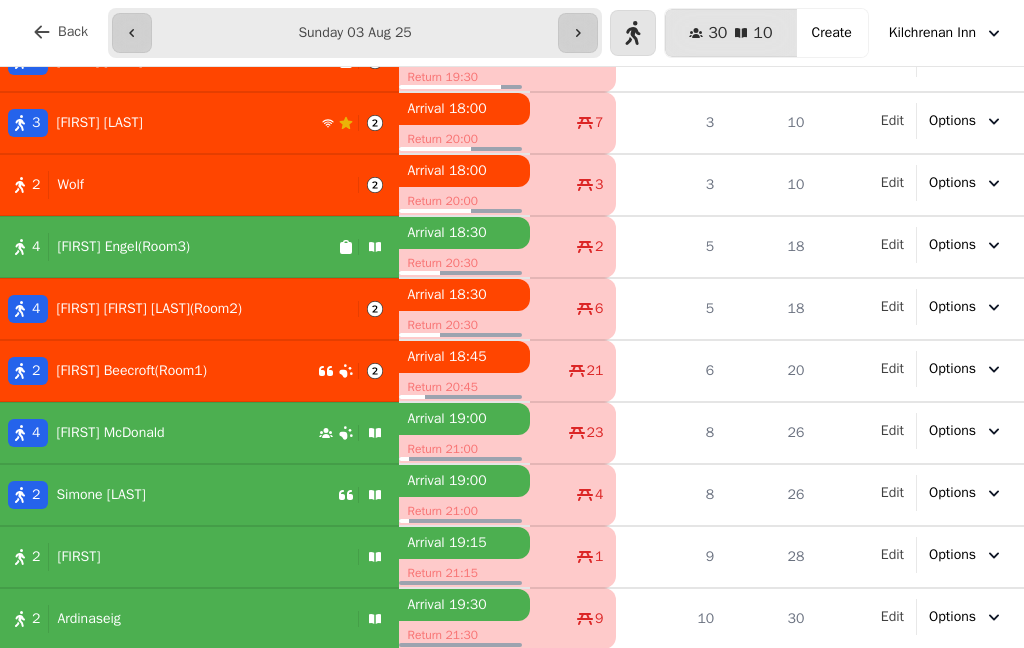 click on "[NUMBER] [FIRST] [LAST](Room3)" at bounding box center (169, 247) 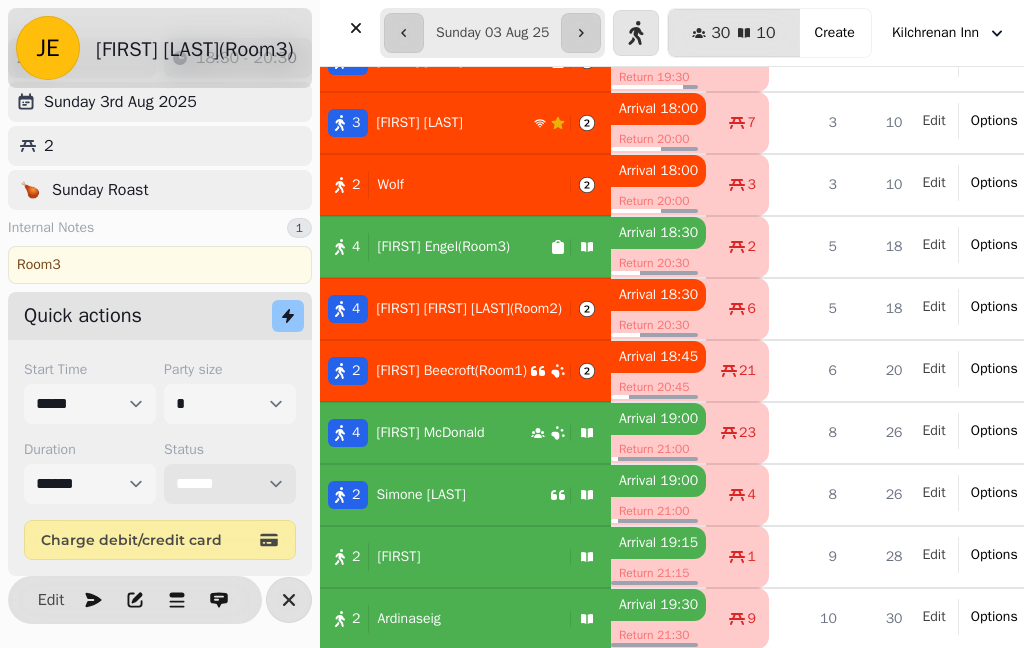 click on "**********" at bounding box center (230, 484) 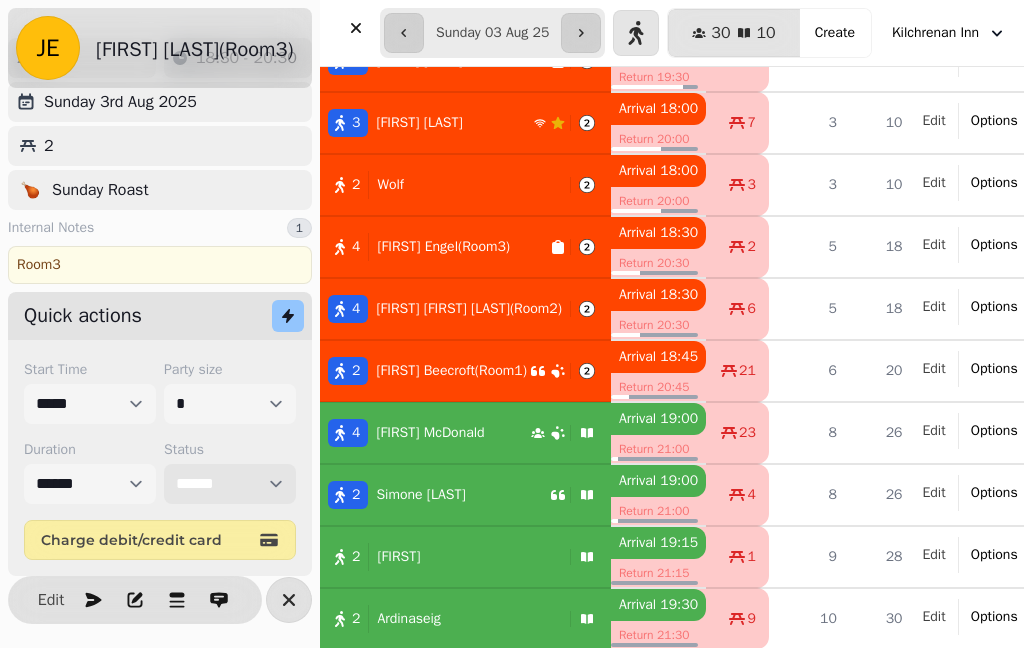 select on "******" 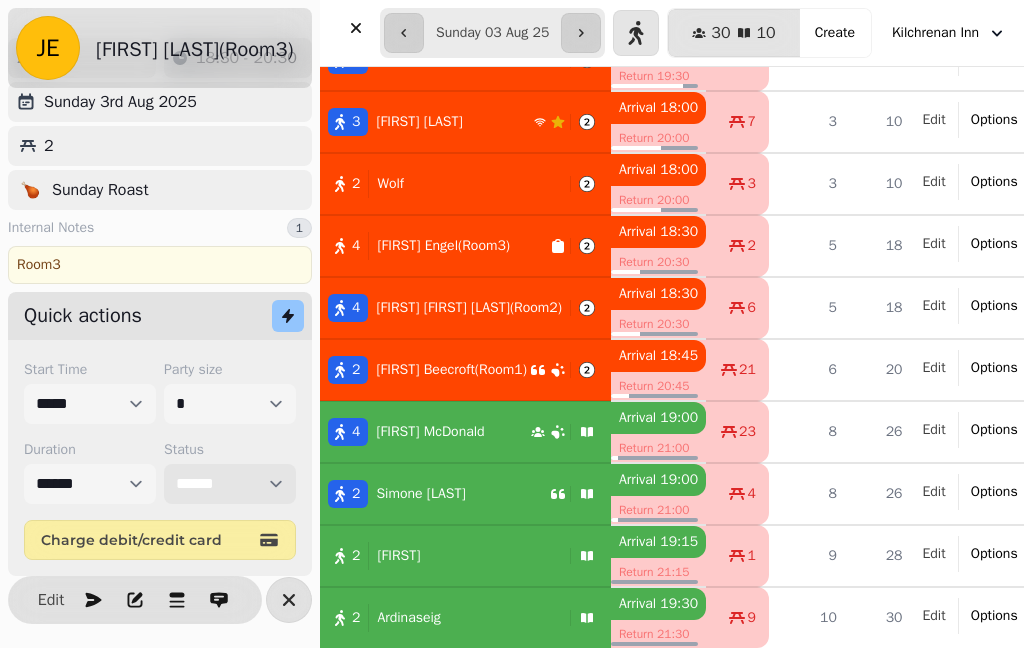 scroll, scrollTop: 446, scrollLeft: 0, axis: vertical 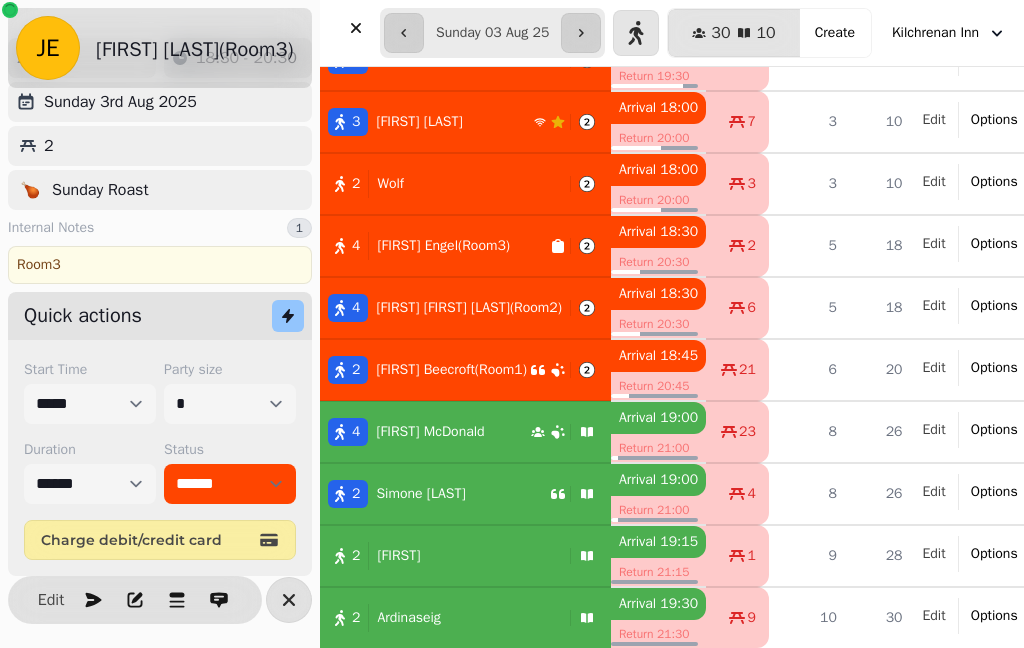click 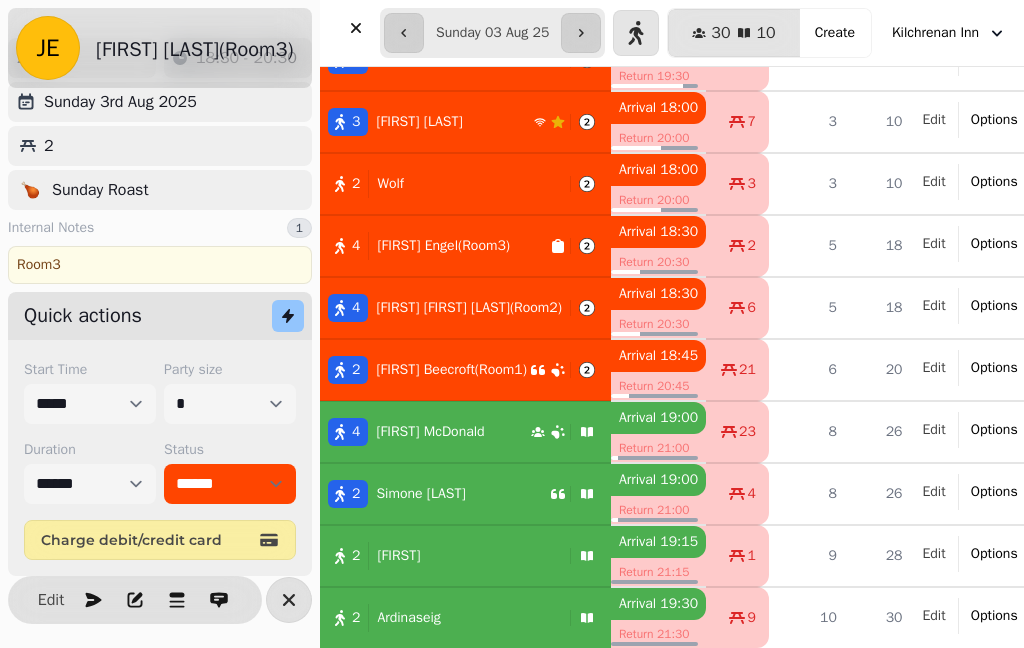 click 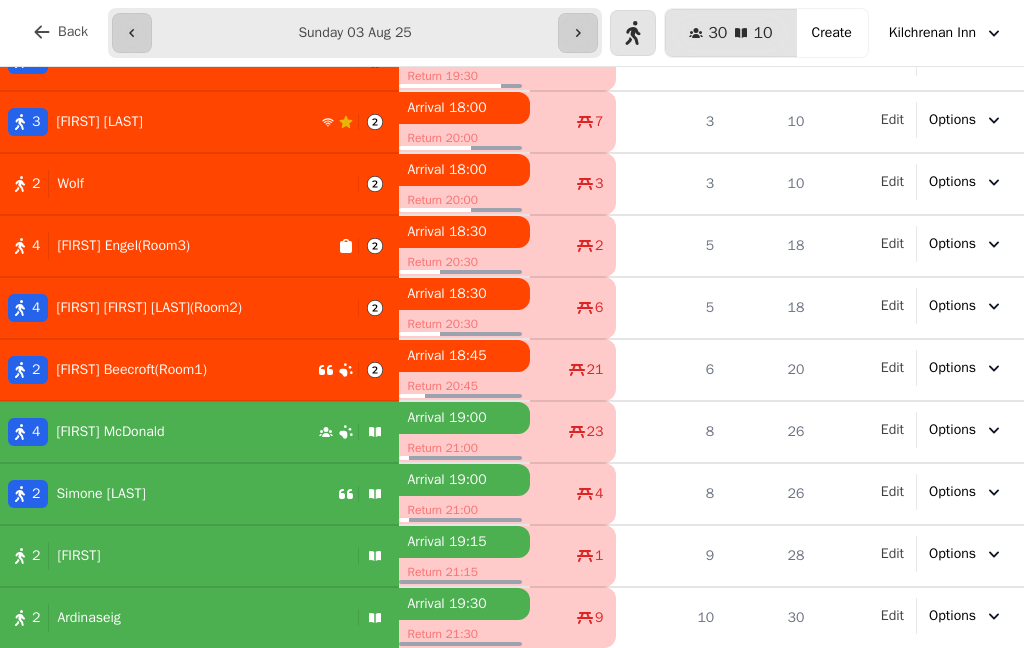 scroll, scrollTop: 86, scrollLeft: 0, axis: vertical 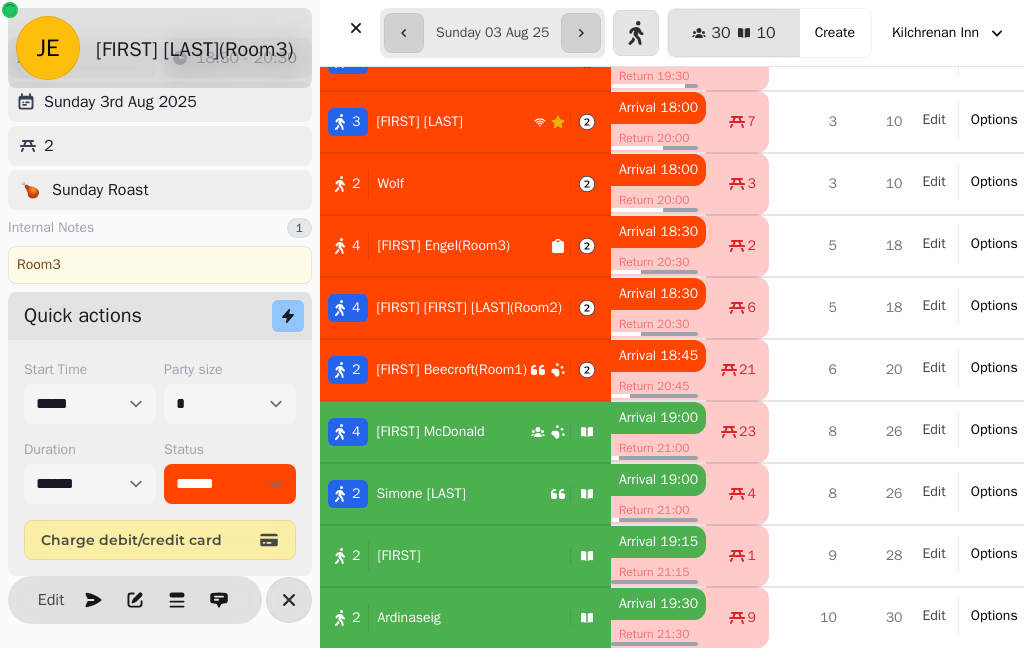 click 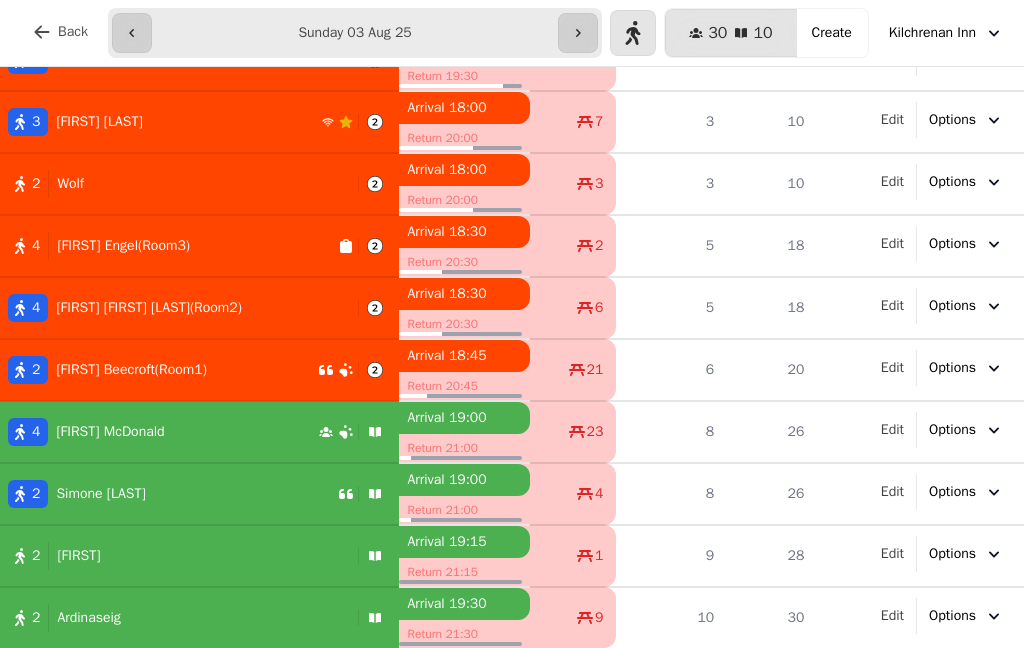 click on "Create" at bounding box center (832, 33) 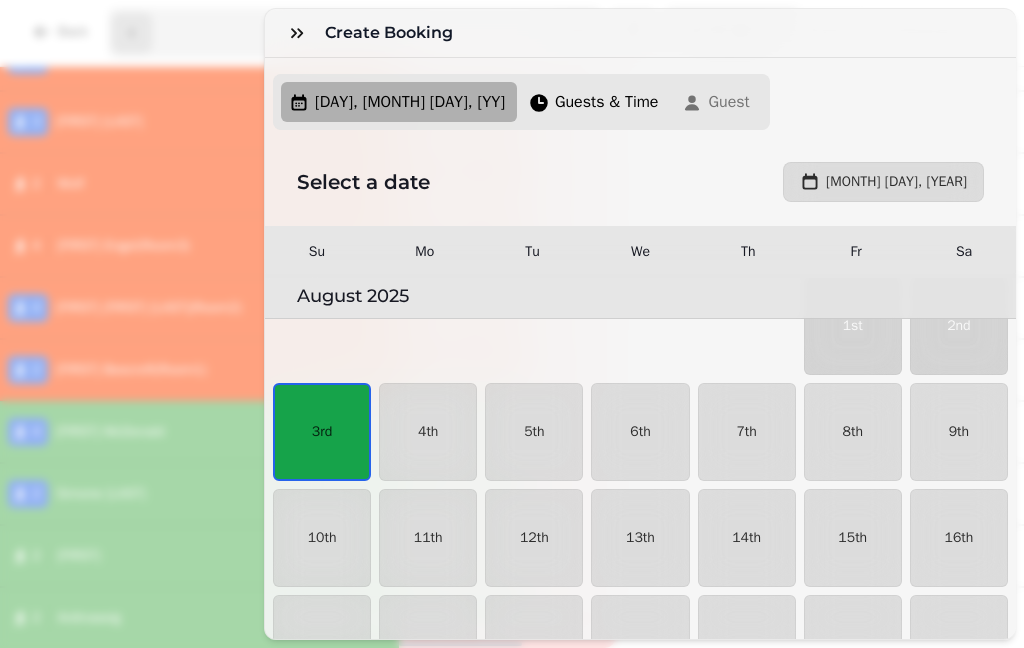 scroll, scrollTop: 54, scrollLeft: 0, axis: vertical 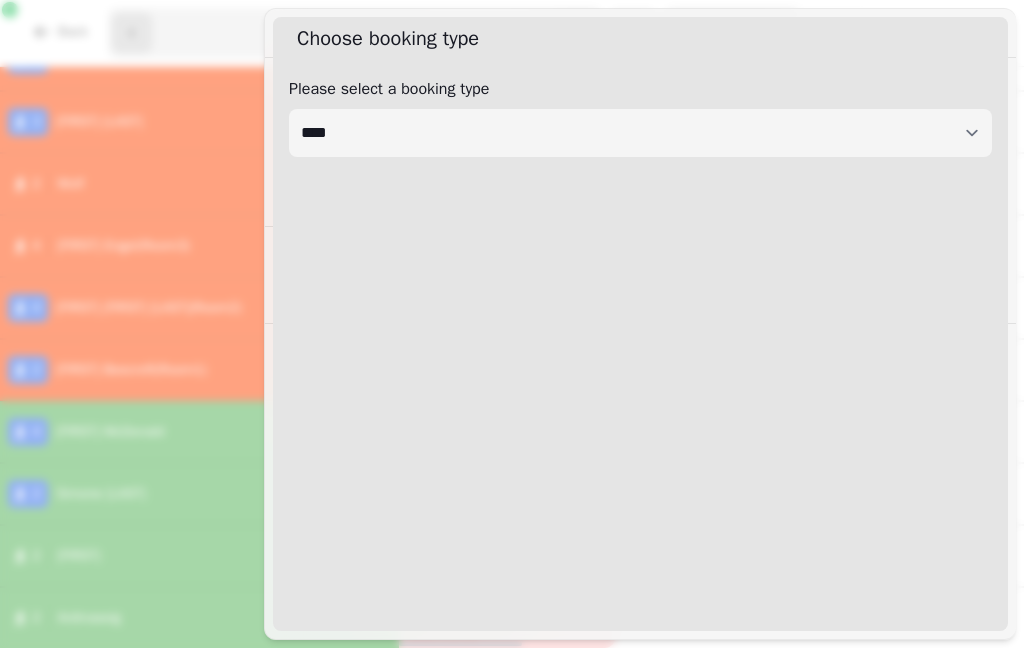select on "****" 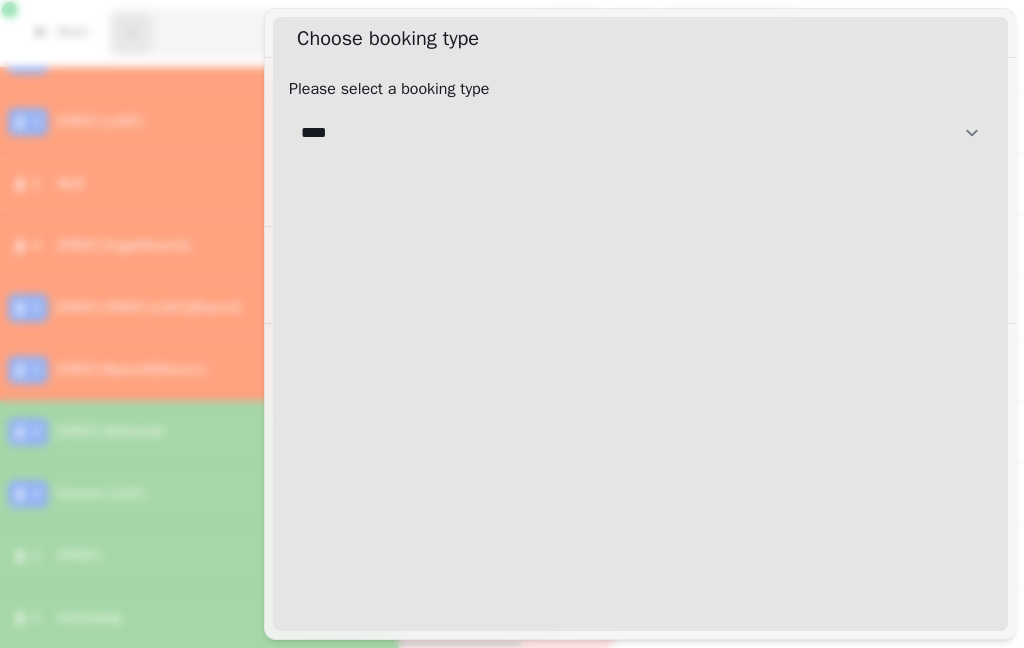 click on "**********" at bounding box center (640, 133) 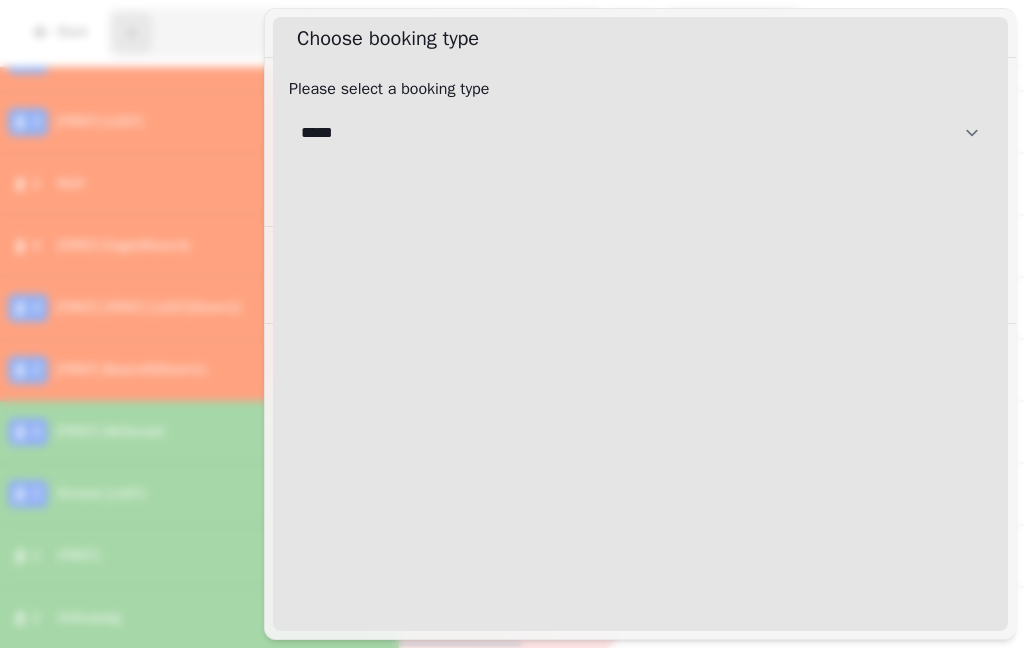 select on "**********" 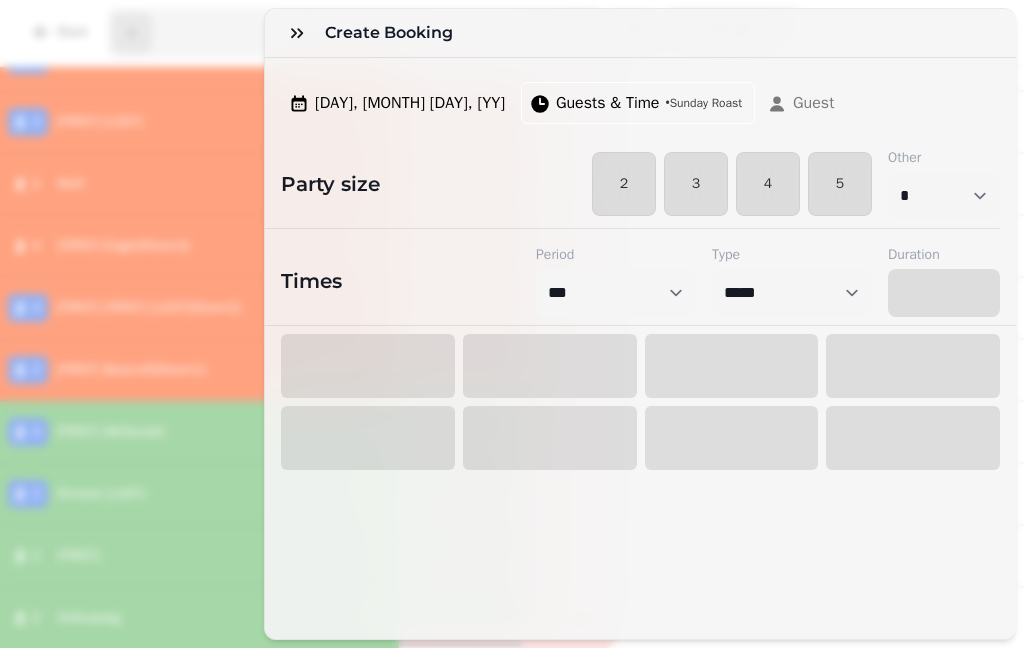 select on "****" 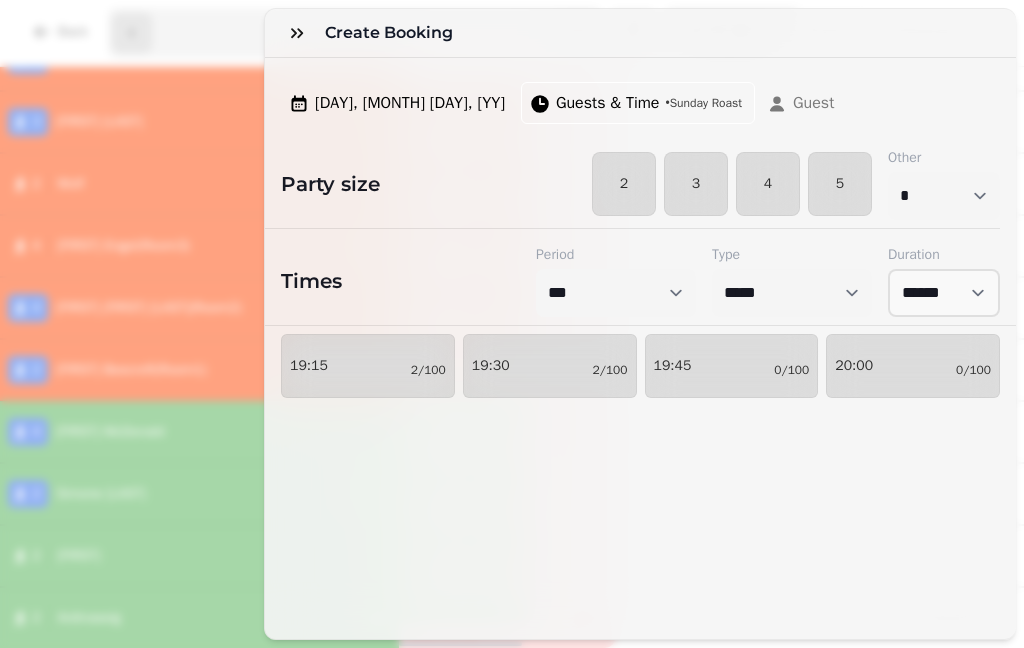click on "2" at bounding box center (624, 184) 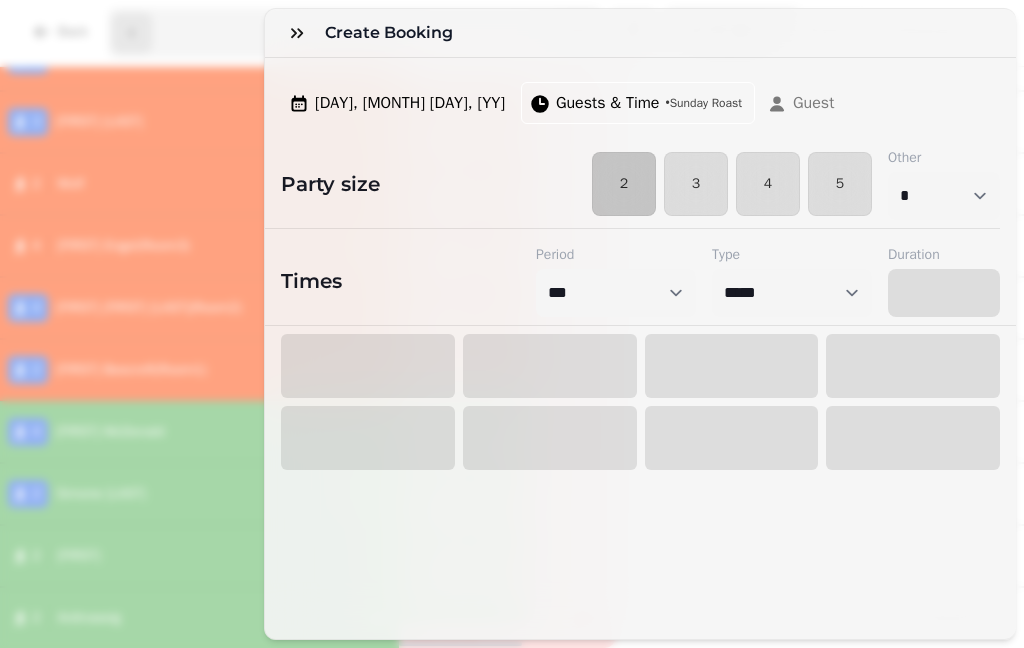 select on "****" 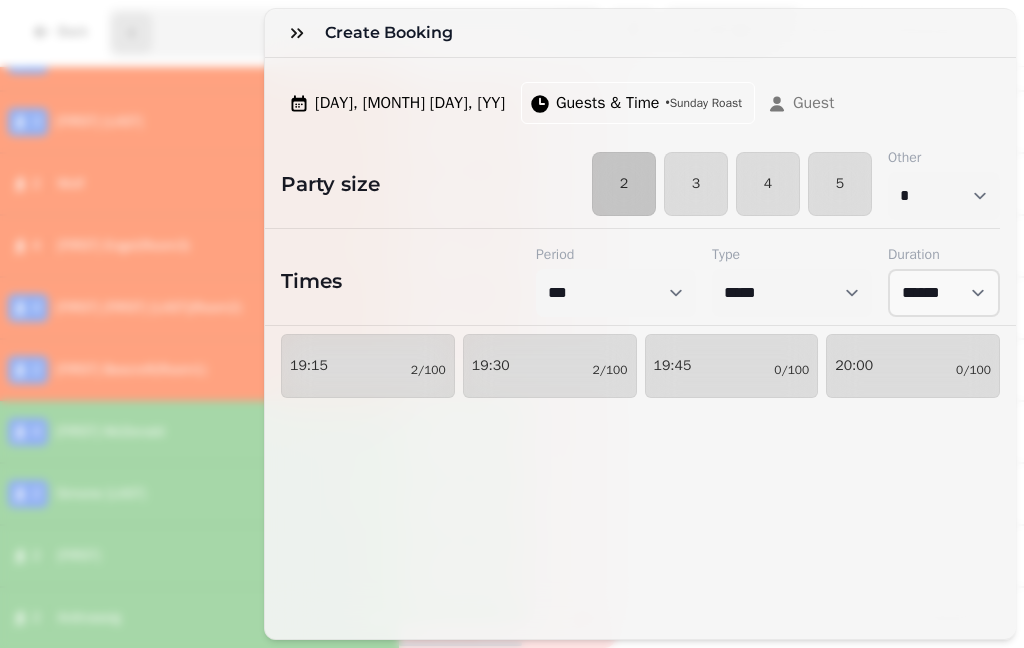 click on "[TIME] 0/100" at bounding box center (913, 366) 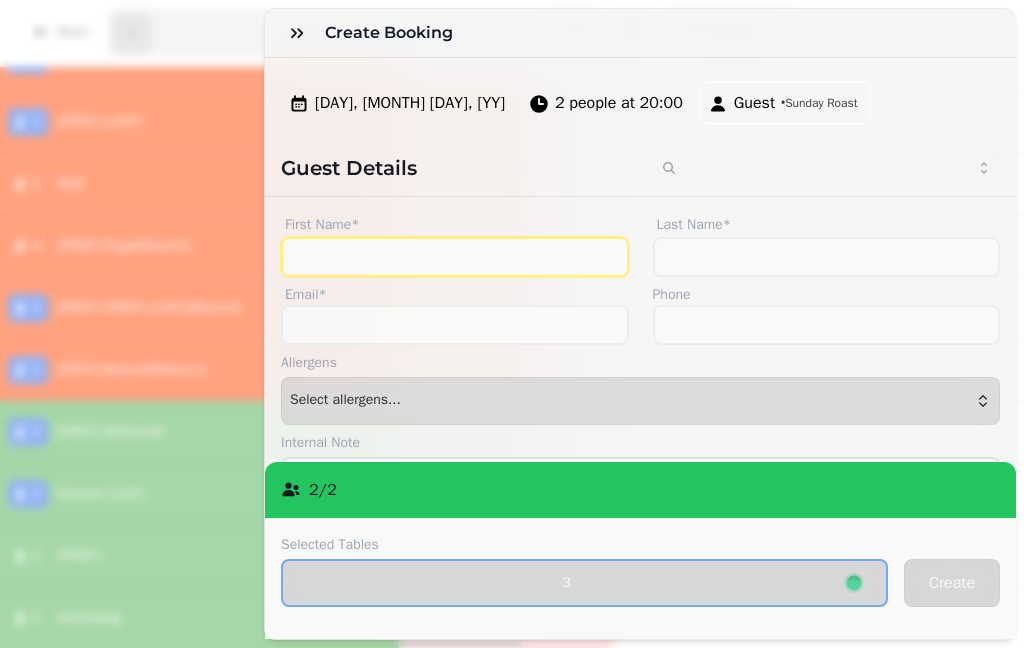 click on "First Name*" at bounding box center [455, 257] 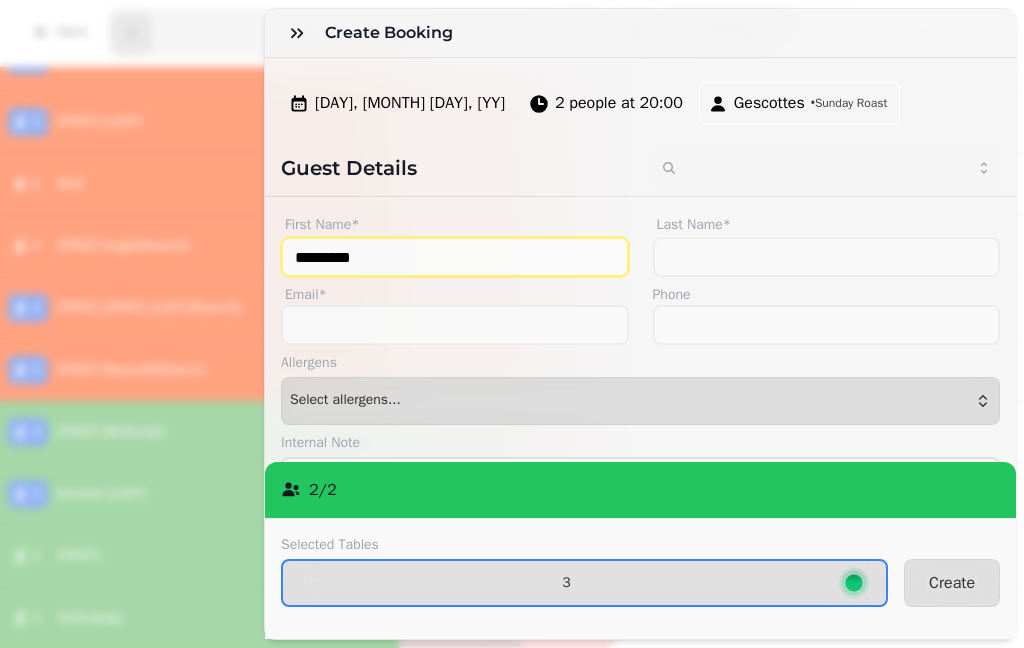 type on "*********" 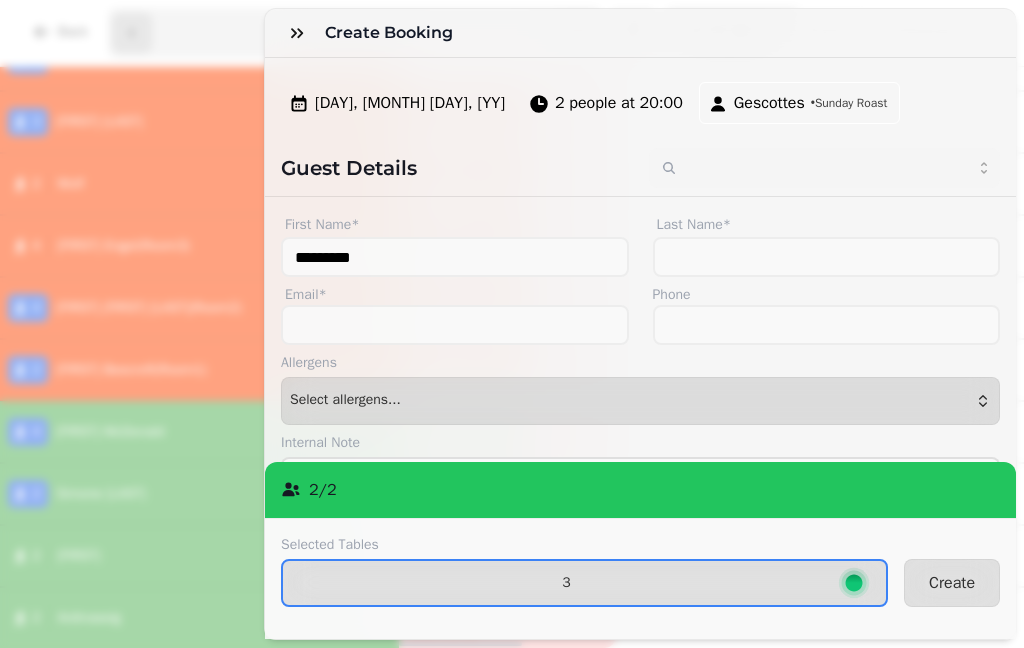 click on "Create" at bounding box center [952, 583] 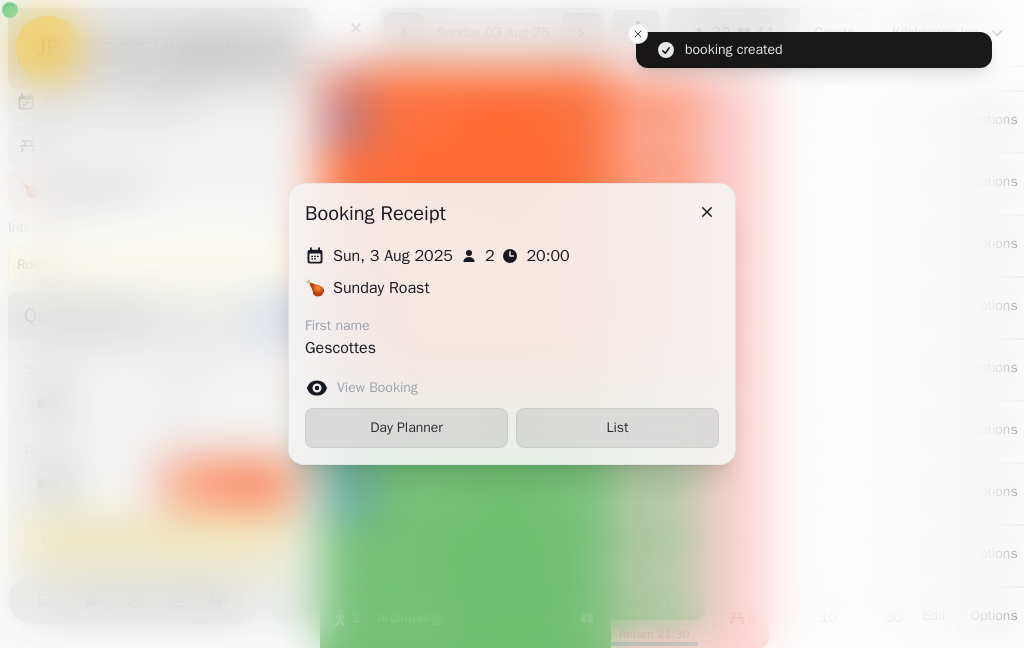 scroll, scrollTop: 148, scrollLeft: 0, axis: vertical 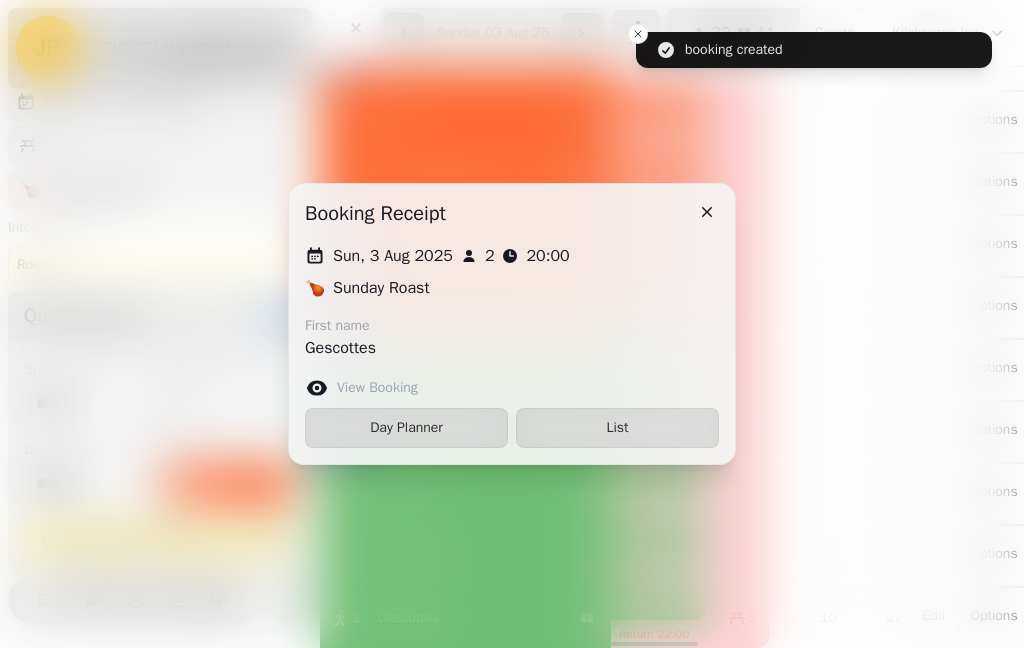 click 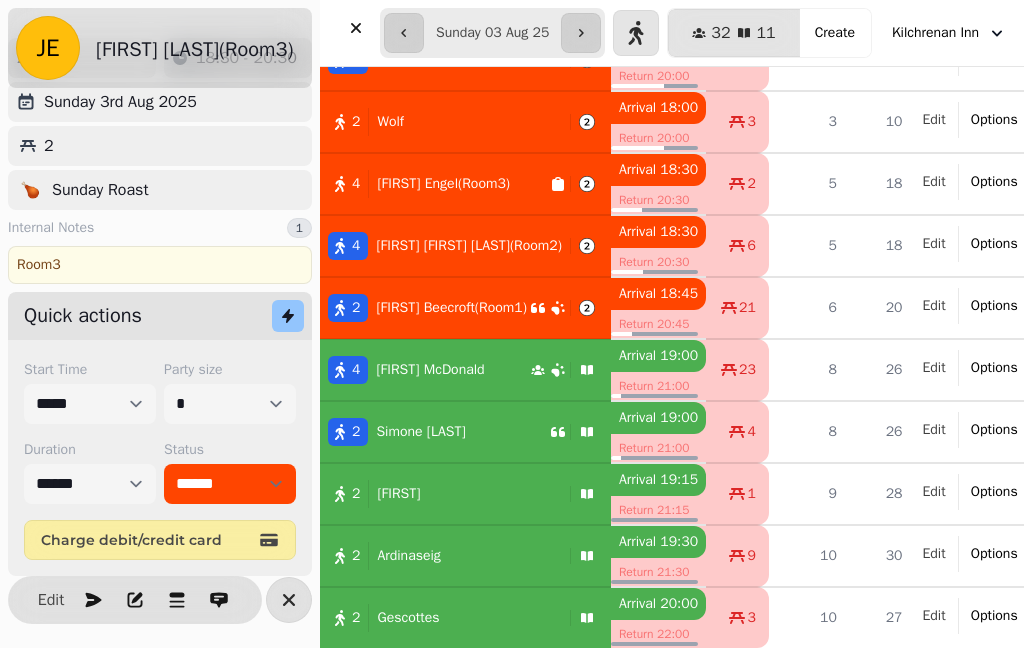 click at bounding box center [356, 28] 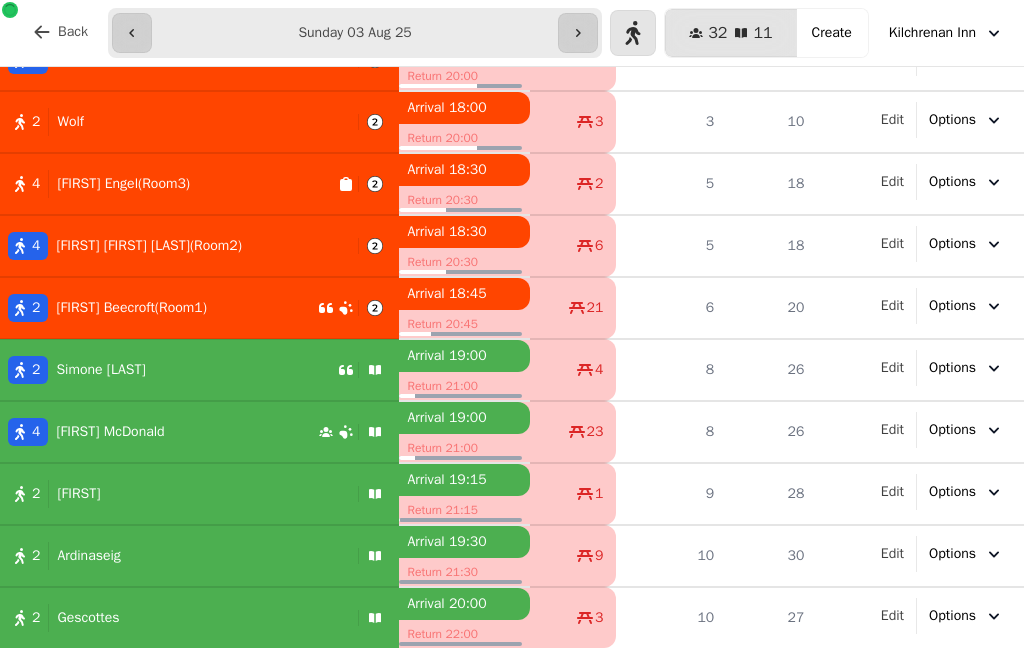 scroll, scrollTop: 213, scrollLeft: 0, axis: vertical 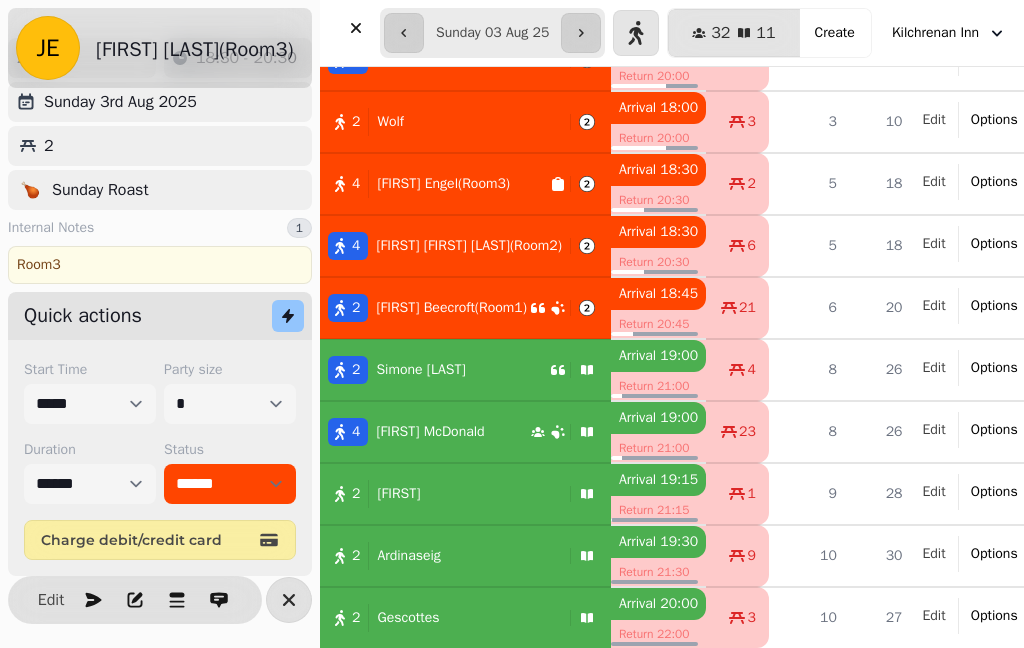 click at bounding box center (356, 28) 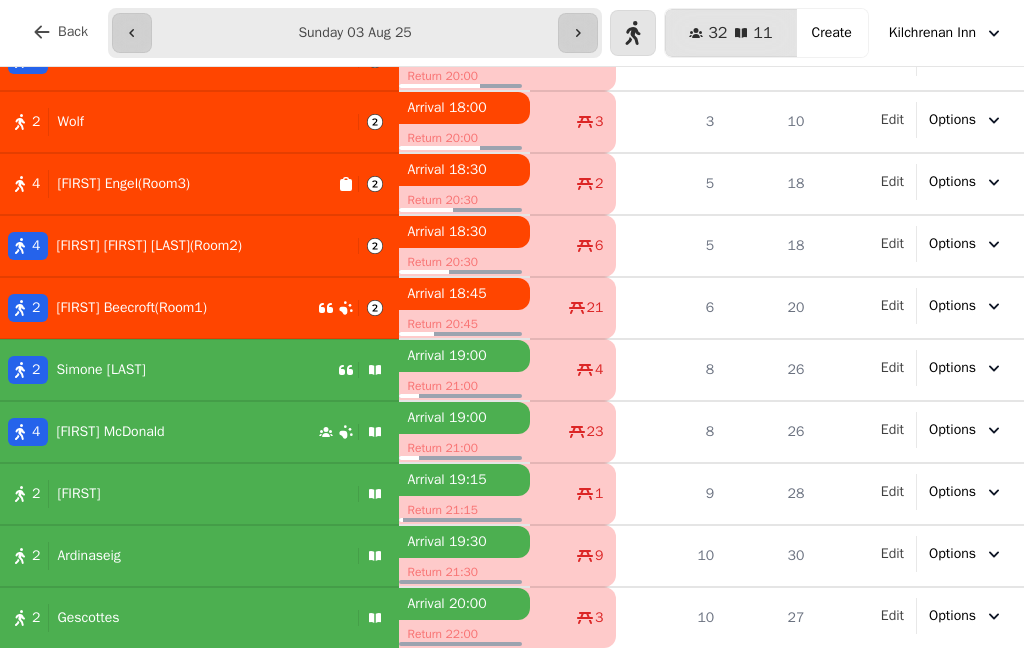 scroll, scrollTop: 184, scrollLeft: 0, axis: vertical 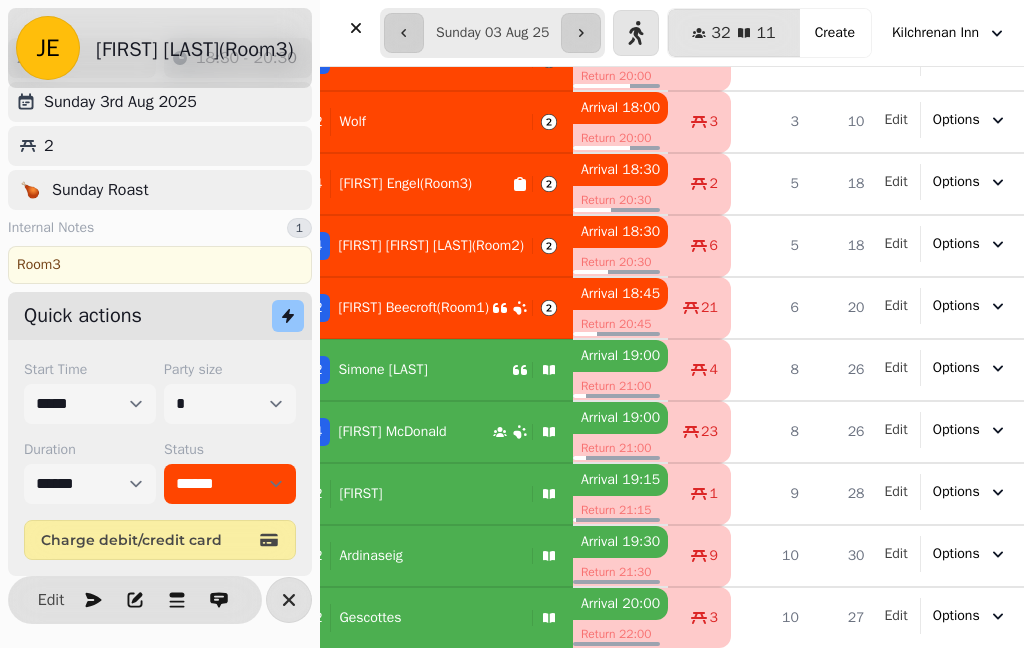 click 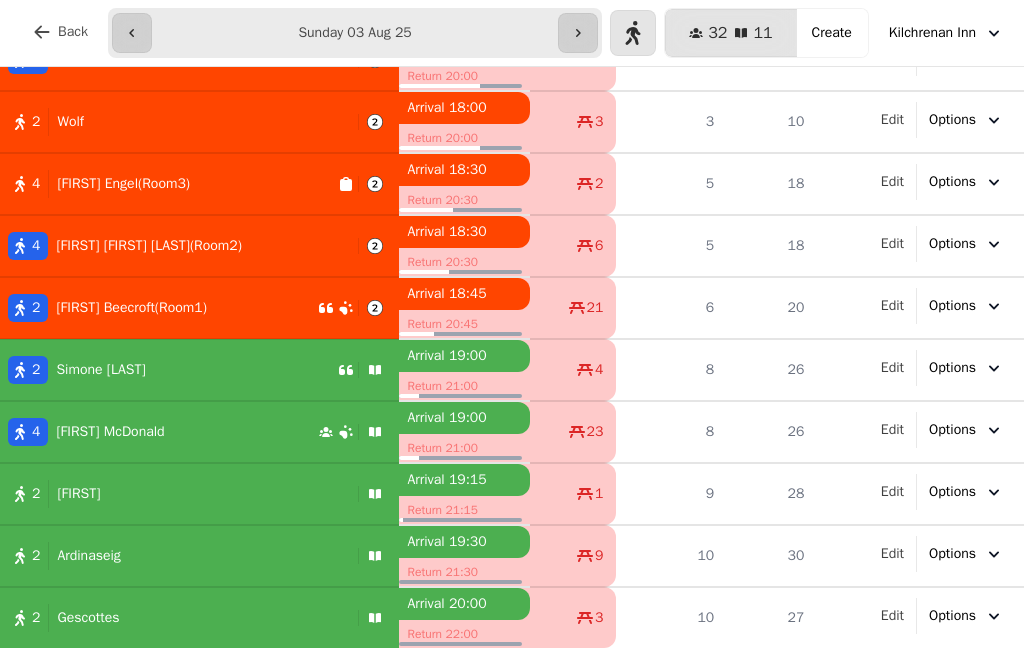 scroll, scrollTop: 148, scrollLeft: 0, axis: vertical 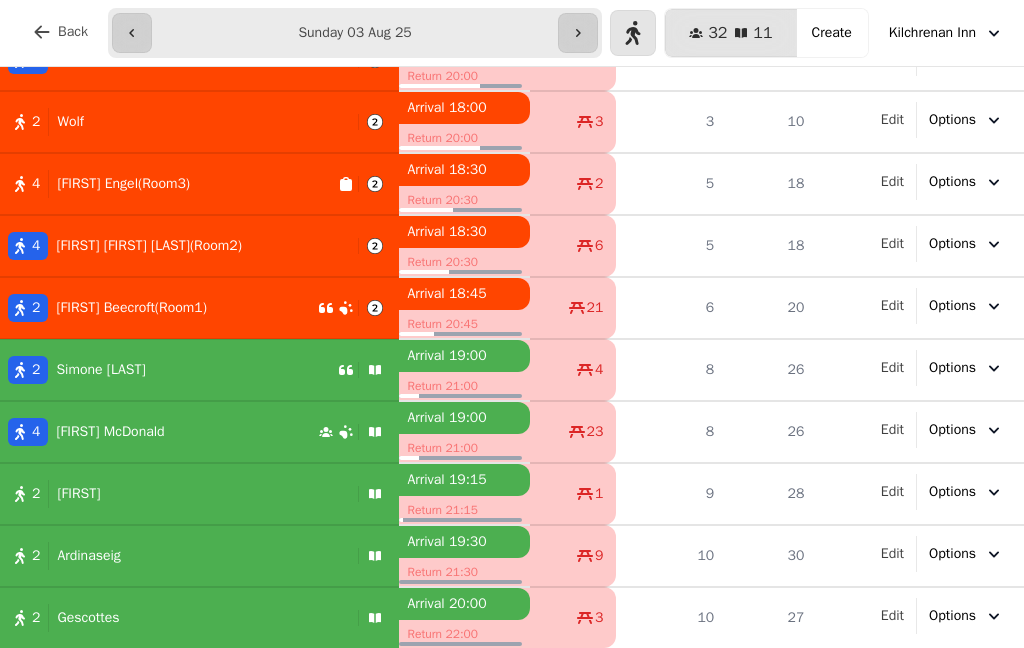 click on "[FIRST] [LAST]" at bounding box center (100, 370) 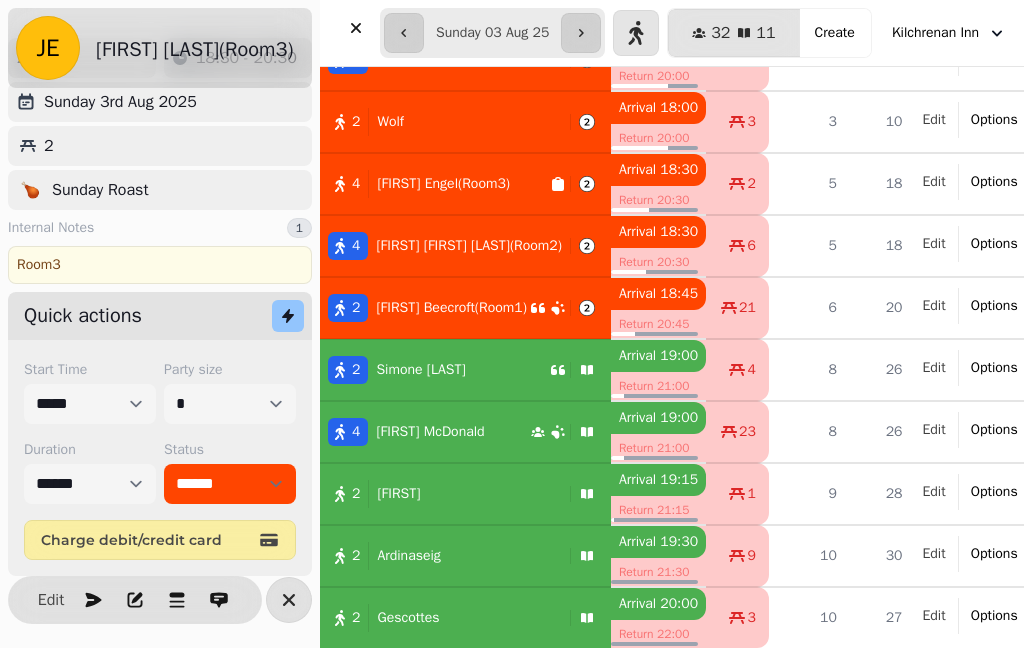 select on "**********" 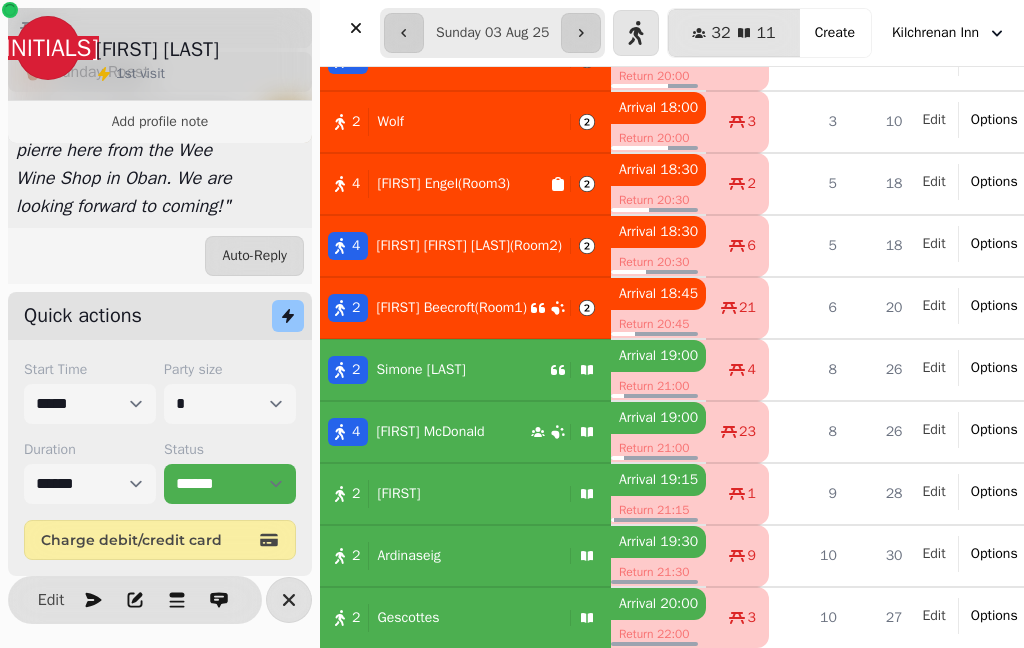 scroll, scrollTop: 346, scrollLeft: 0, axis: vertical 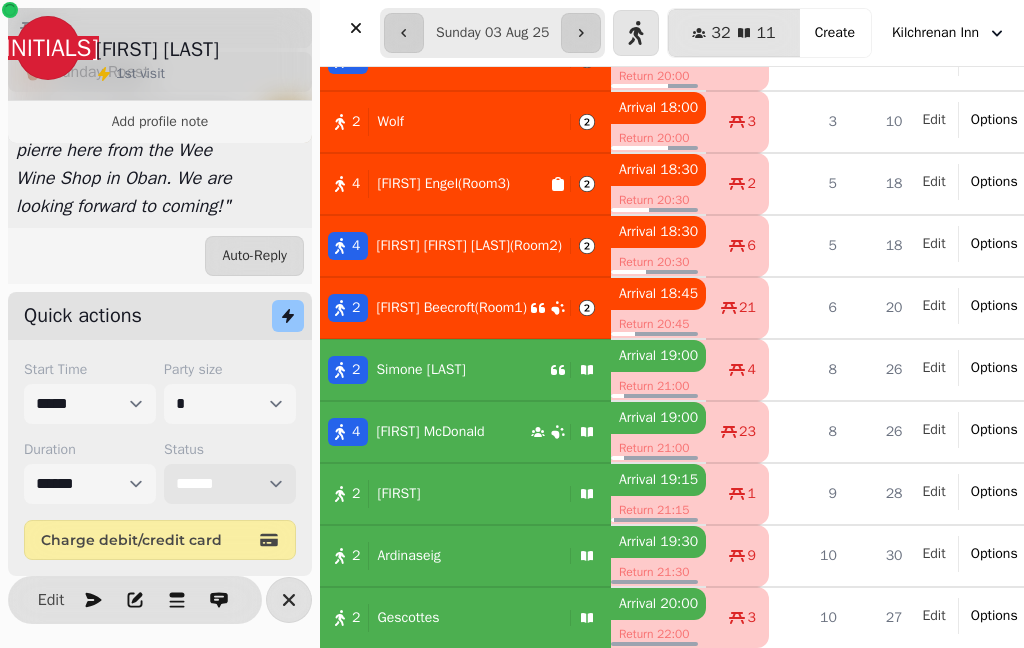 click on "**********" at bounding box center (230, 484) 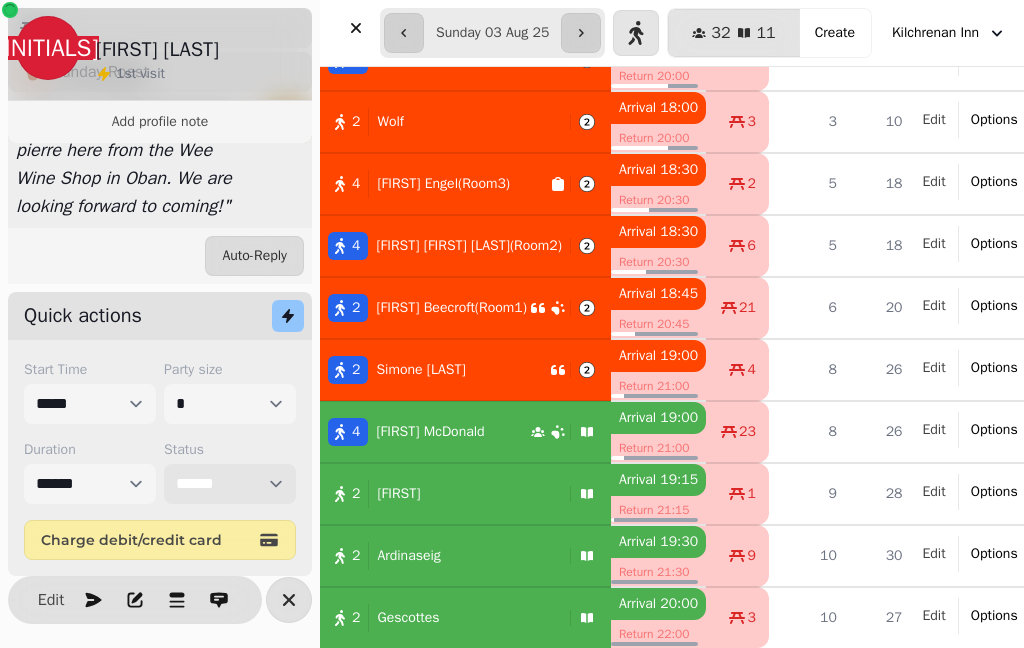 select on "******" 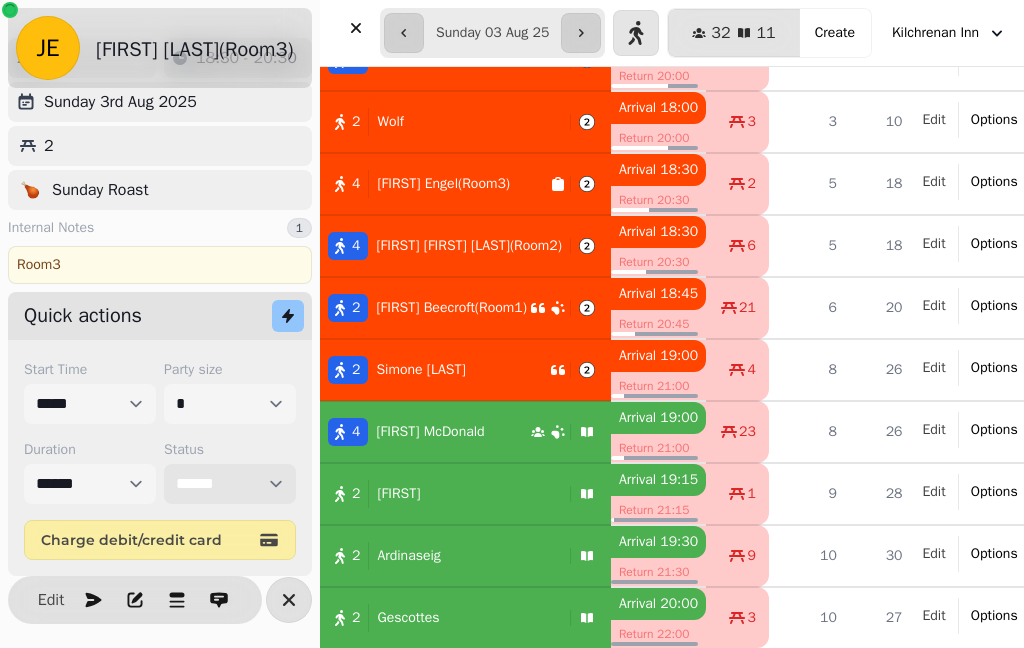 scroll, scrollTop: 58, scrollLeft: 0, axis: vertical 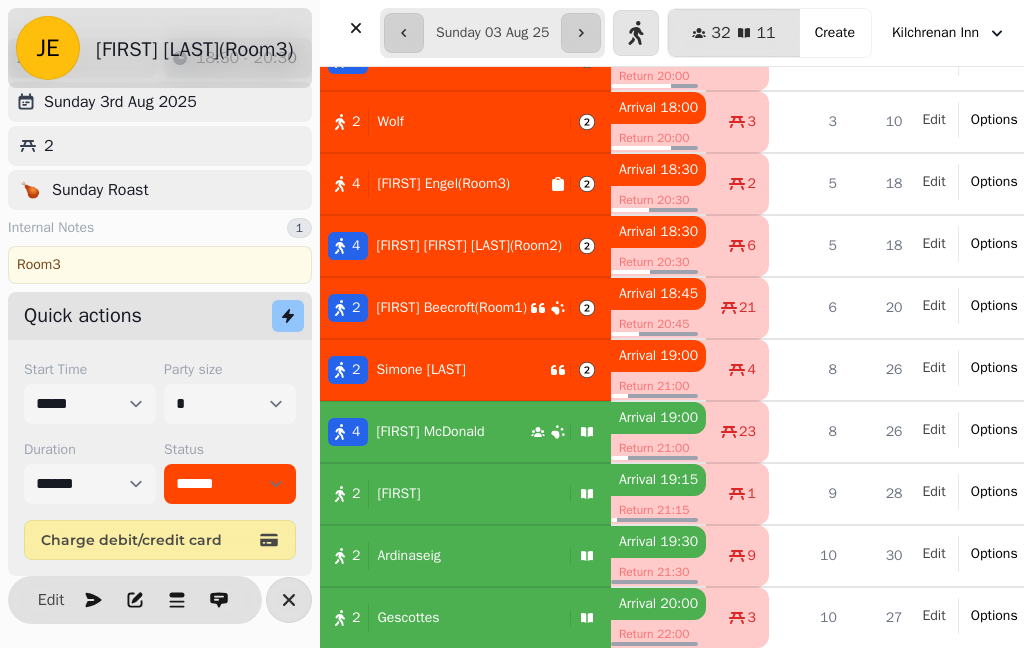 click on "[FIRST] [LAST]" at bounding box center (430, 432) 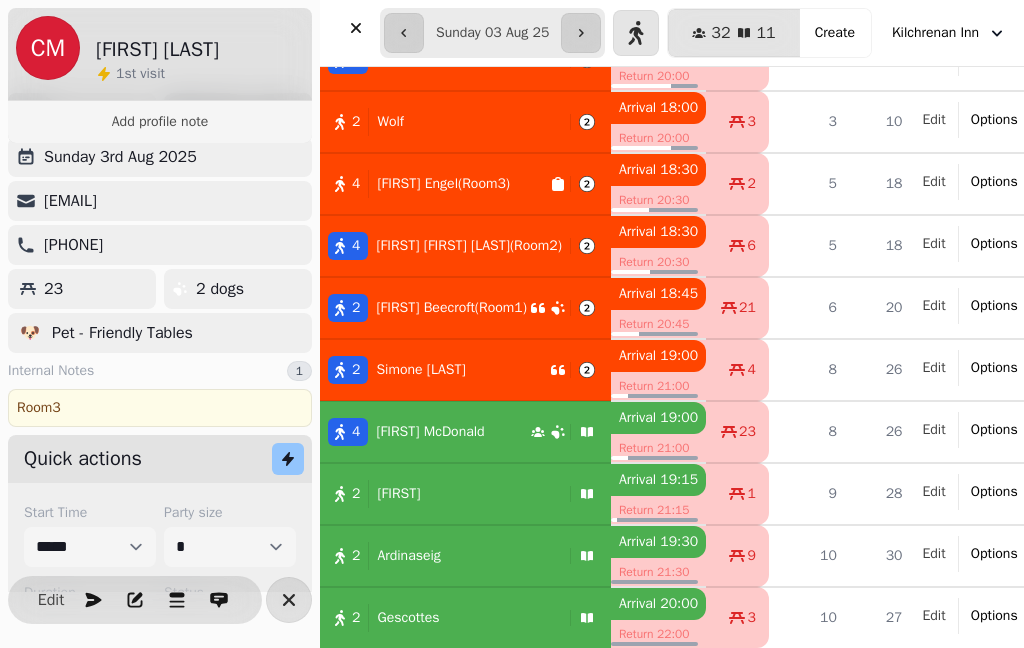 select on "**********" 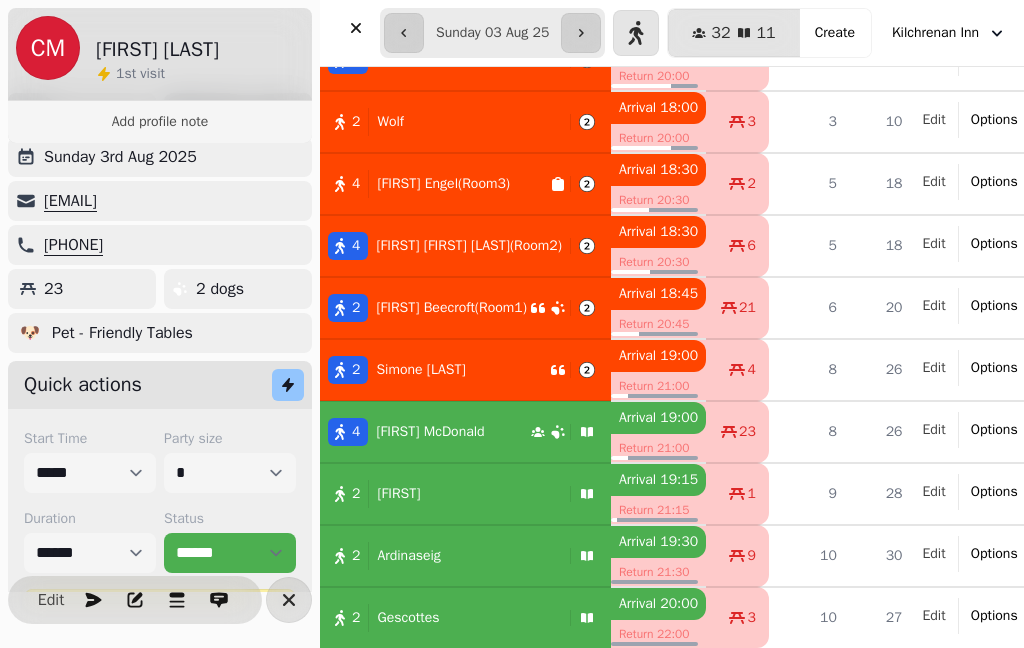 scroll, scrollTop: 103, scrollLeft: 0, axis: vertical 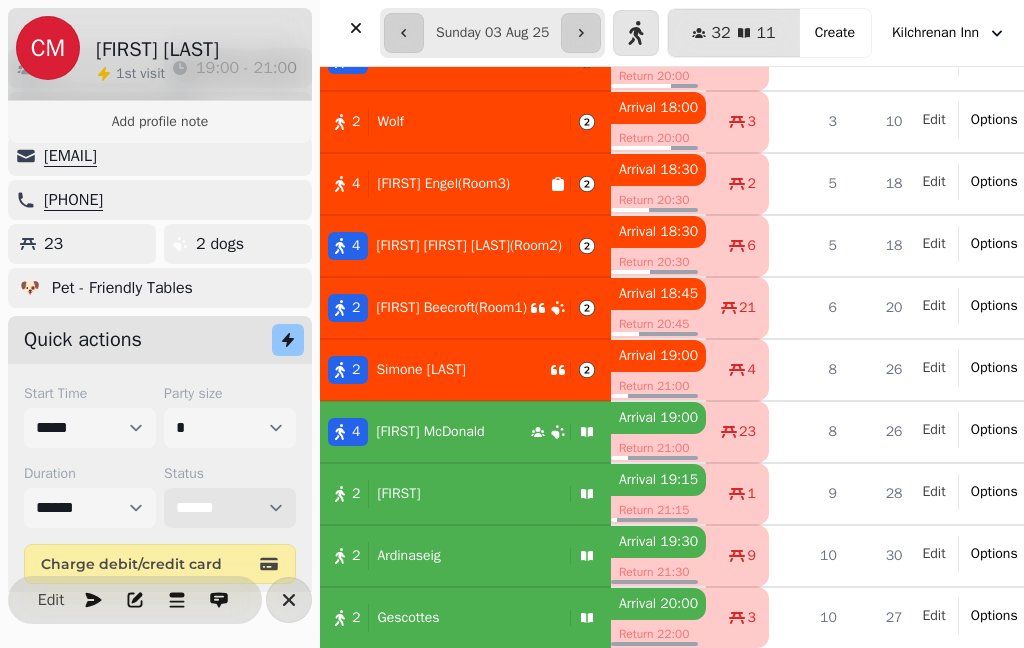 click on "**********" at bounding box center [230, 508] 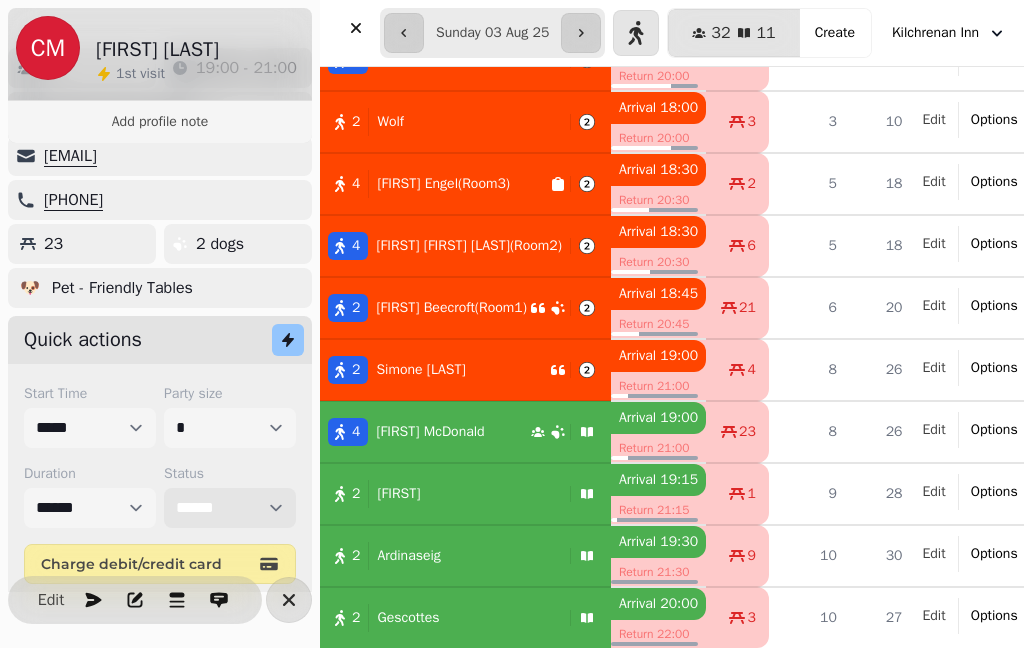 select on "******" 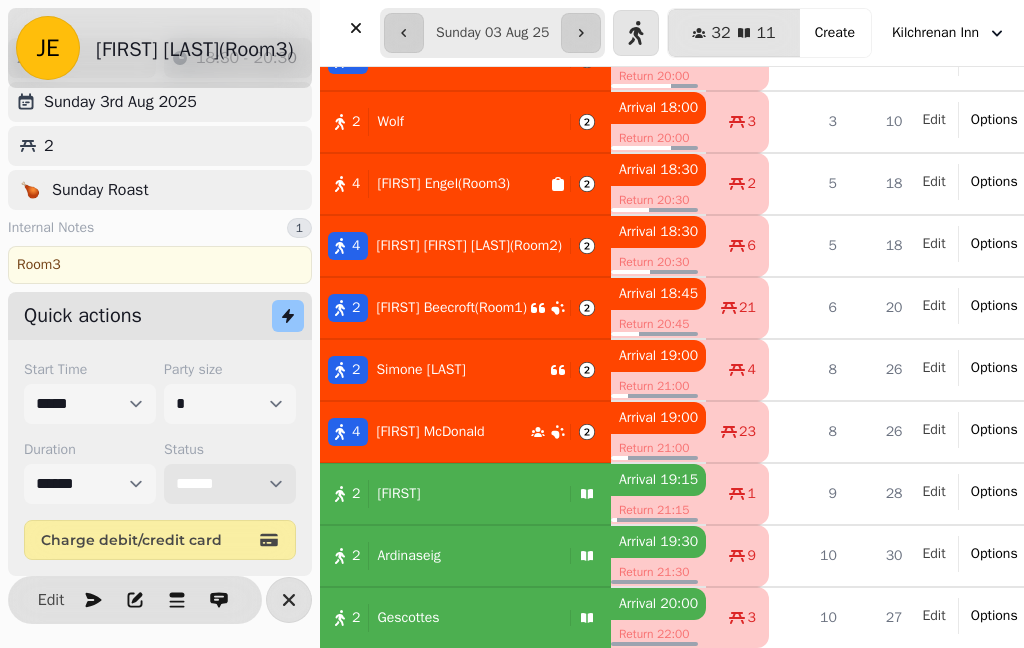 select on "**********" 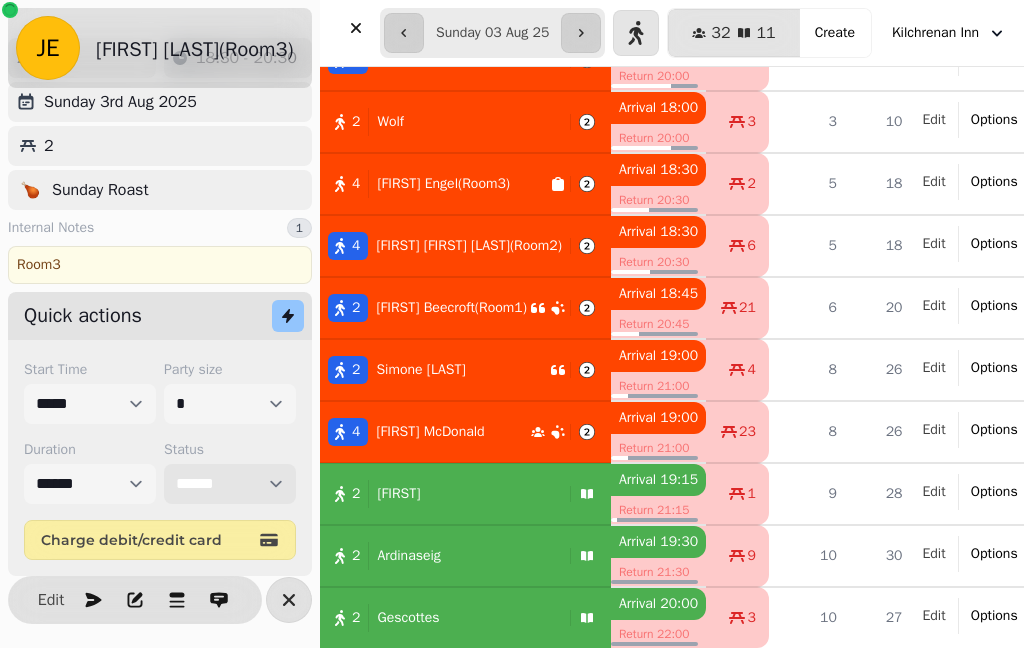 scroll, scrollTop: 544, scrollLeft: 0, axis: vertical 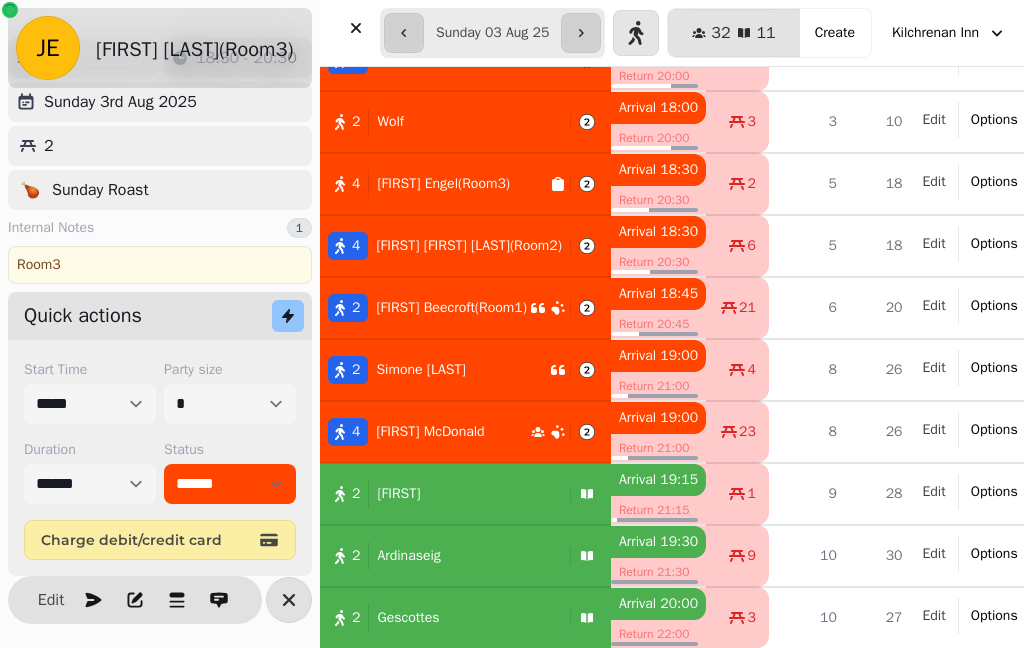 click on "[NUMBER] [FIRST]" at bounding box center [441, 494] 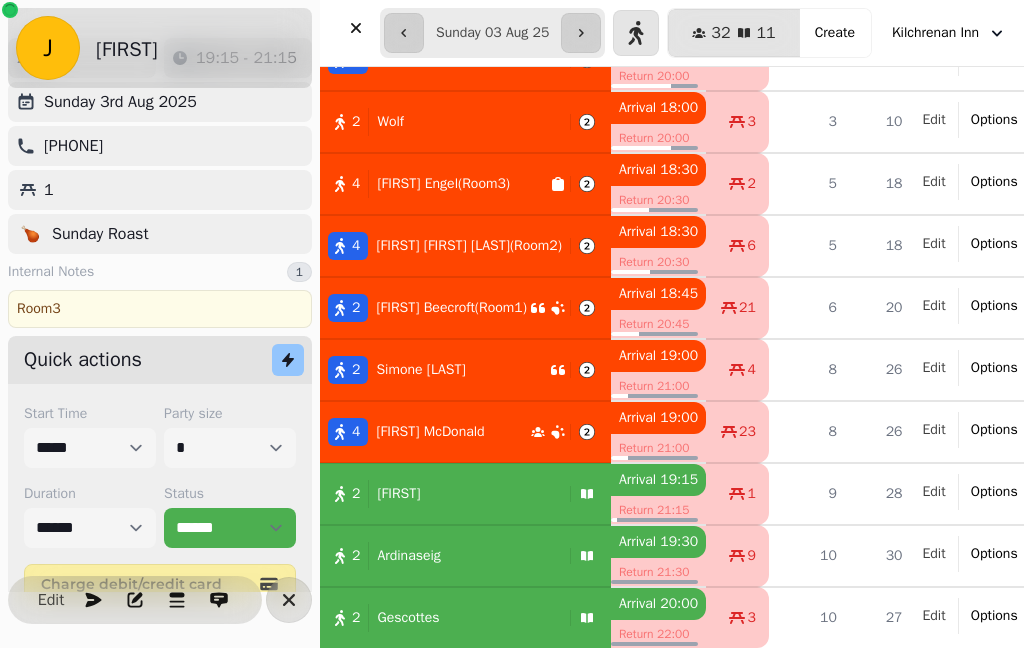 select on "**********" 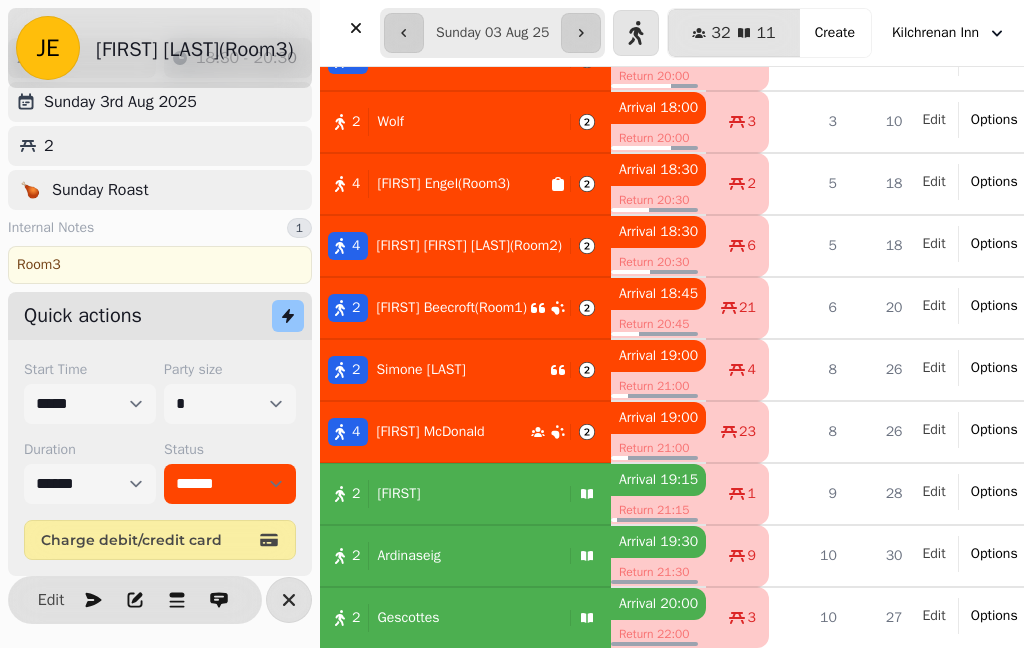 click on "[NUMBER] [FIRST]" at bounding box center (441, 494) 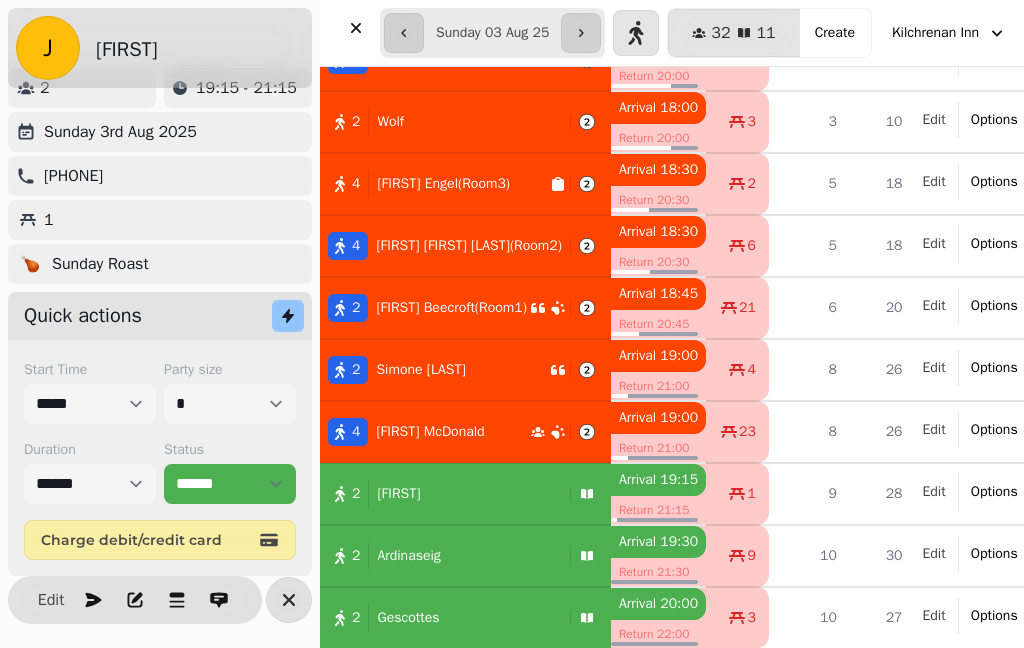 scroll, scrollTop: 28, scrollLeft: 0, axis: vertical 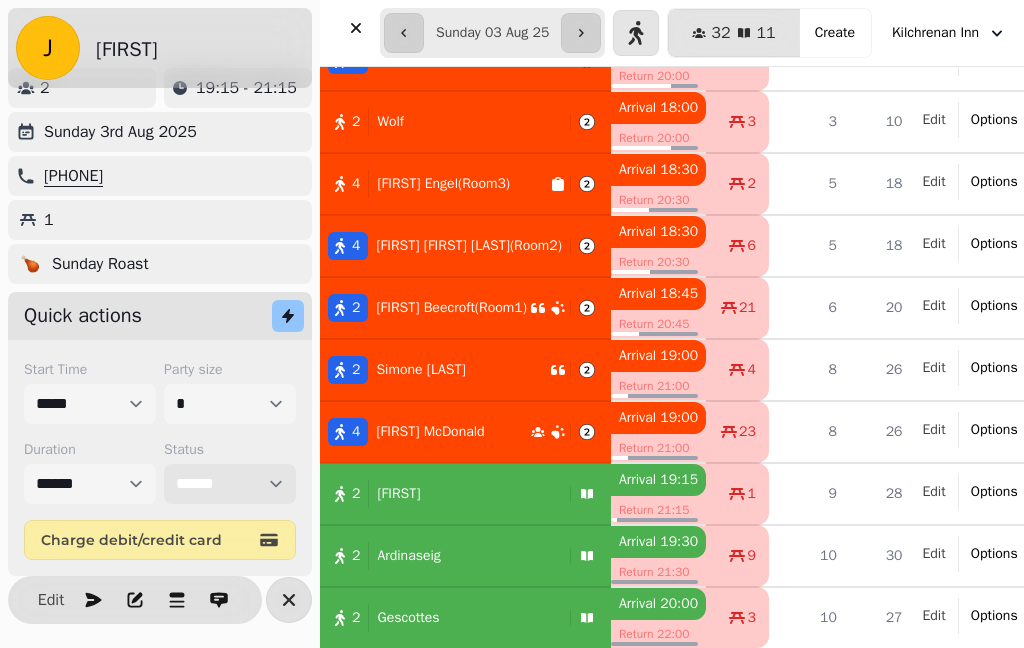 click on "**********" at bounding box center (230, 484) 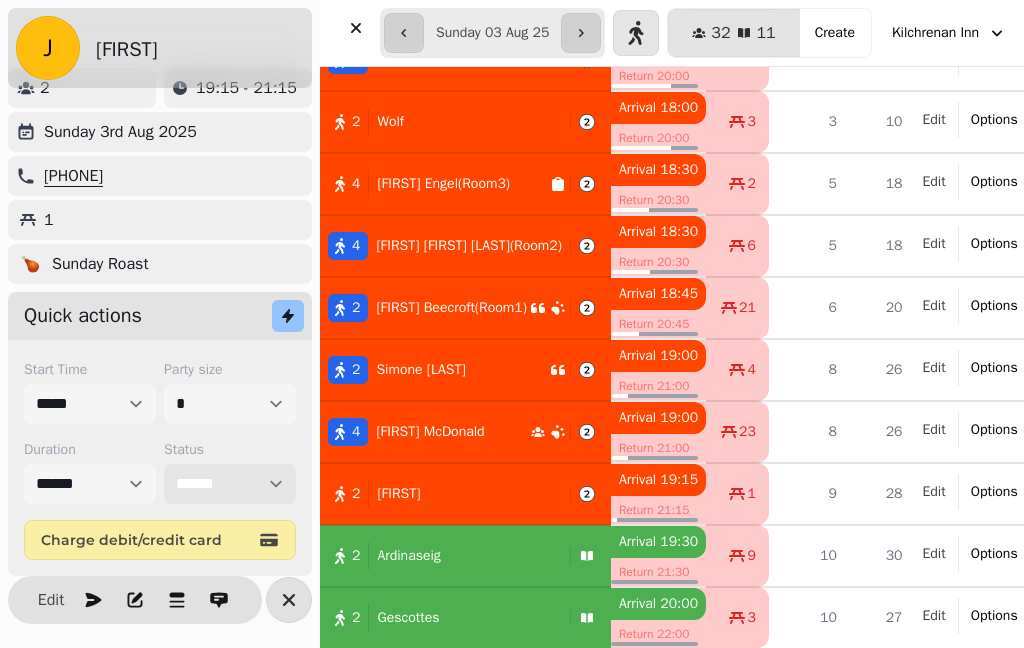 select on "******" 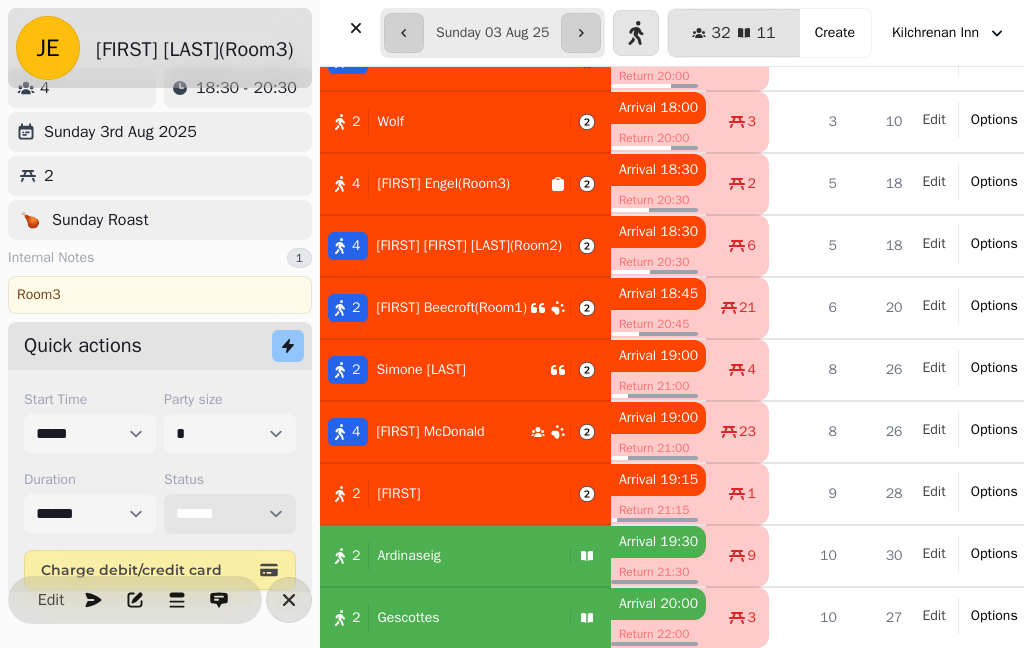 scroll, scrollTop: 548, scrollLeft: -2, axis: both 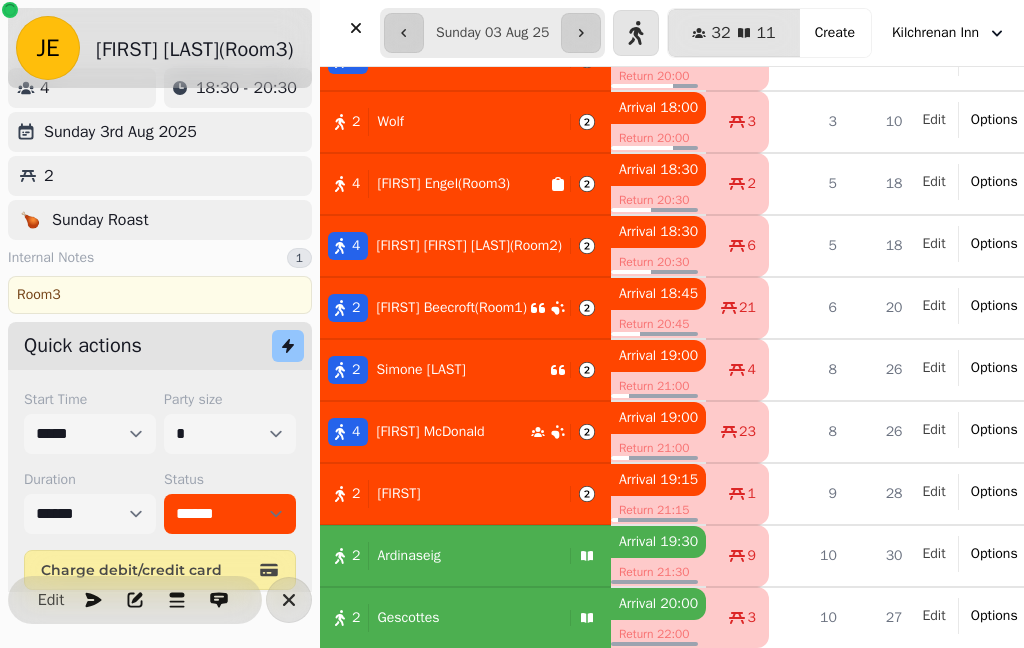 select on "**********" 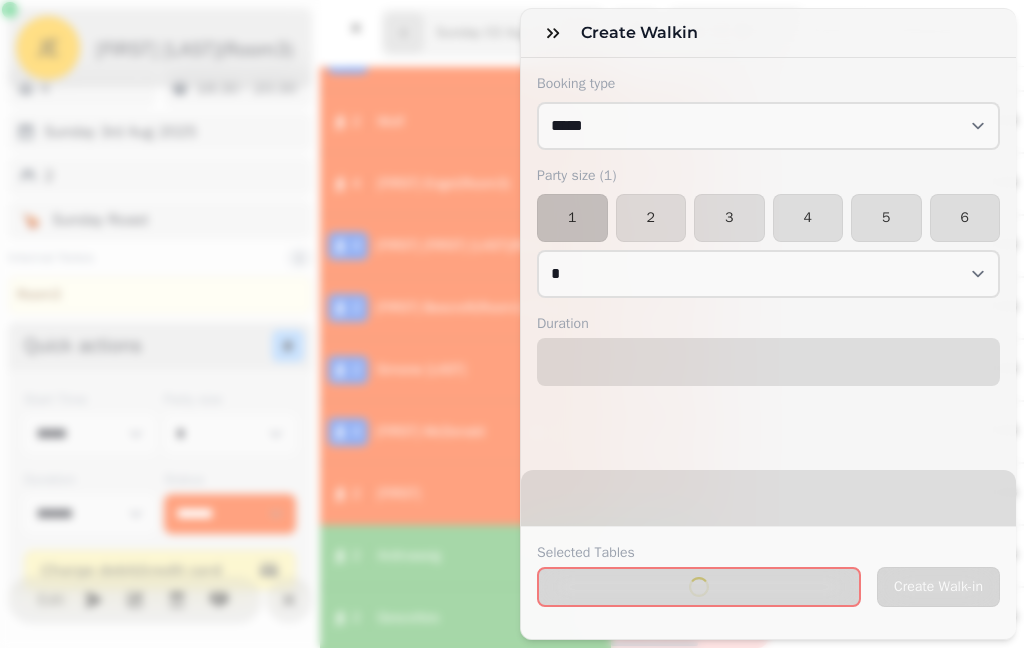 scroll, scrollTop: 544, scrollLeft: 0, axis: vertical 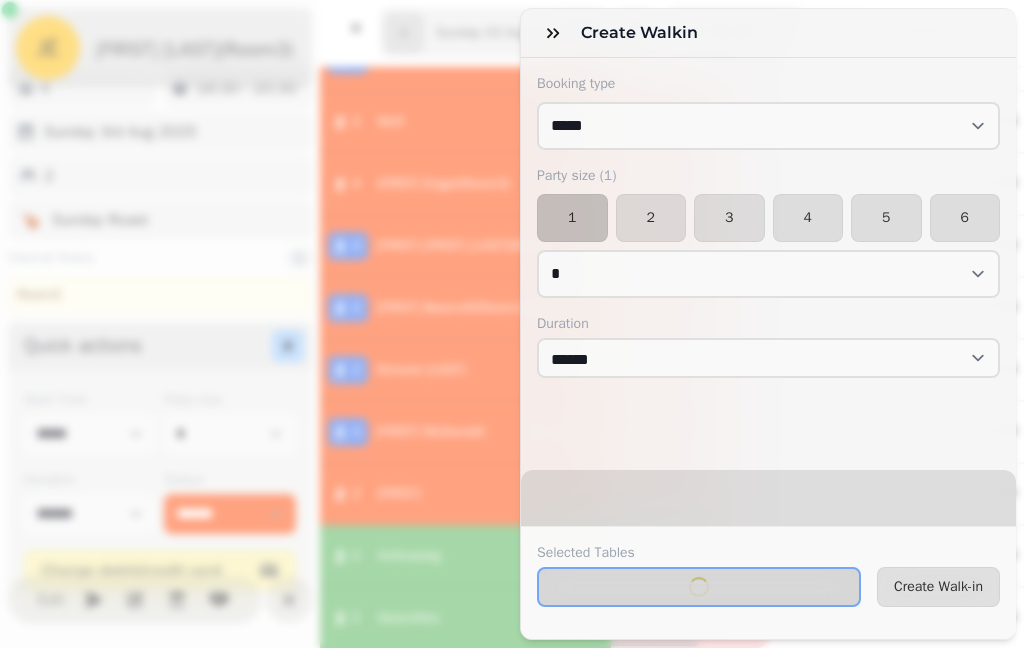 select on "****" 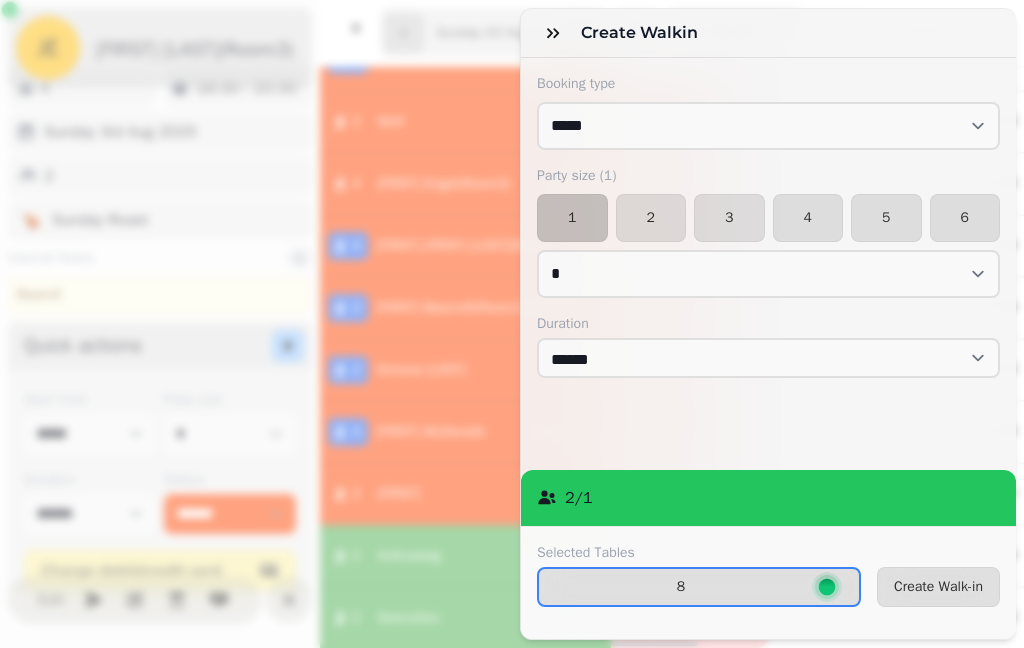 click on "2" at bounding box center (651, 218) 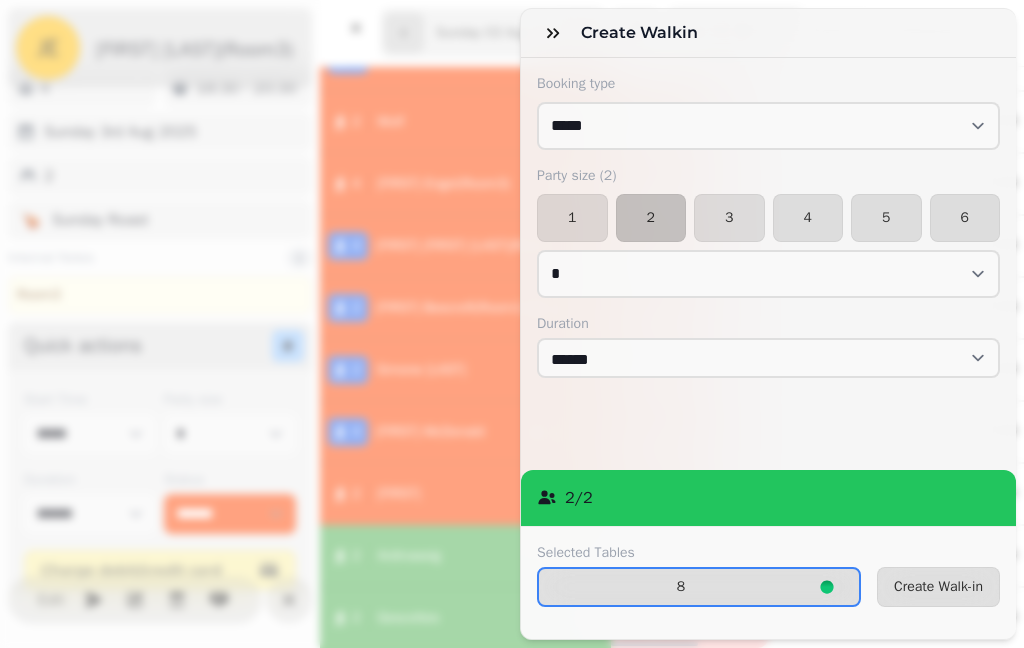 click on "Create Walk-in" at bounding box center [938, 587] 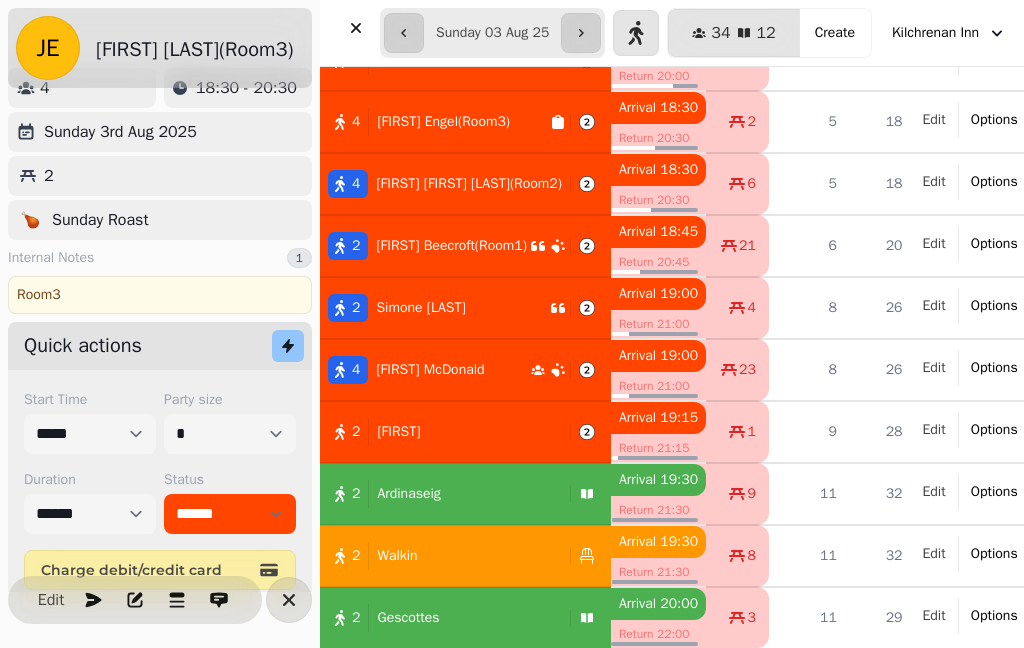 scroll, scrollTop: 377, scrollLeft: -1, axis: both 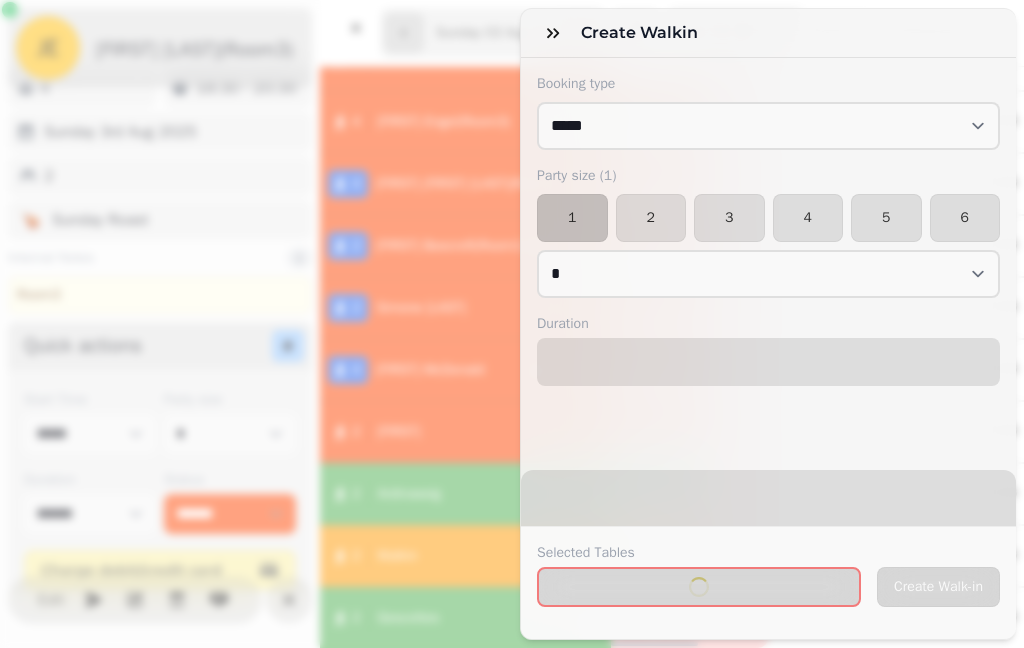 select on "****" 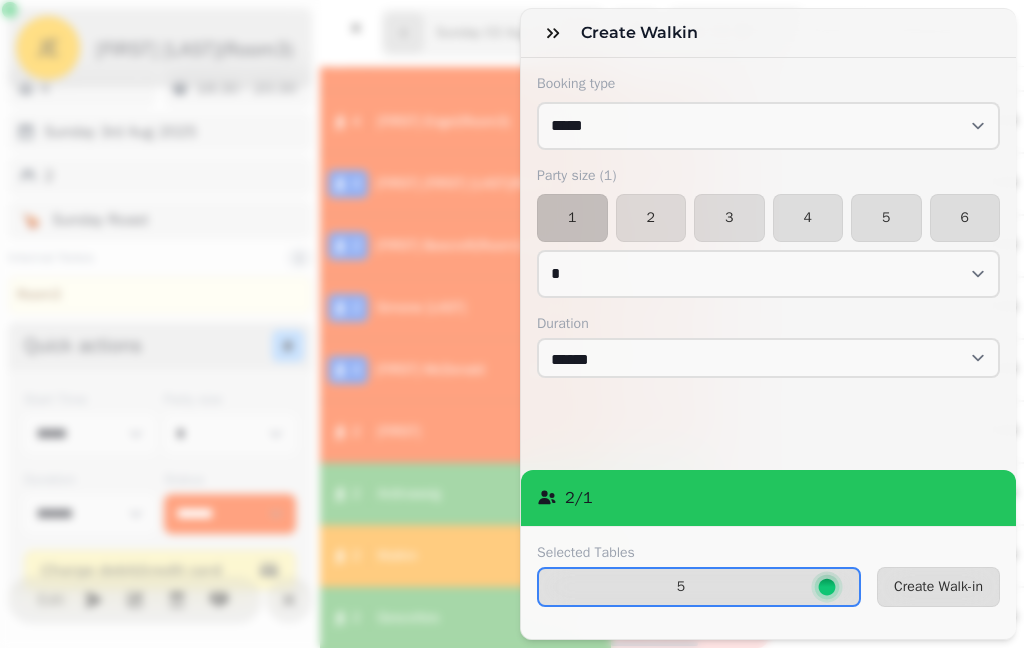 scroll, scrollTop: 293, scrollLeft: 0, axis: vertical 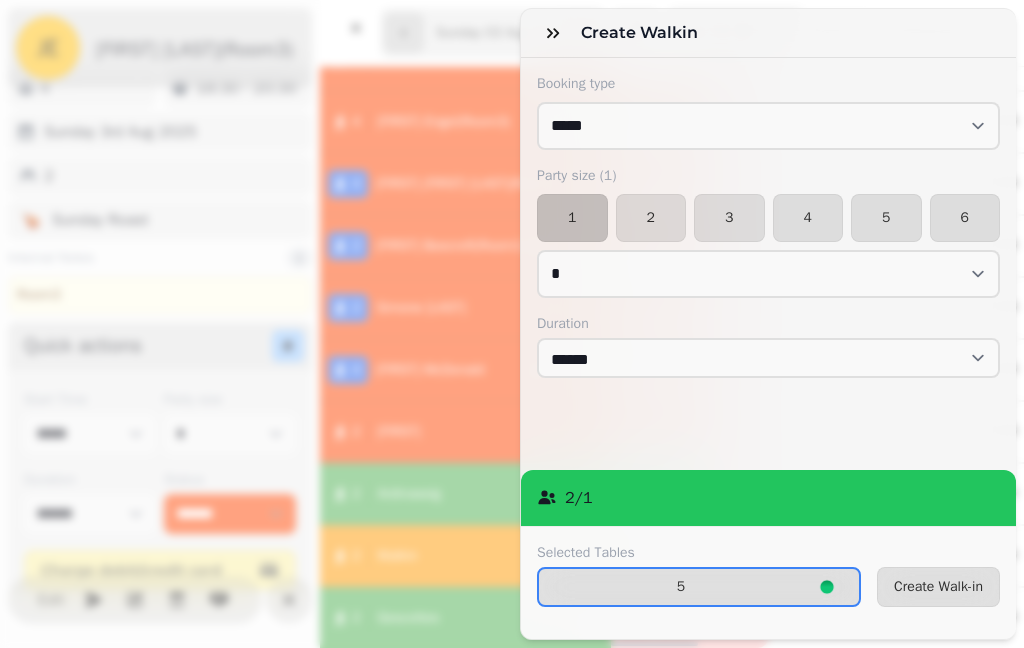 click on "5" at bounding box center [681, 587] 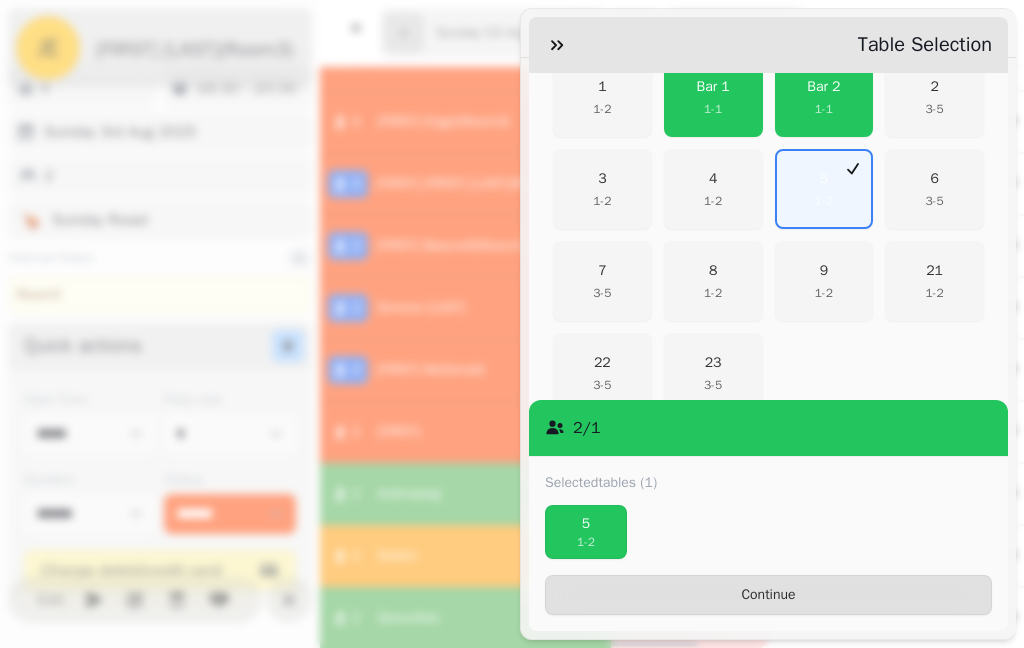 scroll, scrollTop: 481, scrollLeft: 0, axis: vertical 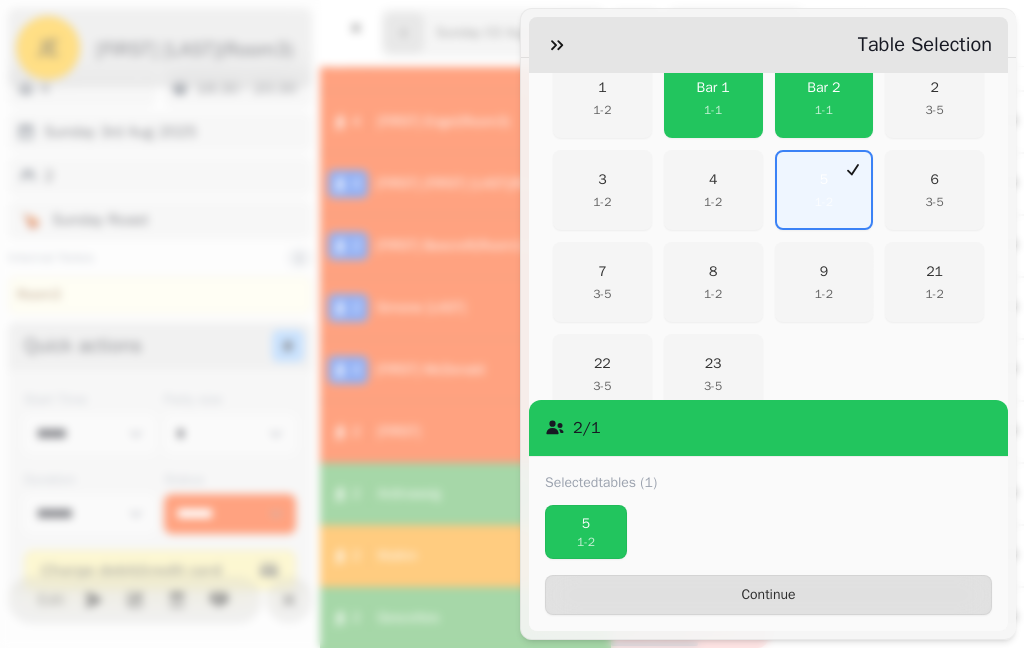 click on "1 - 2" at bounding box center (824, 294) 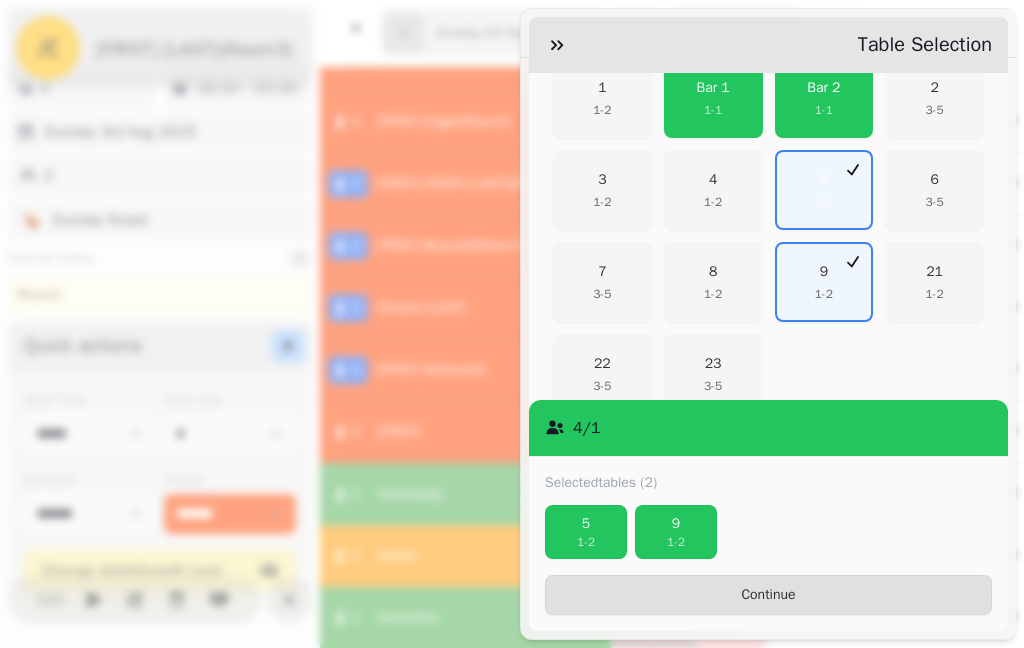 click on "5" at bounding box center [824, 180] 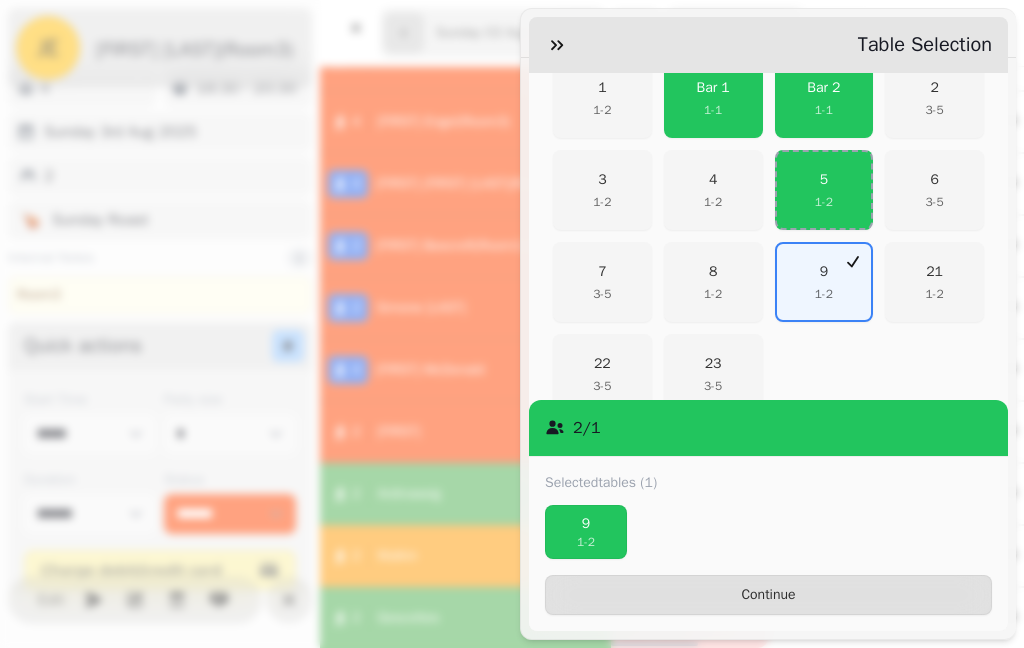 click on "Continue" at bounding box center [768, 595] 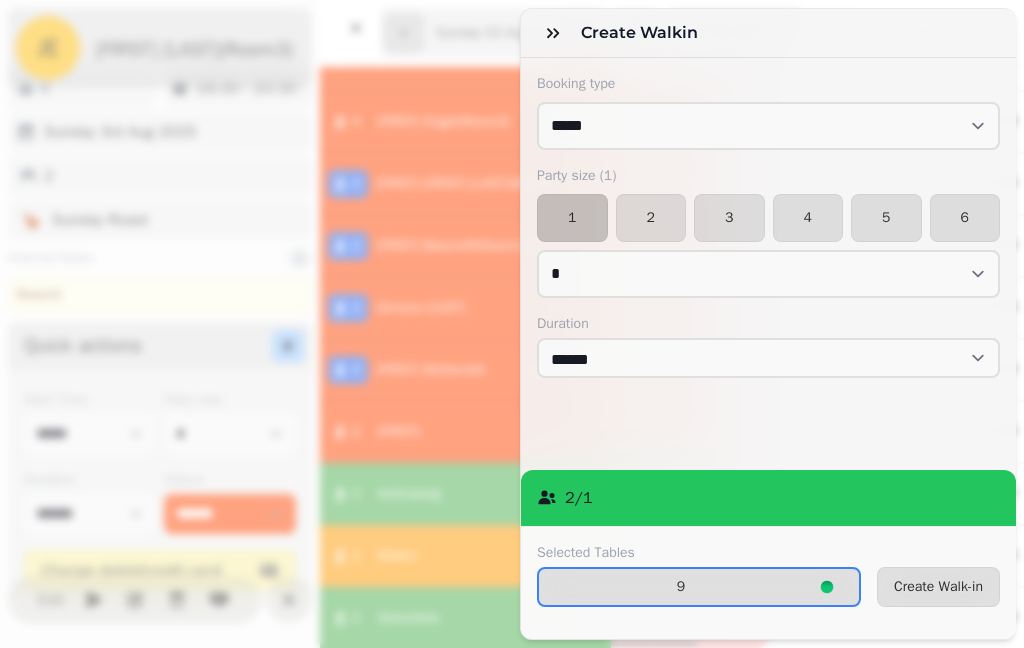 click on "Create Walk-in" at bounding box center [938, 587] 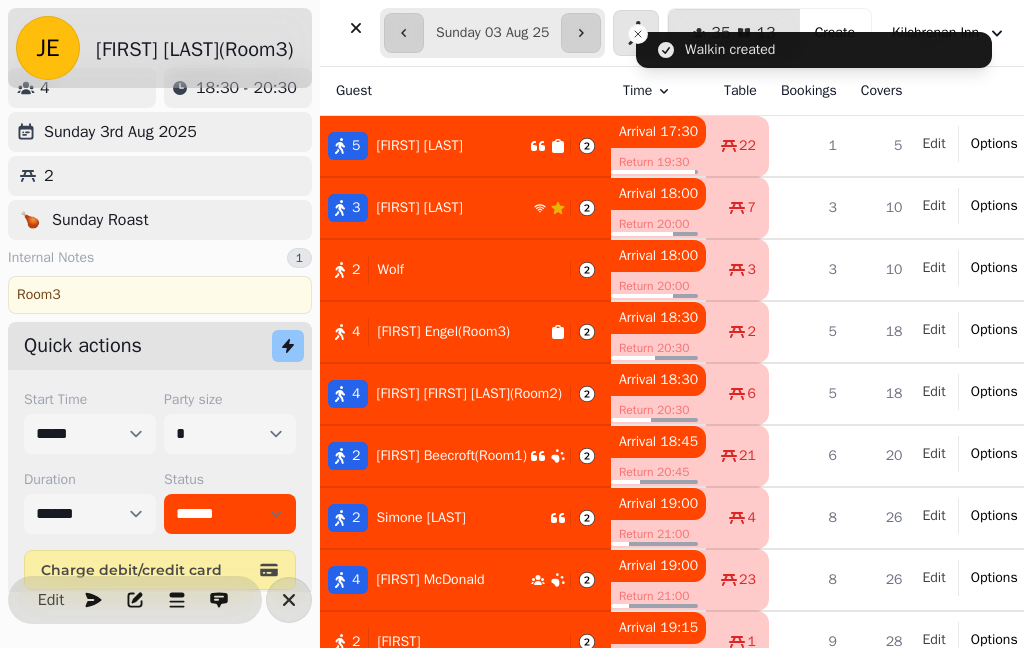 scroll, scrollTop: 0, scrollLeft: 0, axis: both 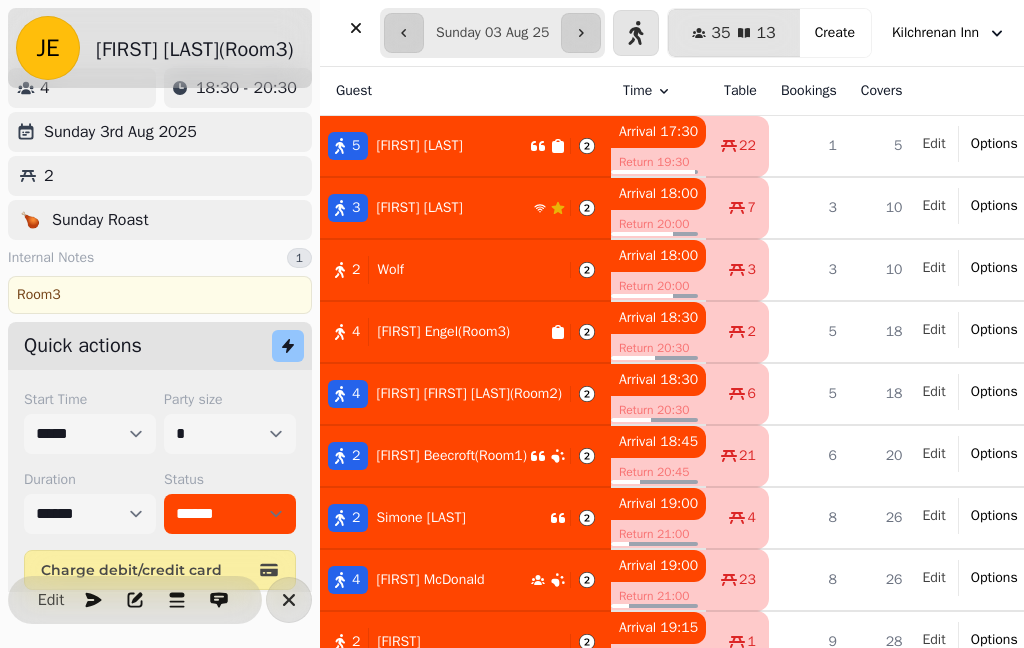 click on "[NUMBER] [FIRST] [LAST]" at bounding box center [425, 146] 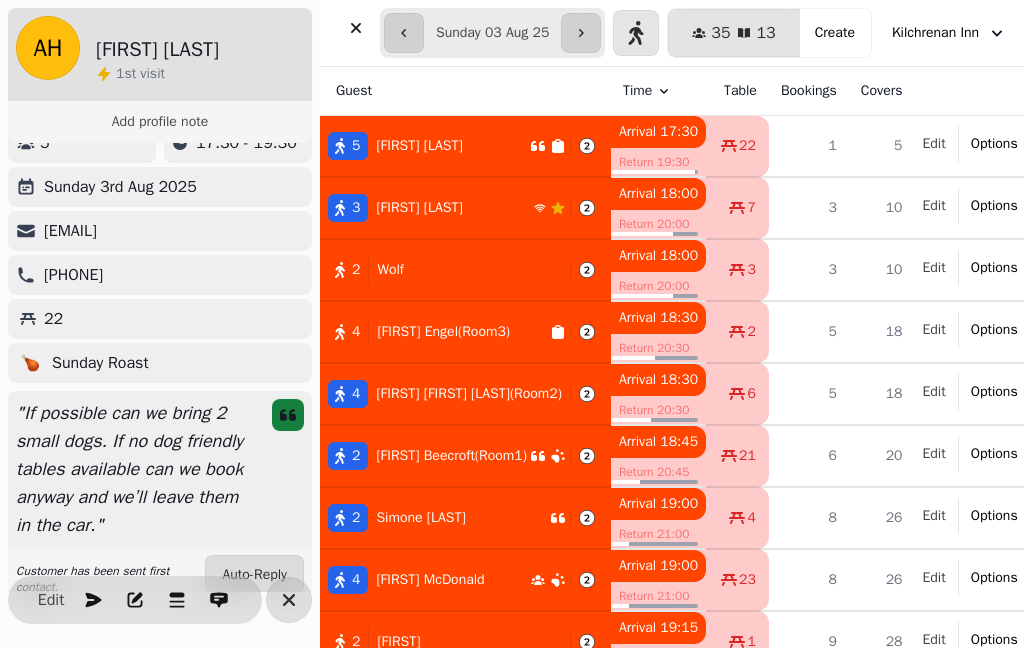 select on "**********" 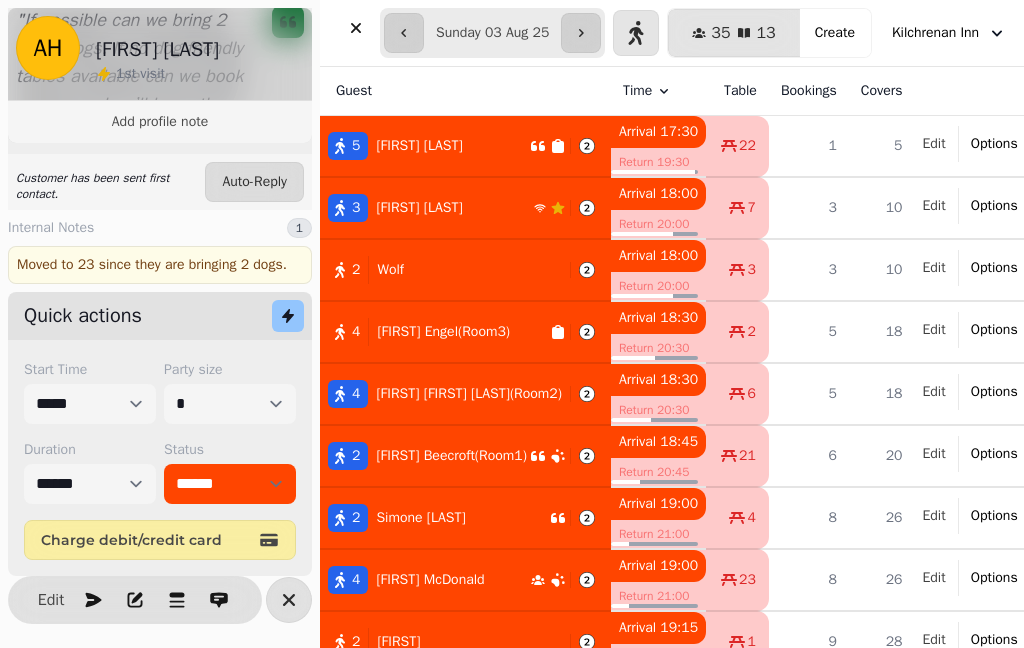 scroll, scrollTop: 448, scrollLeft: 0, axis: vertical 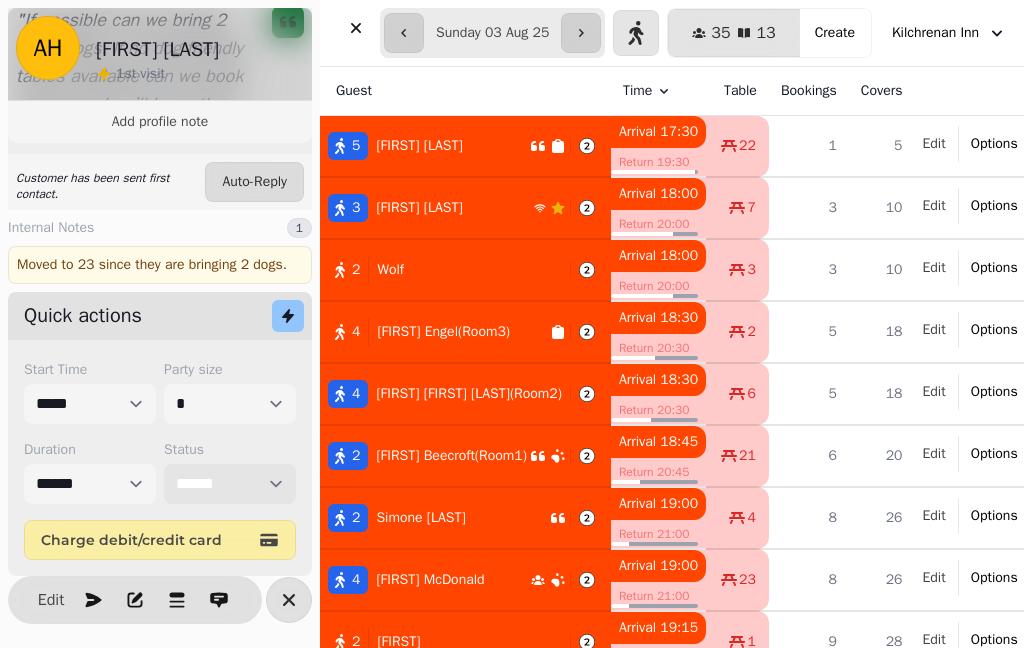 click on "**********" at bounding box center (230, 484) 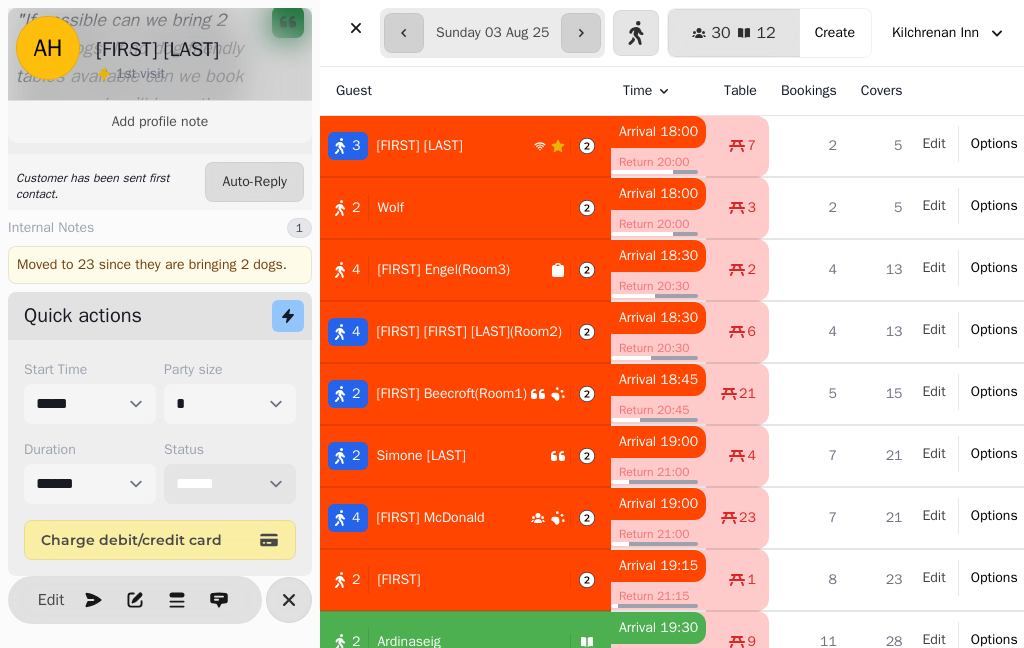 select on "******" 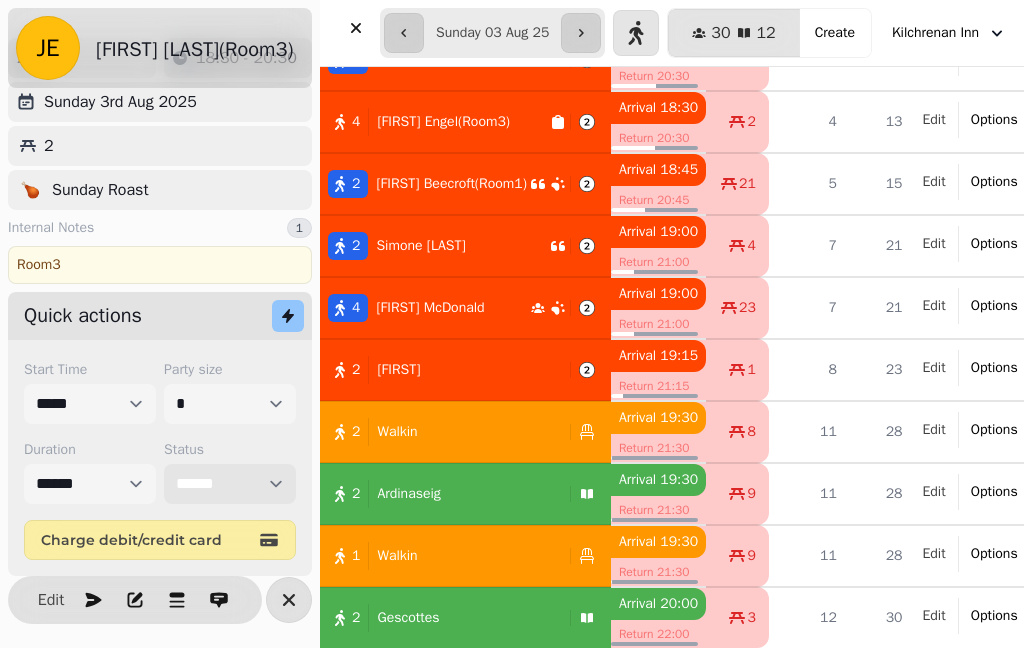scroll, scrollTop: 517, scrollLeft: 0, axis: vertical 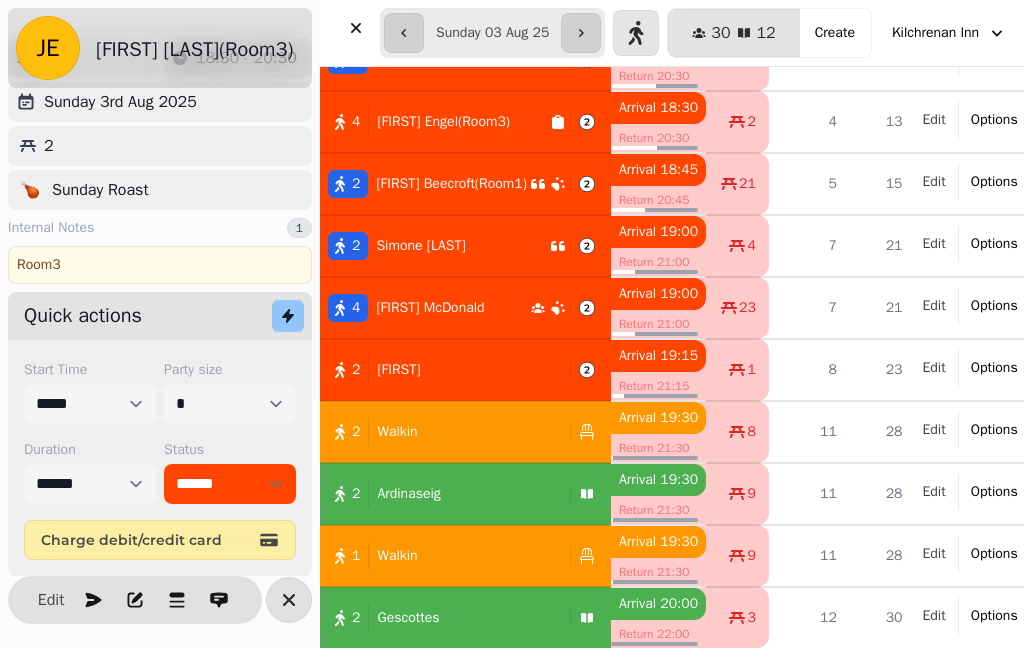 click at bounding box center (356, 28) 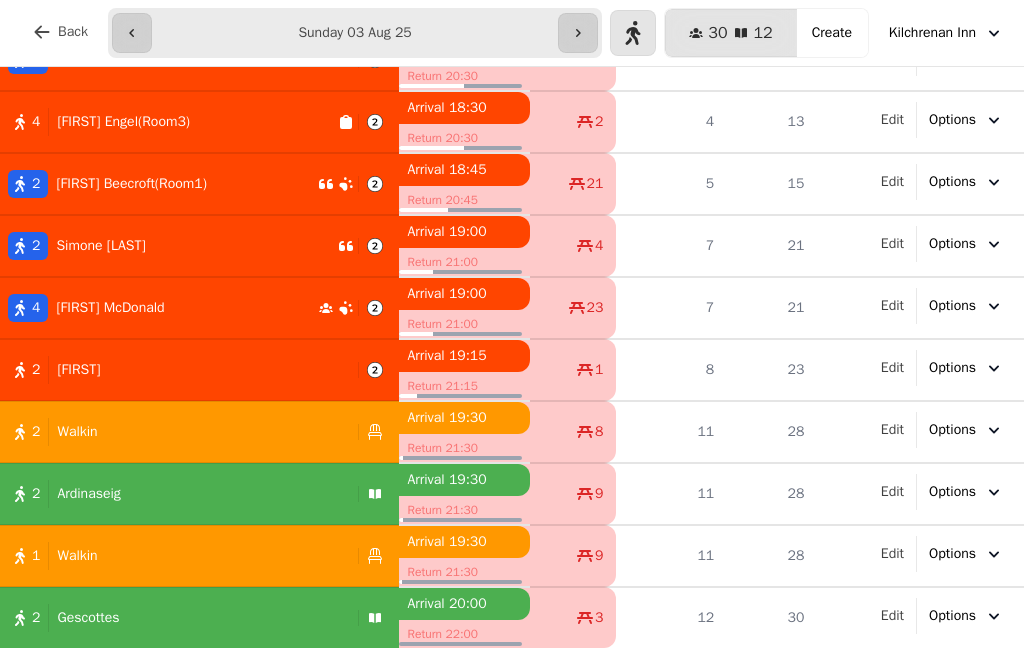 scroll, scrollTop: 210, scrollLeft: 0, axis: vertical 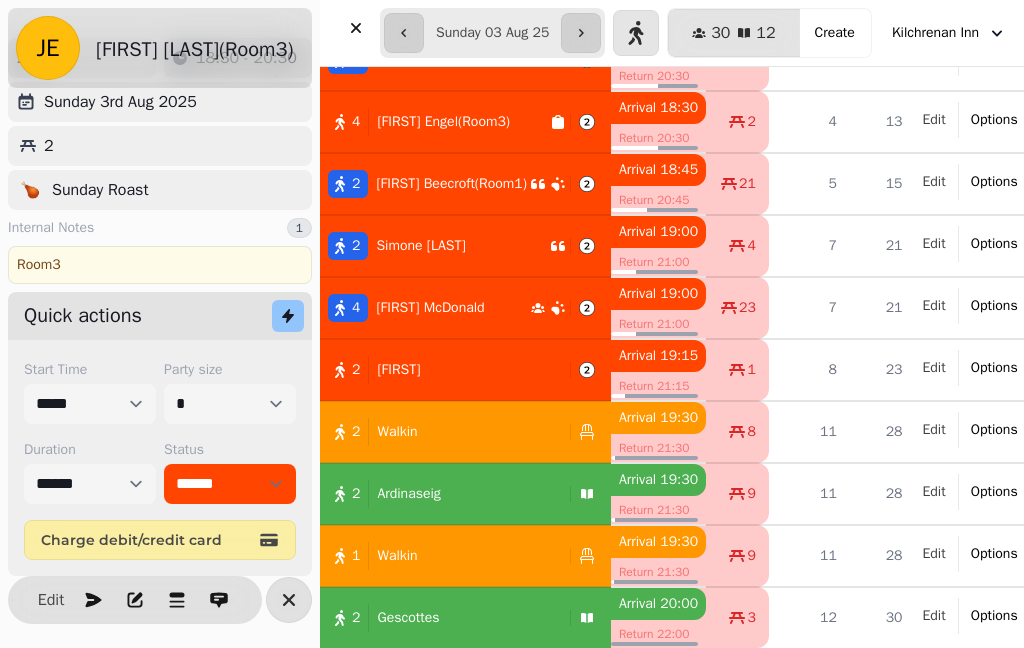 click at bounding box center (356, 28) 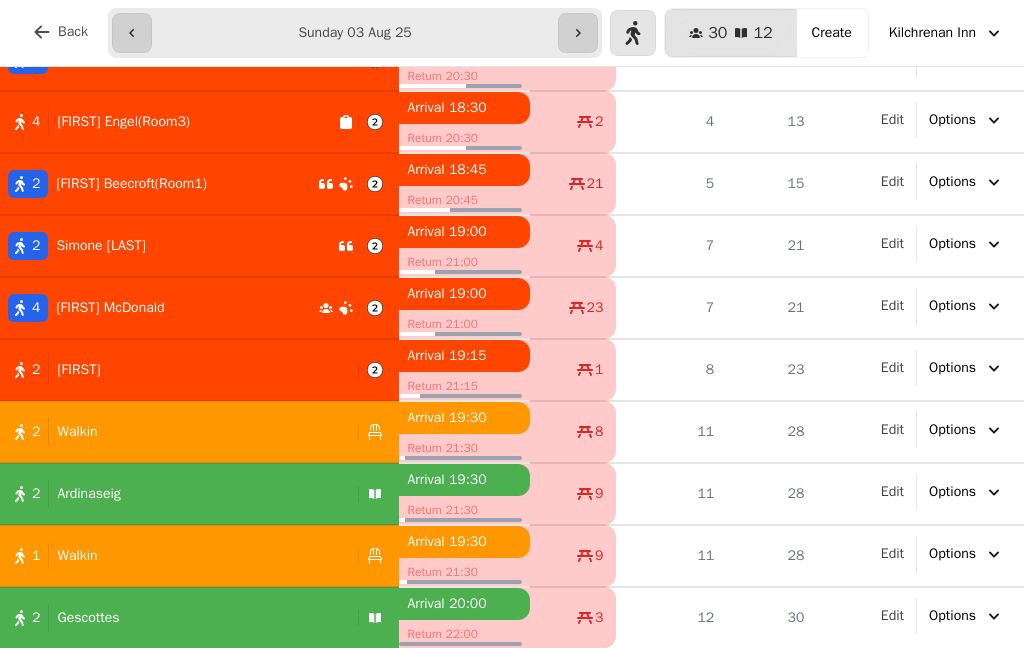 scroll, scrollTop: 210, scrollLeft: 0, axis: vertical 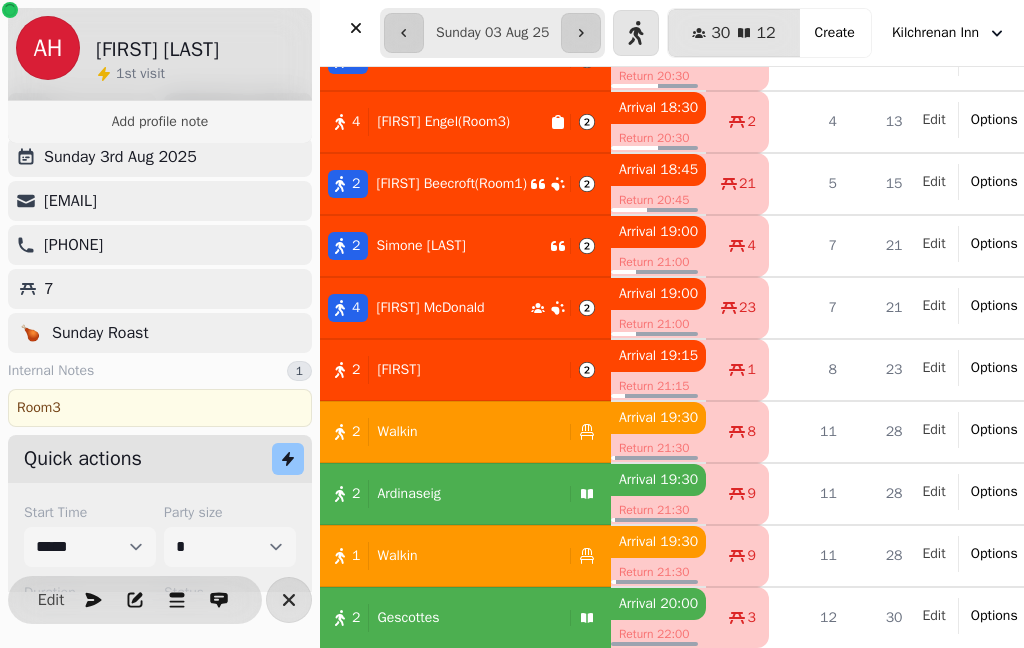 select on "**********" 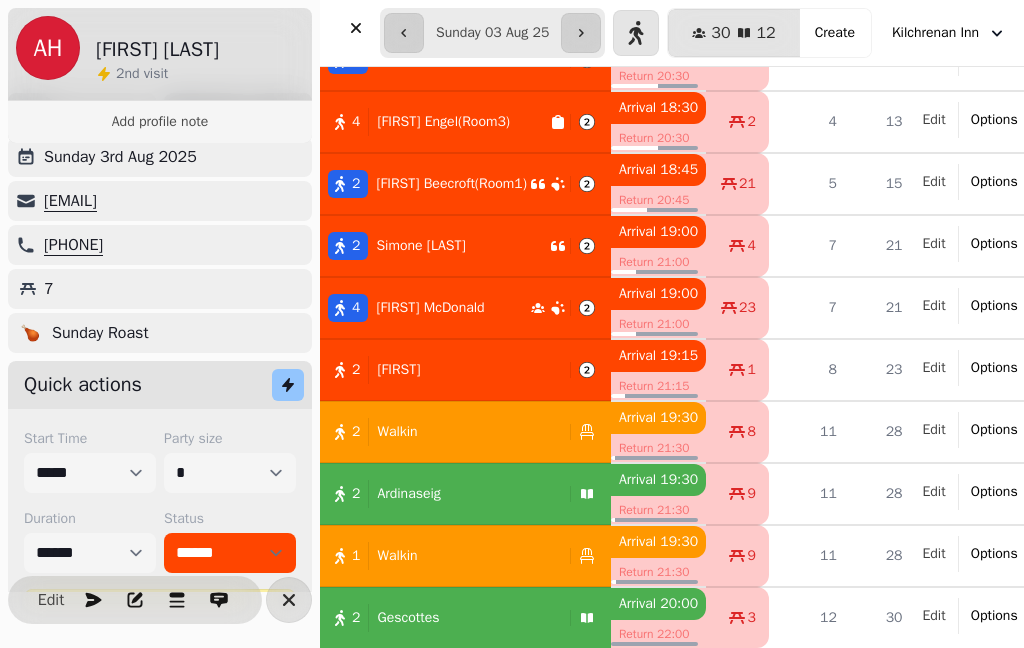 click 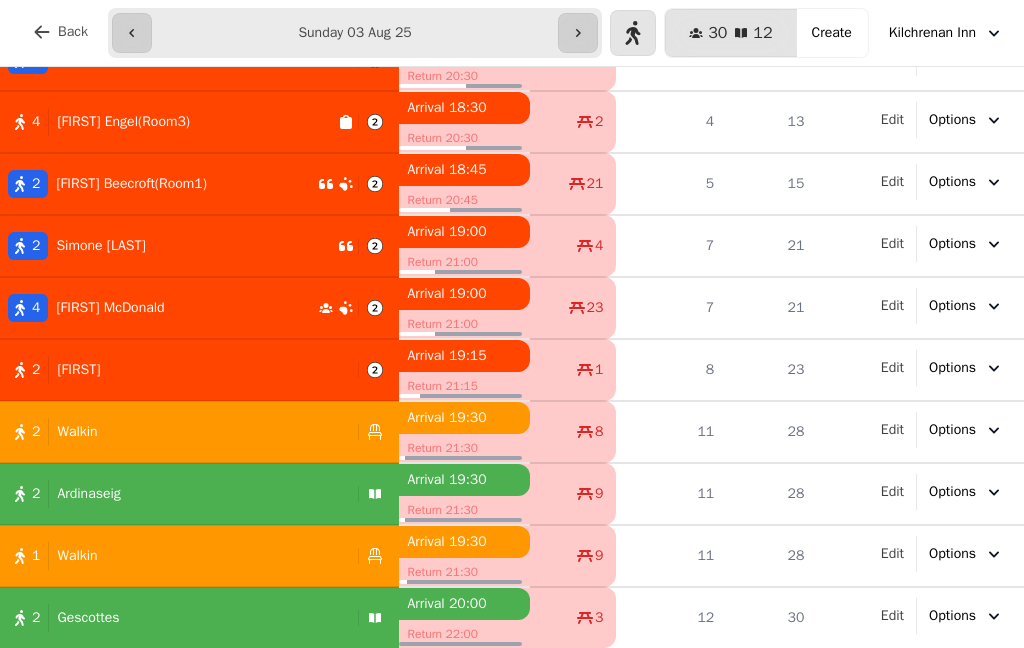 click 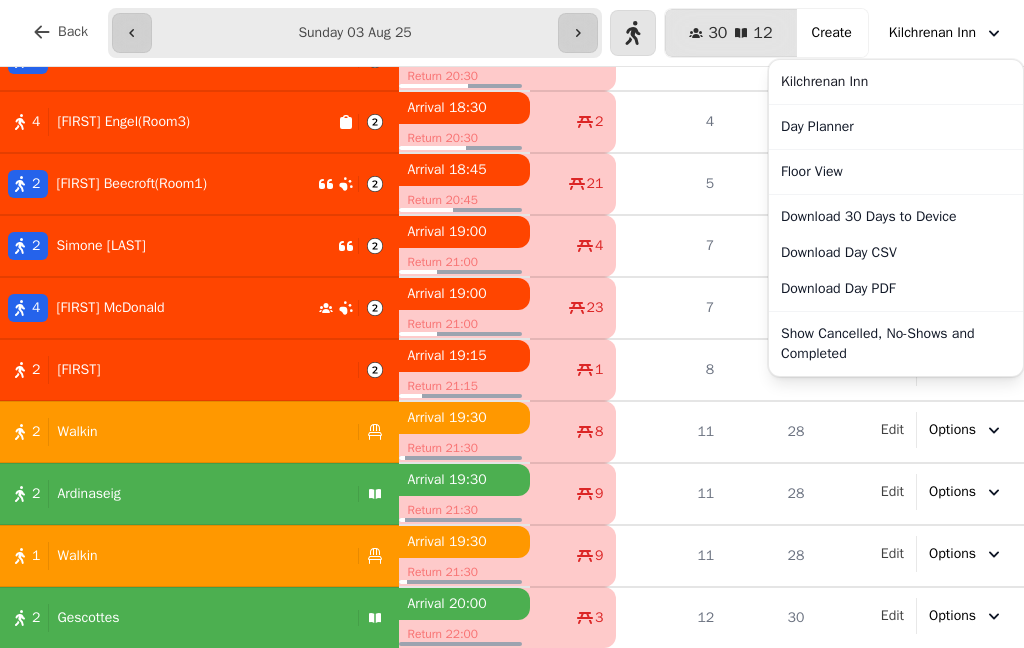 click on "Day Planner" at bounding box center [896, 127] 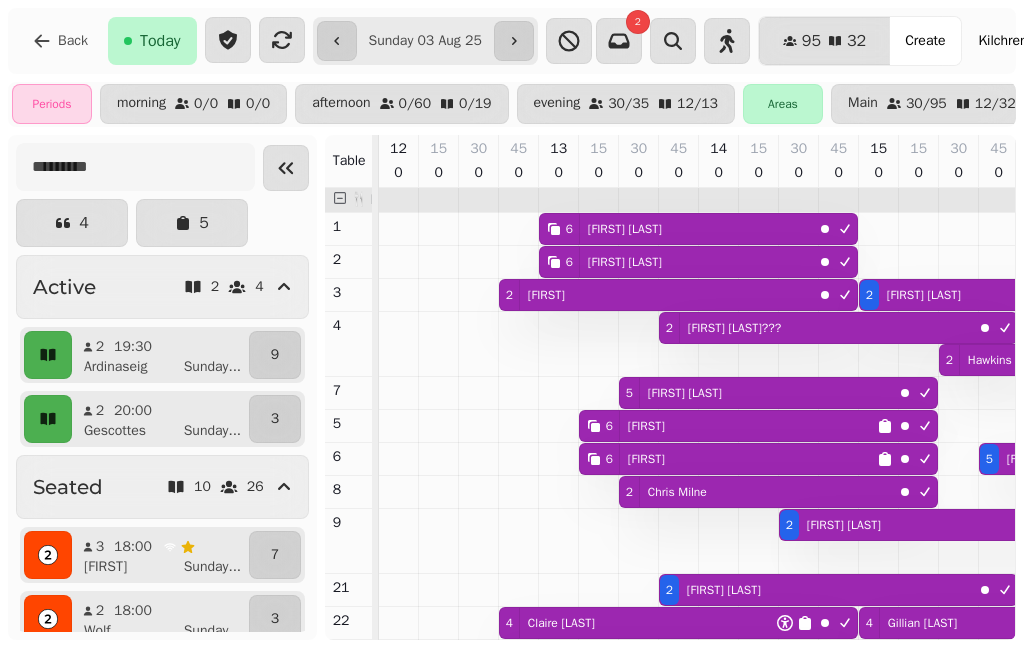scroll, scrollTop: 0, scrollLeft: 1047, axis: horizontal 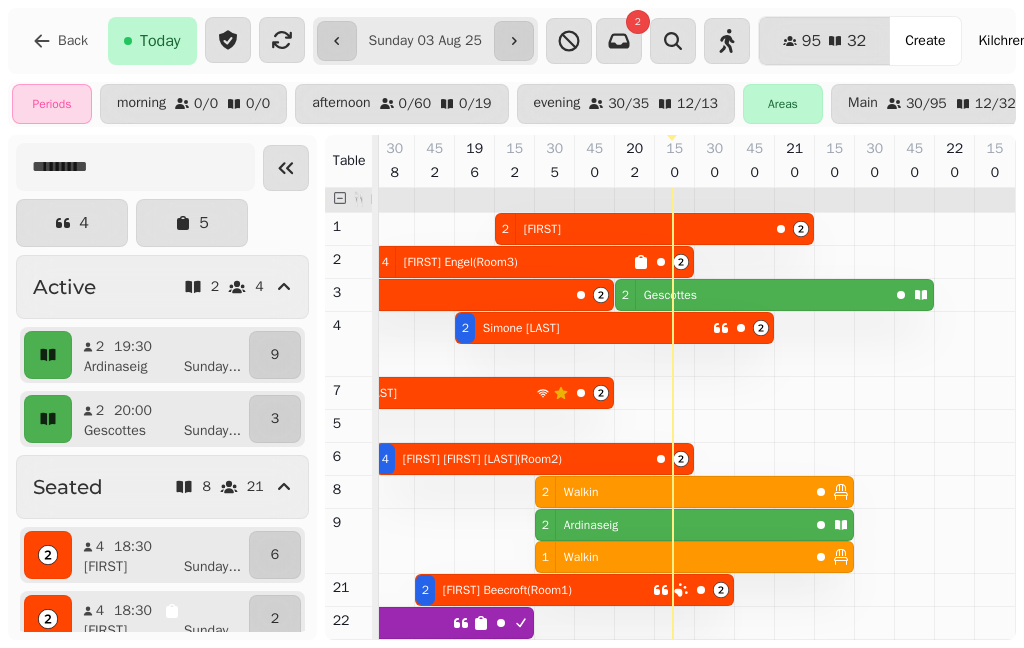 click on "Kilchrenan Inn" at bounding box center (1021, 41) 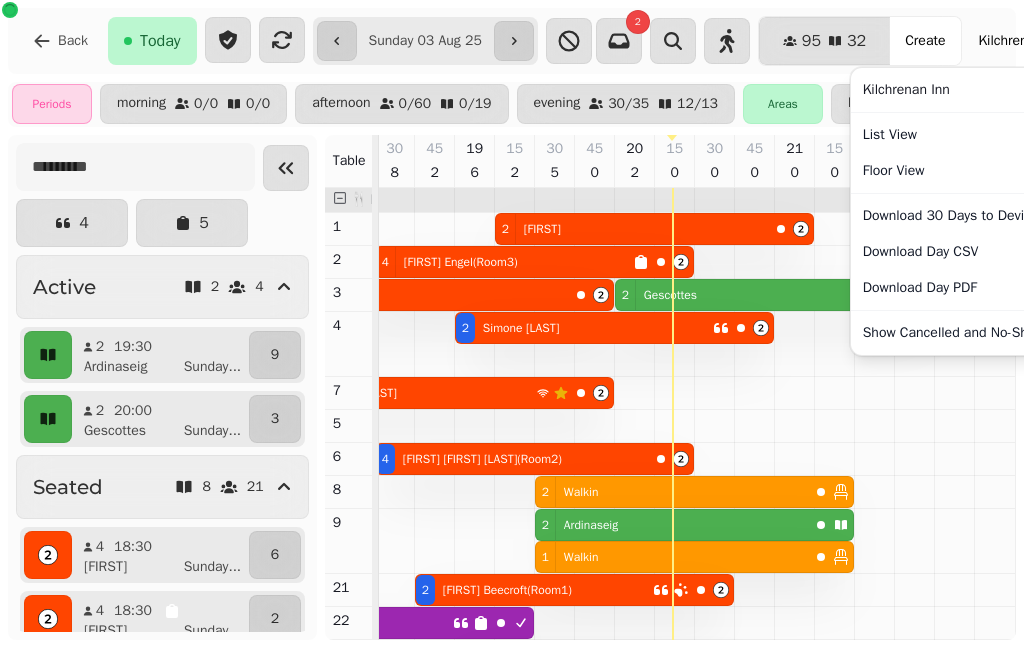 click on "Kilchrenan Inn" at bounding box center (1021, 41) 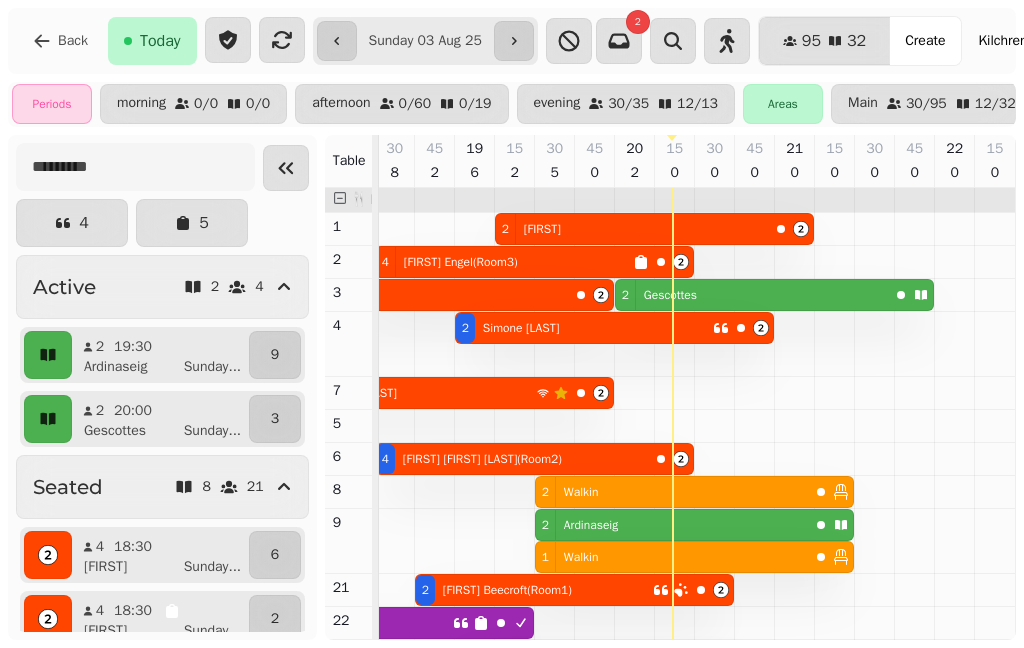 click on "Kilchrenan Inn" at bounding box center (1021, 41) 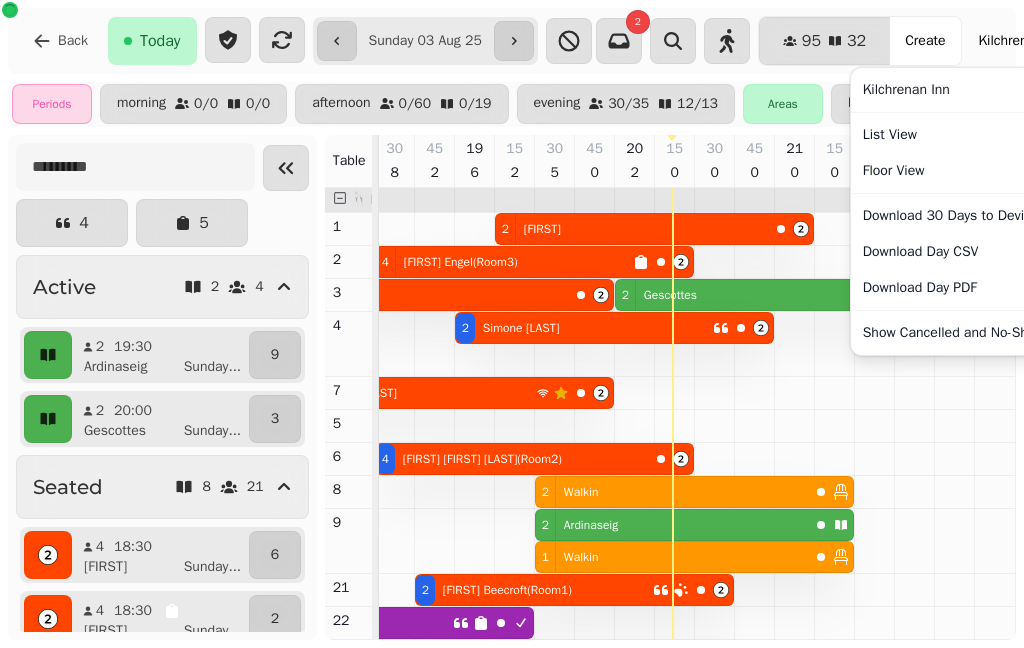 click on "Kilchrenan Inn" at bounding box center (1035, 41) 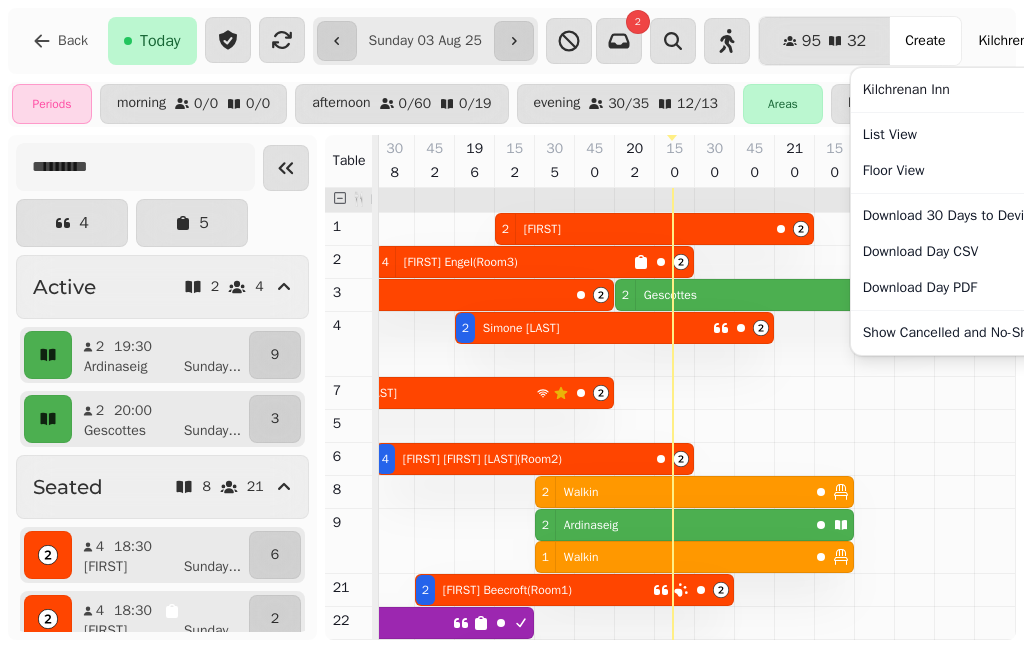 click on "List View" at bounding box center (978, 135) 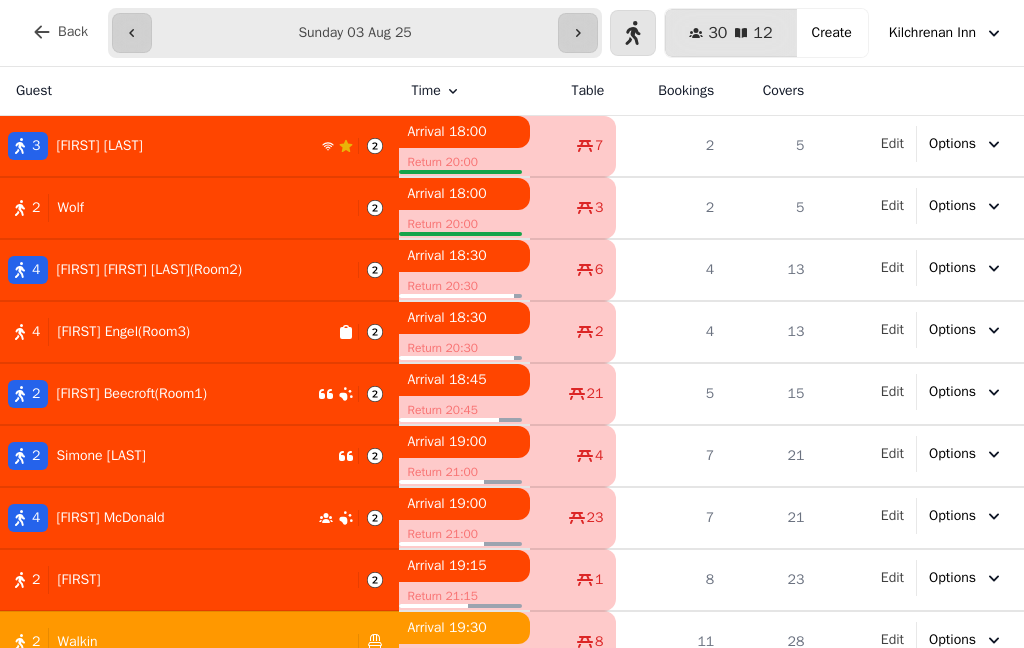 click on "[NUMBER] [FIRST] [LAST]" at bounding box center [161, 146] 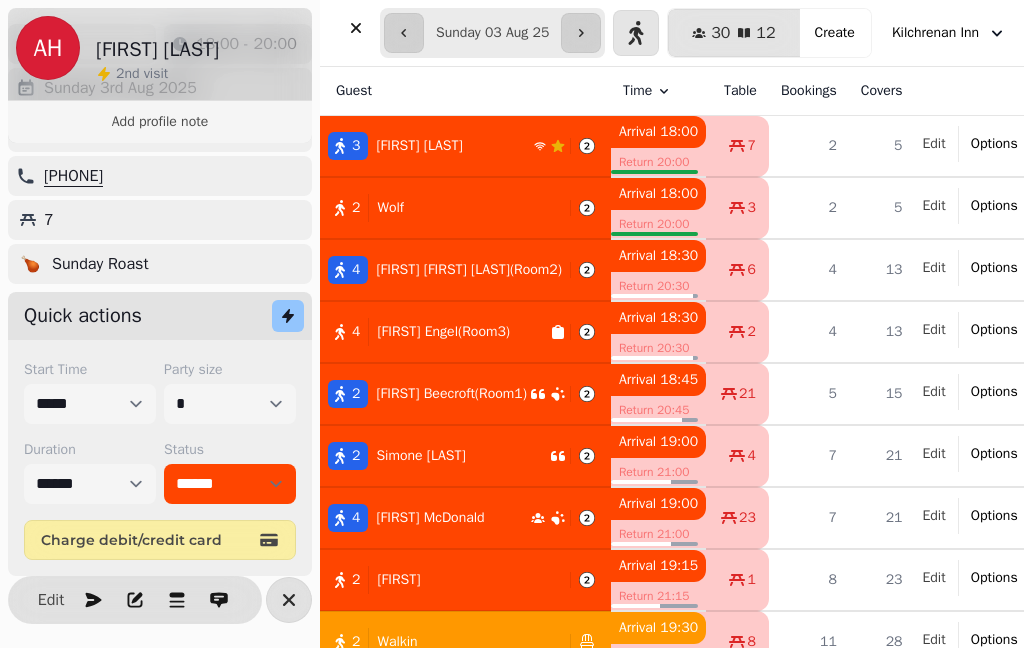 scroll, scrollTop: 126, scrollLeft: 0, axis: vertical 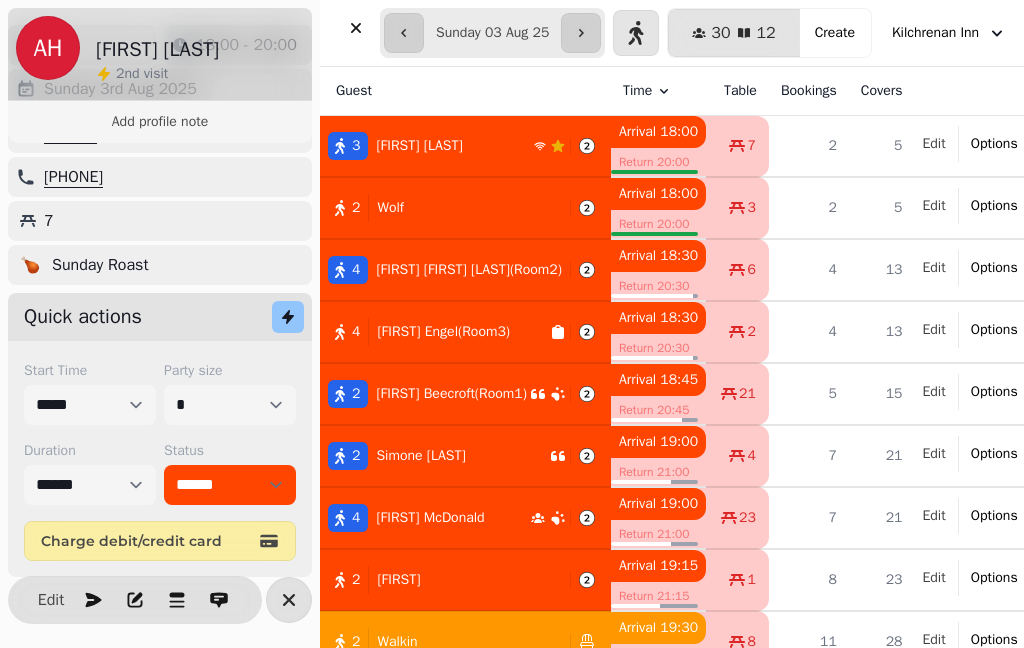 click on "Charge debit/credit card" at bounding box center [148, 541] 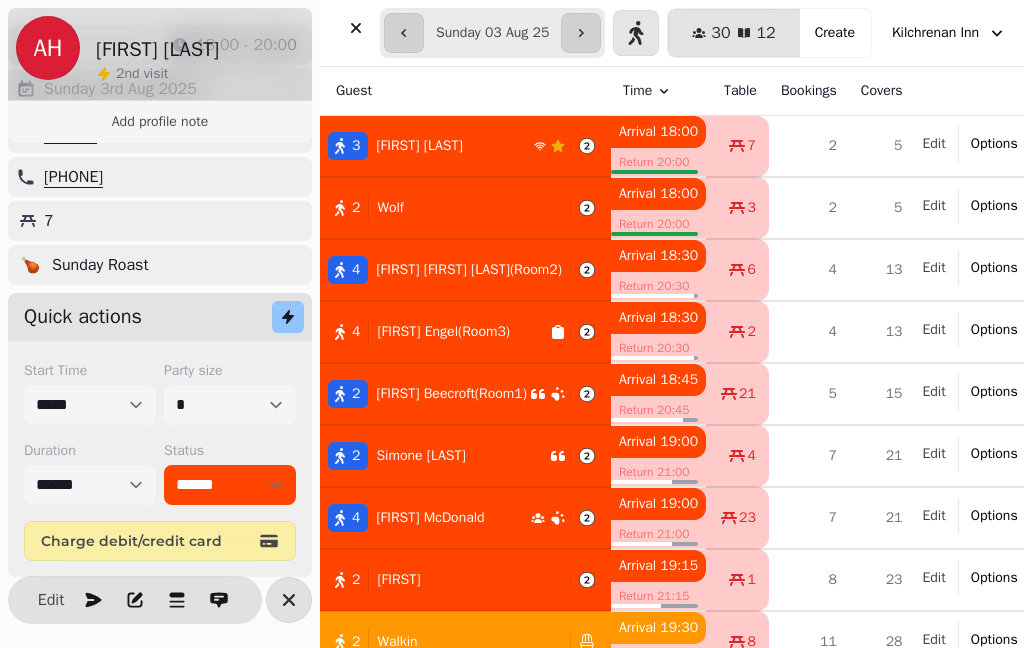 click on "**********" at bounding box center (672, 33) 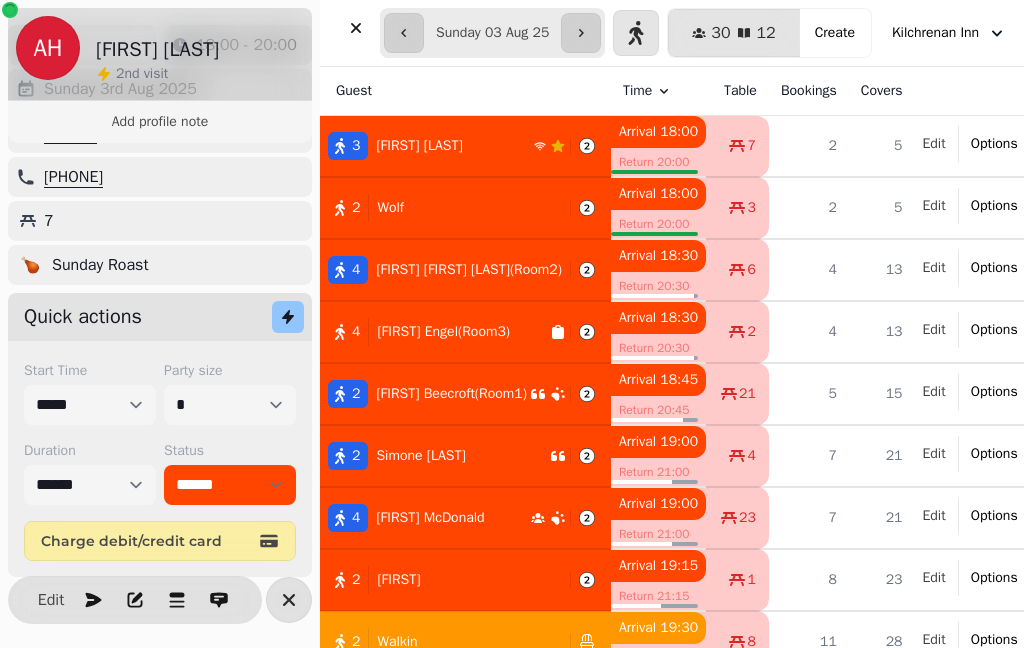 click 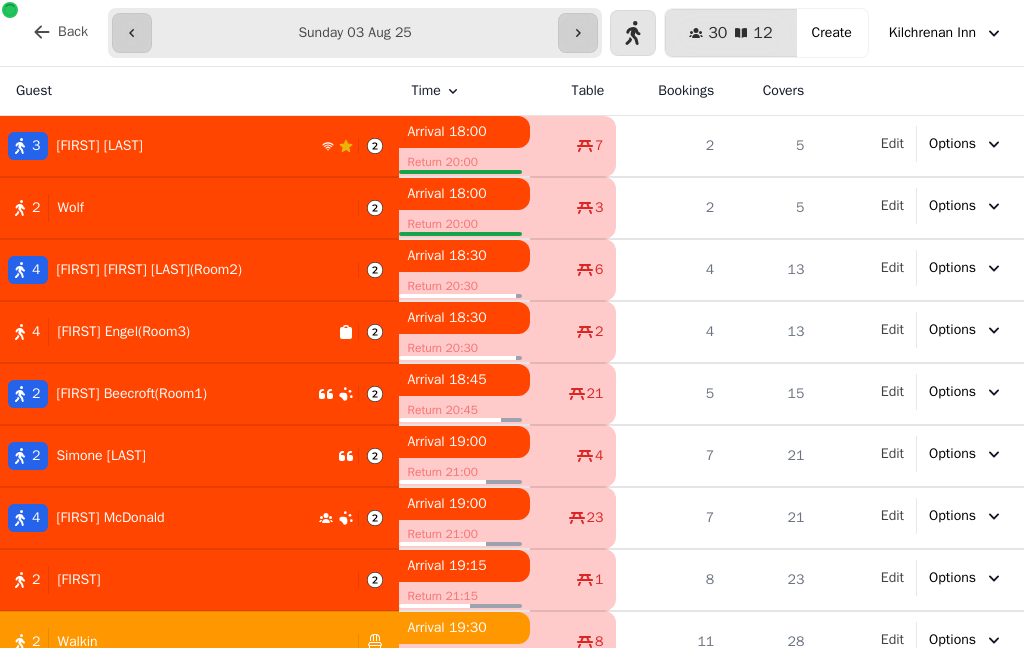 click 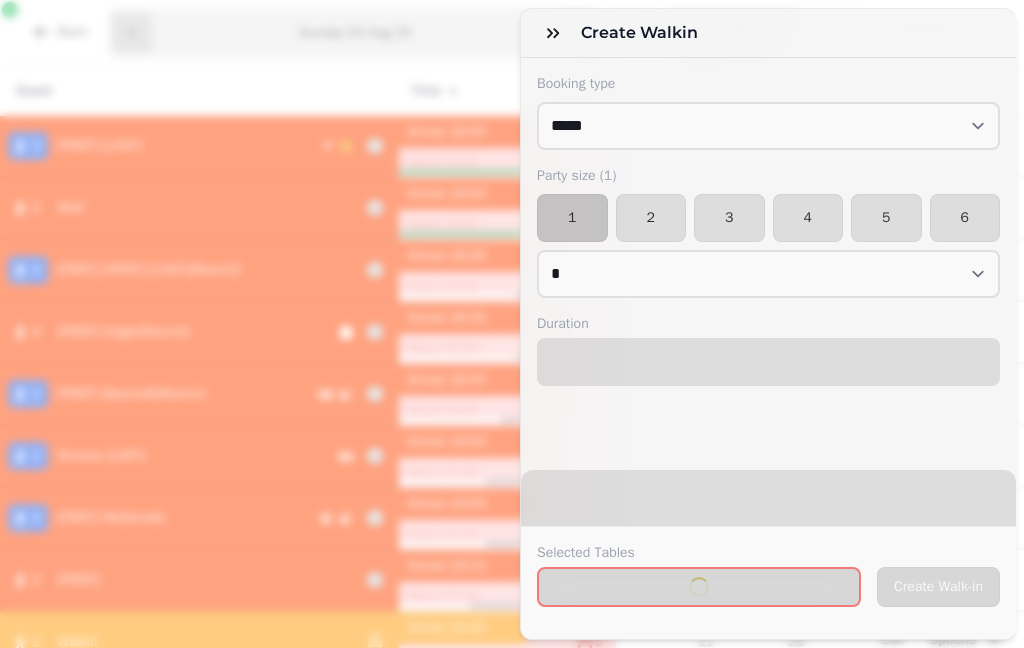 select on "****" 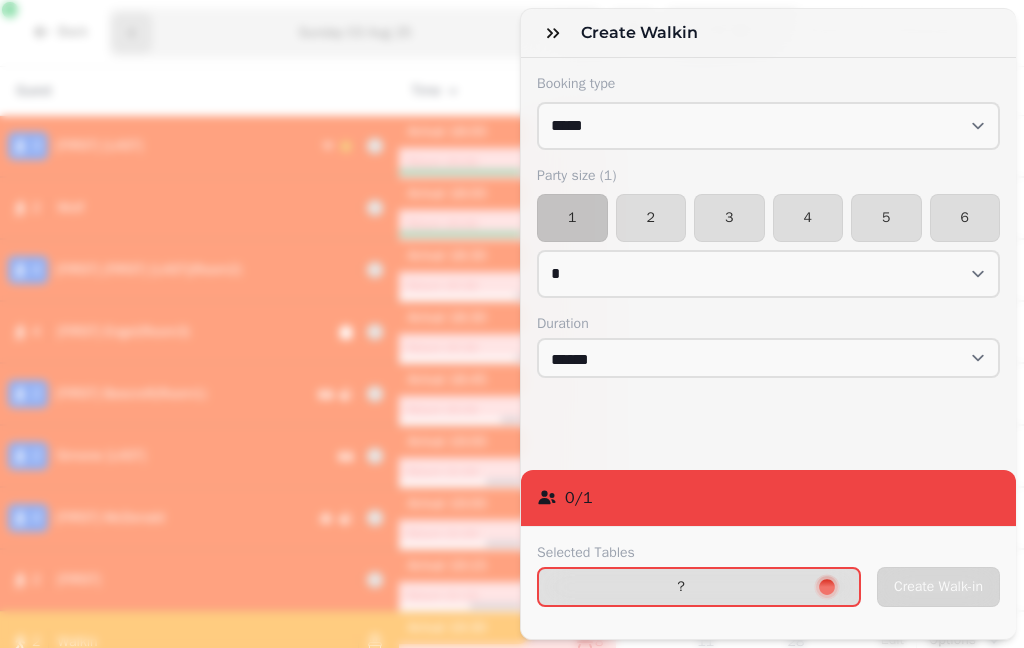 click on "1" at bounding box center (572, 218) 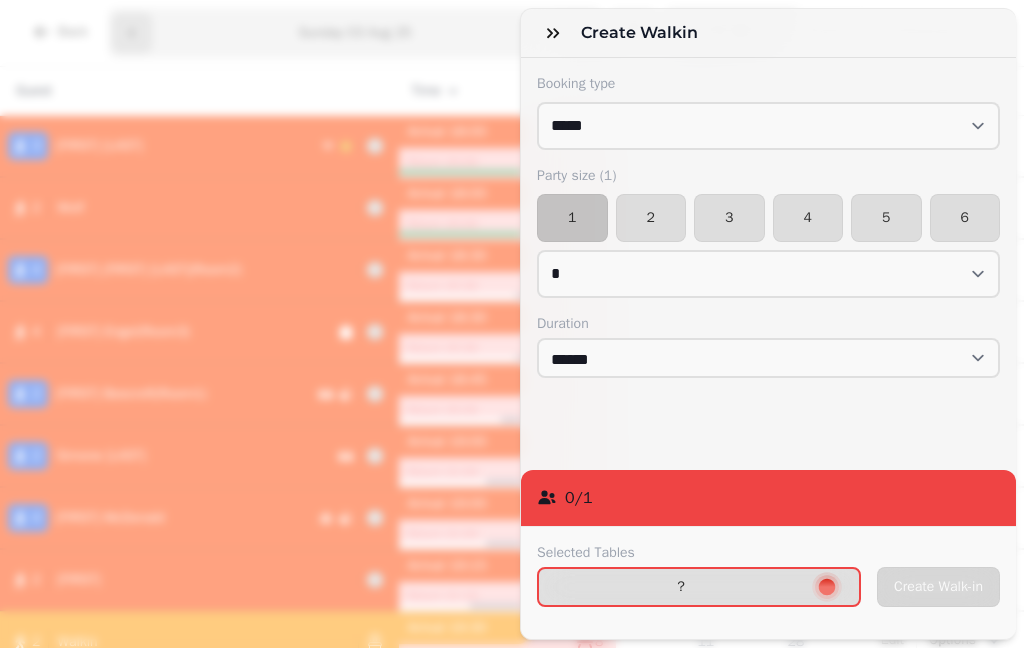 click on "?" at bounding box center (699, 587) 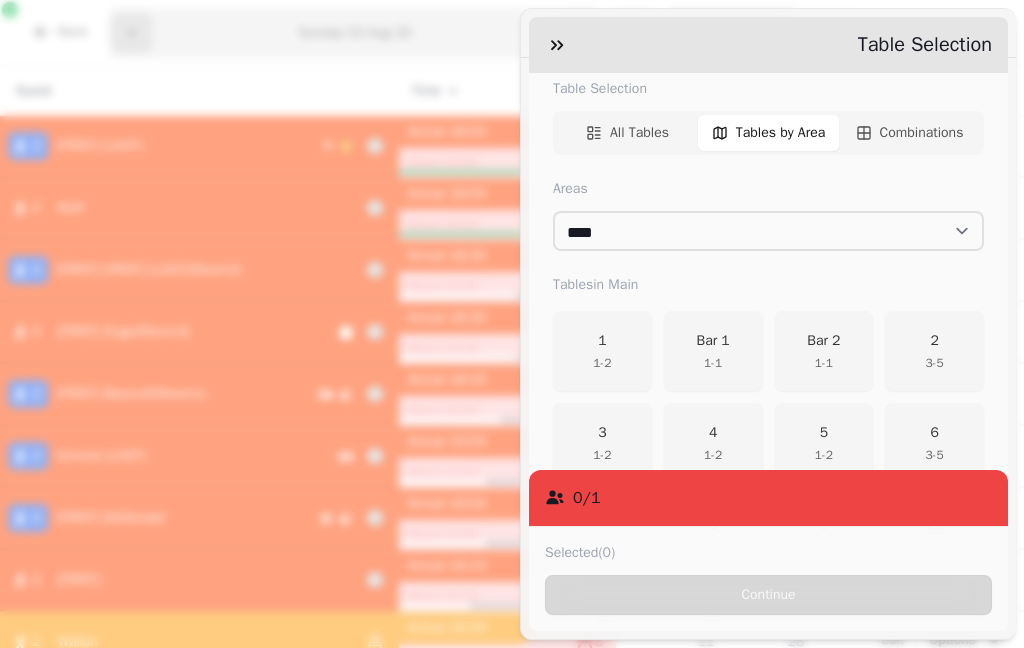scroll, scrollTop: 242, scrollLeft: 0, axis: vertical 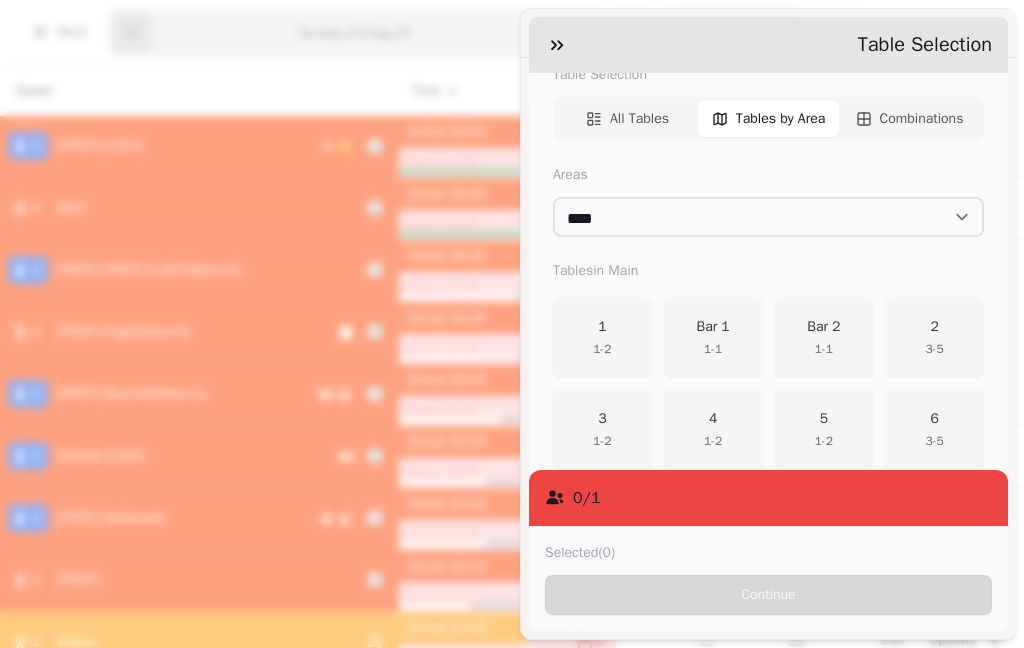 click on "Bar 1" at bounding box center (712, 327) 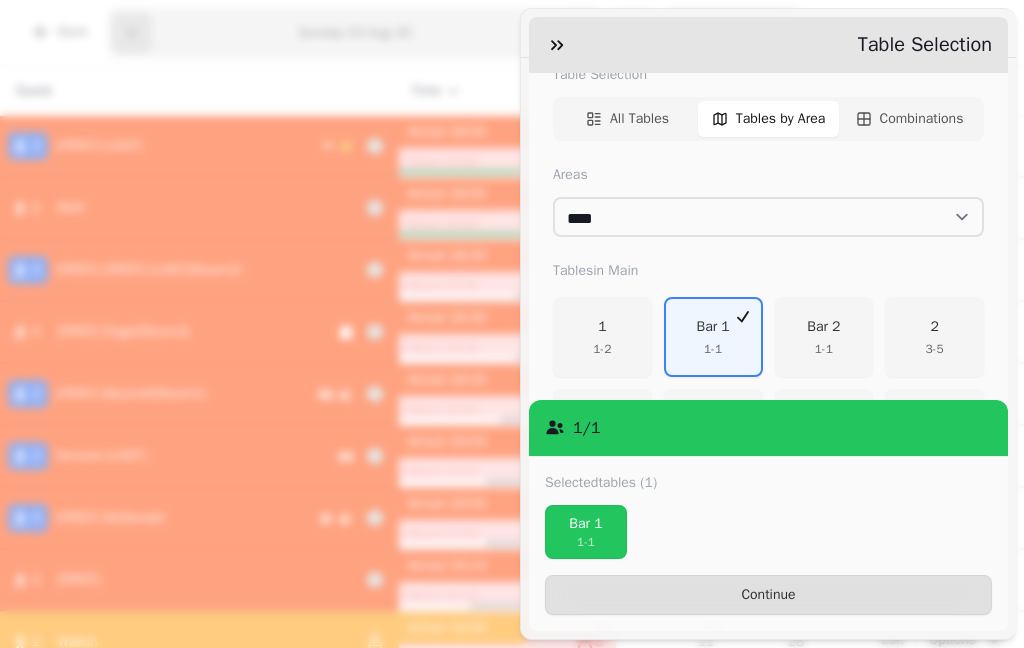 click on "Continue" at bounding box center [768, 595] 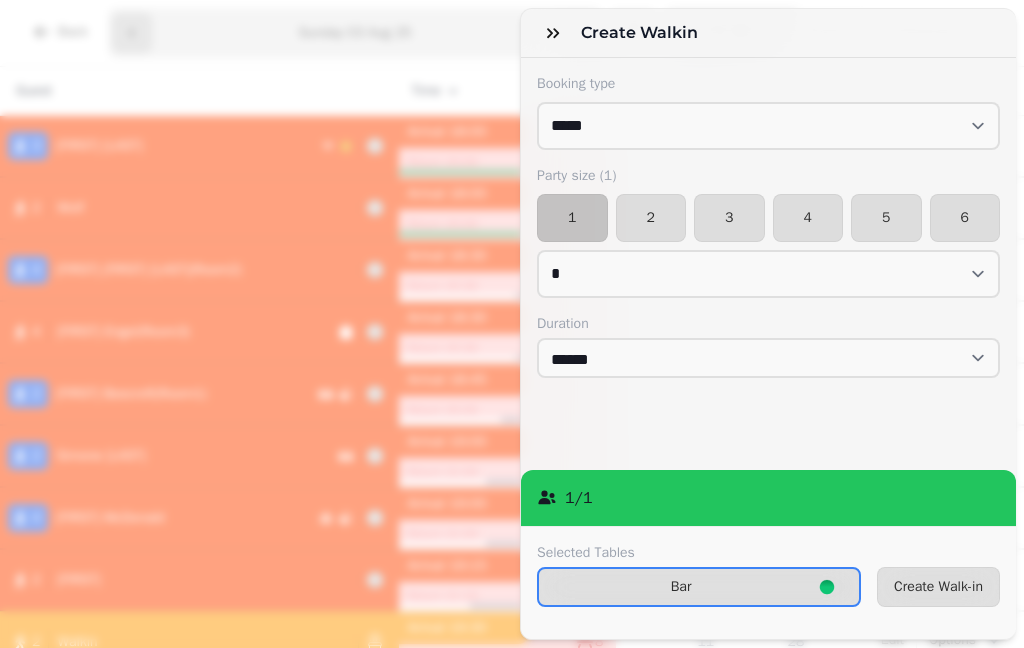 click on "Create Walk-in" at bounding box center (938, 587) 